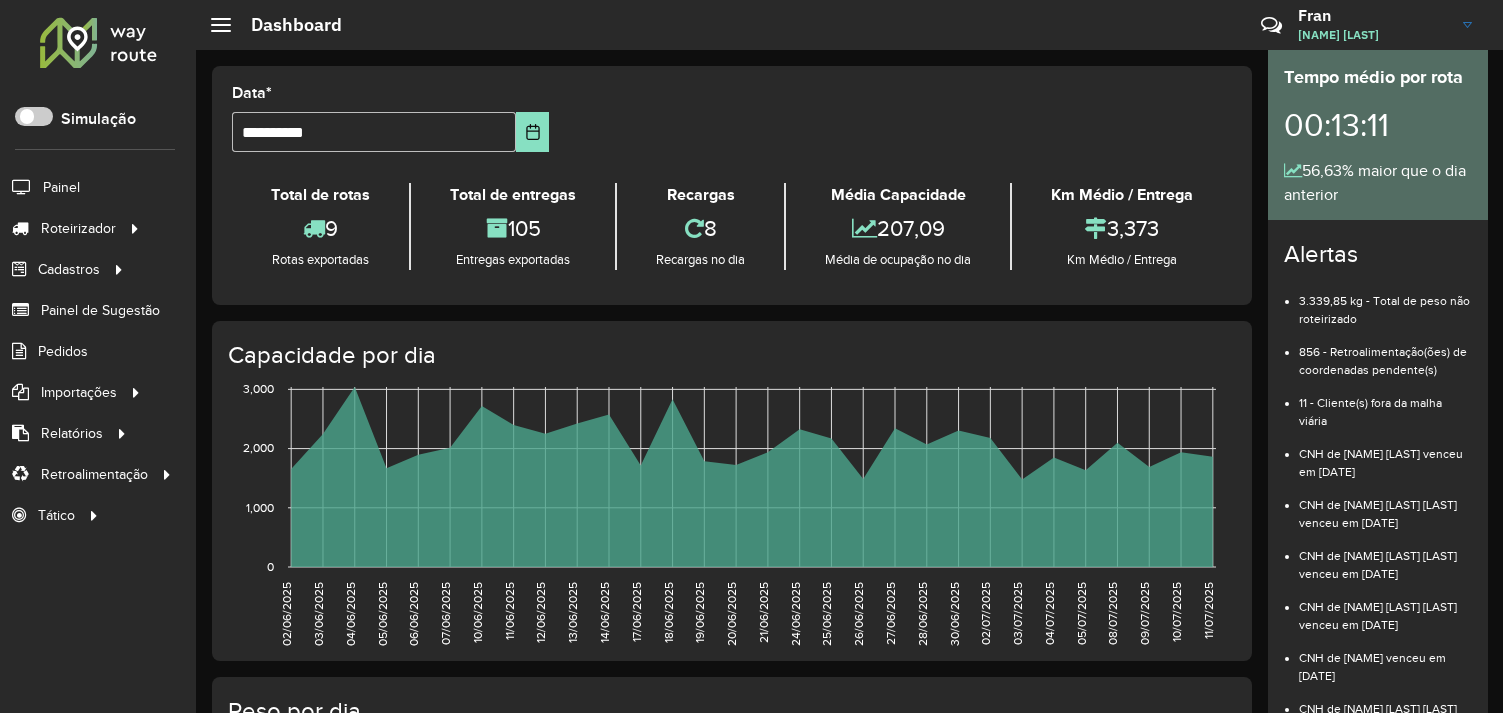 scroll, scrollTop: 0, scrollLeft: 0, axis: both 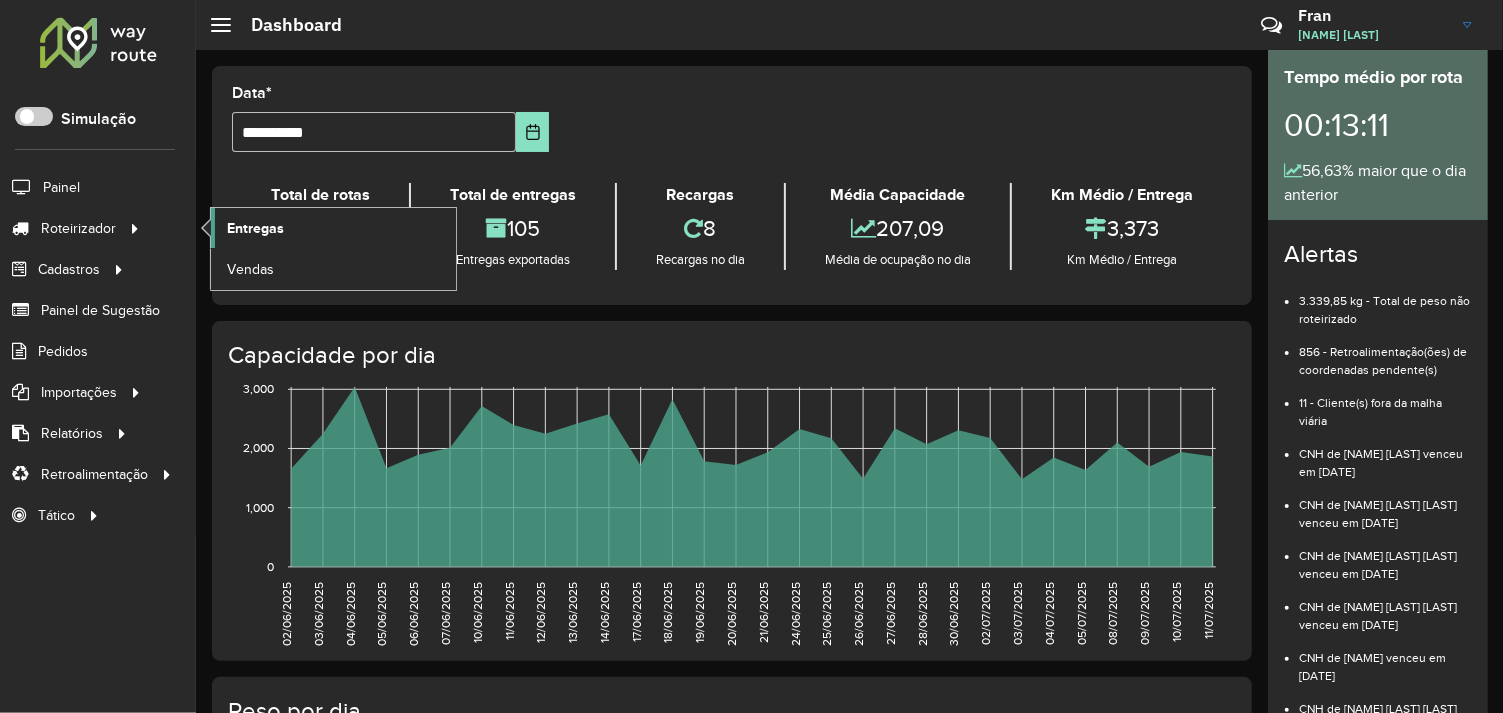 click on "Entregas" 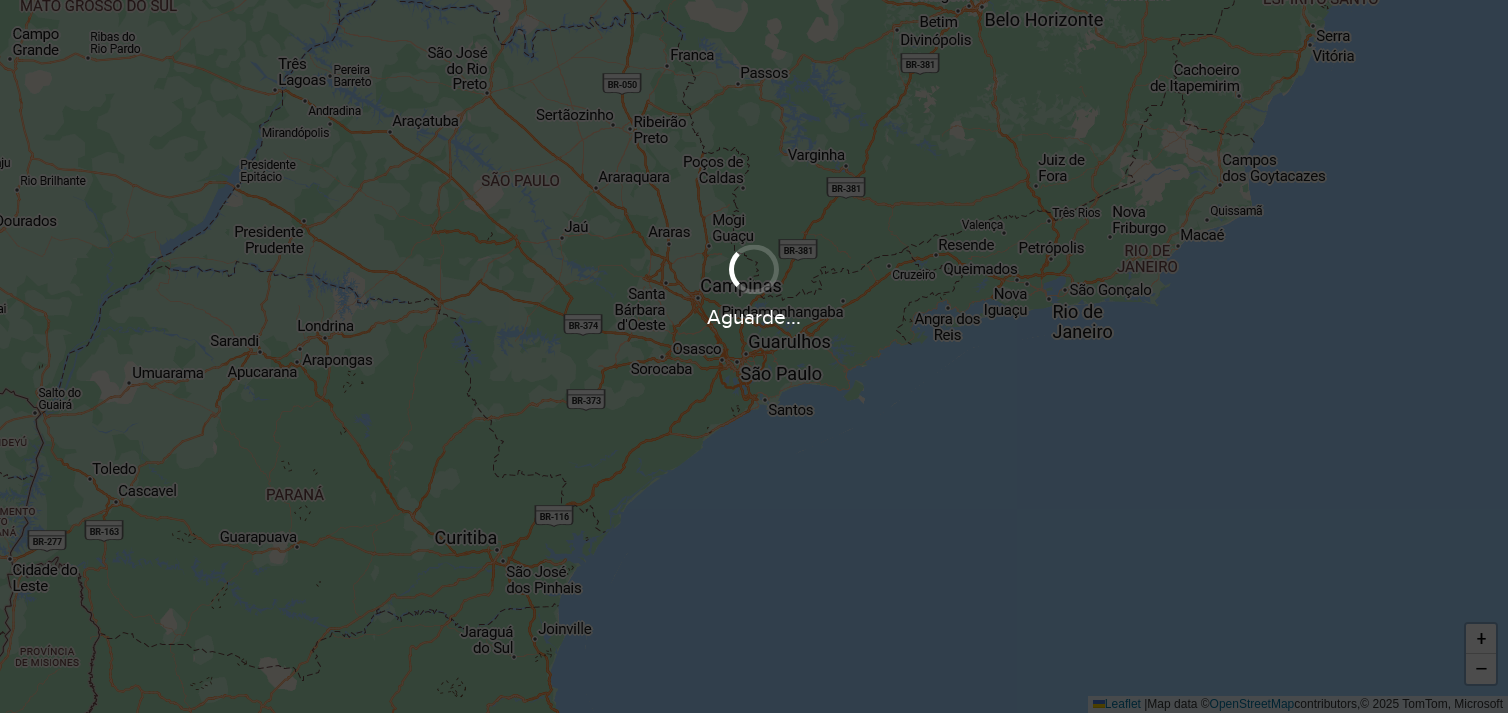 scroll, scrollTop: 0, scrollLeft: 0, axis: both 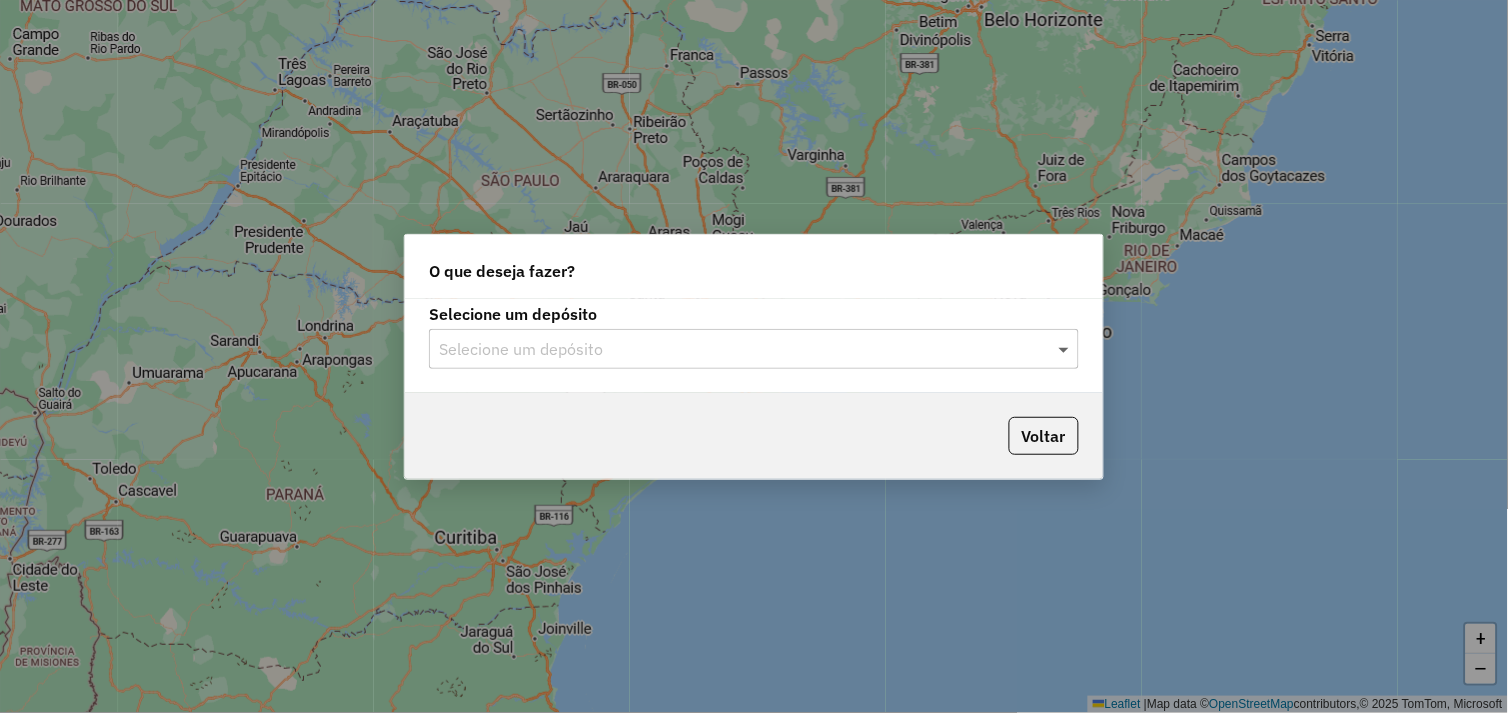 click 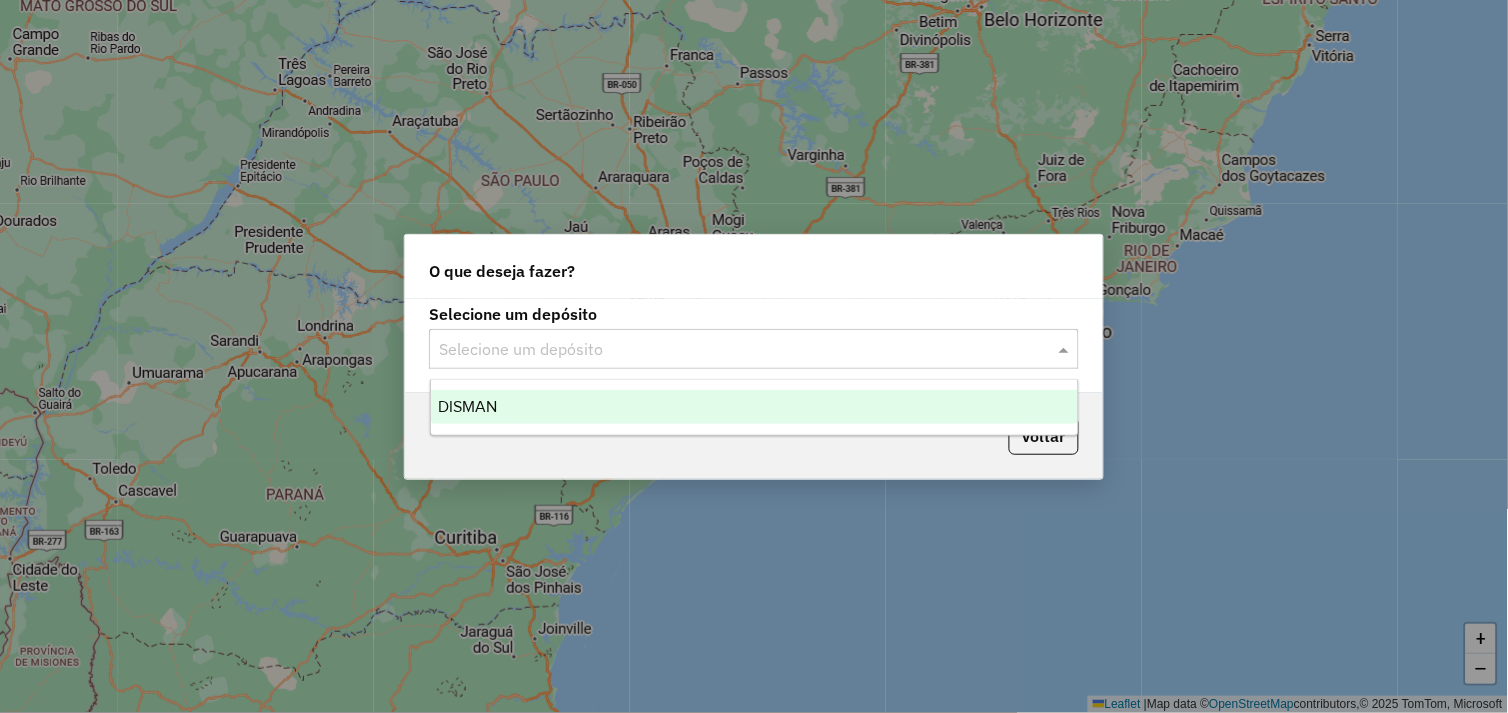 click on "DISMAN" at bounding box center (755, 407) 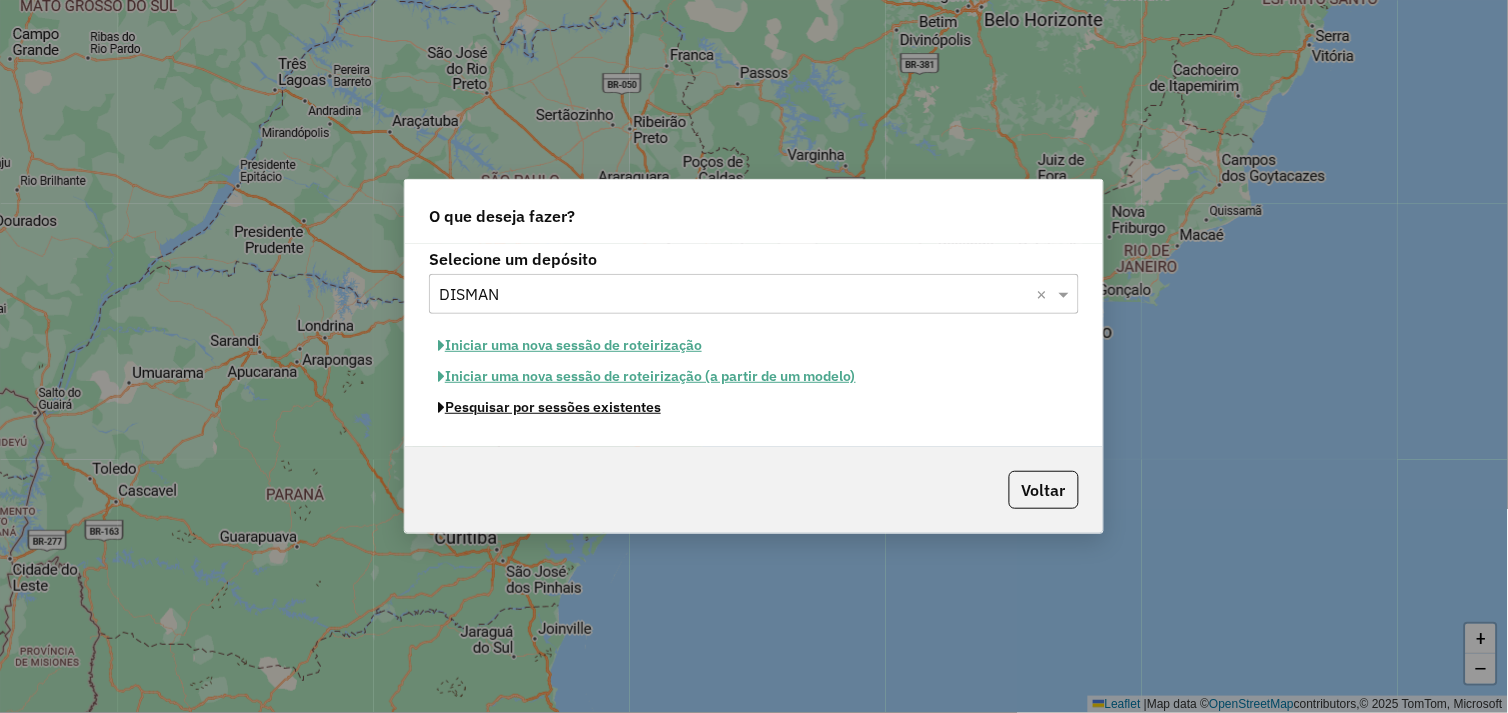 click on "Pesquisar por sessões existentes" 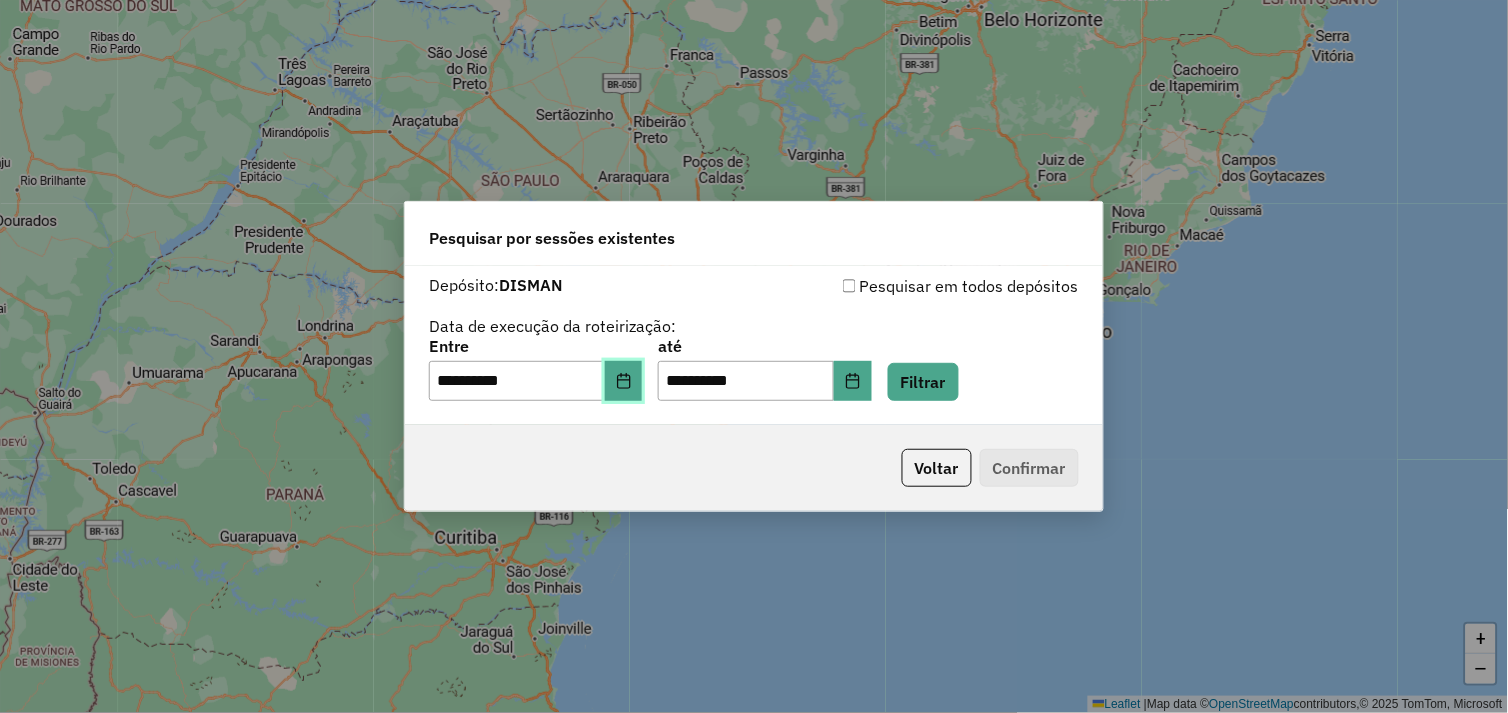 click at bounding box center [624, 381] 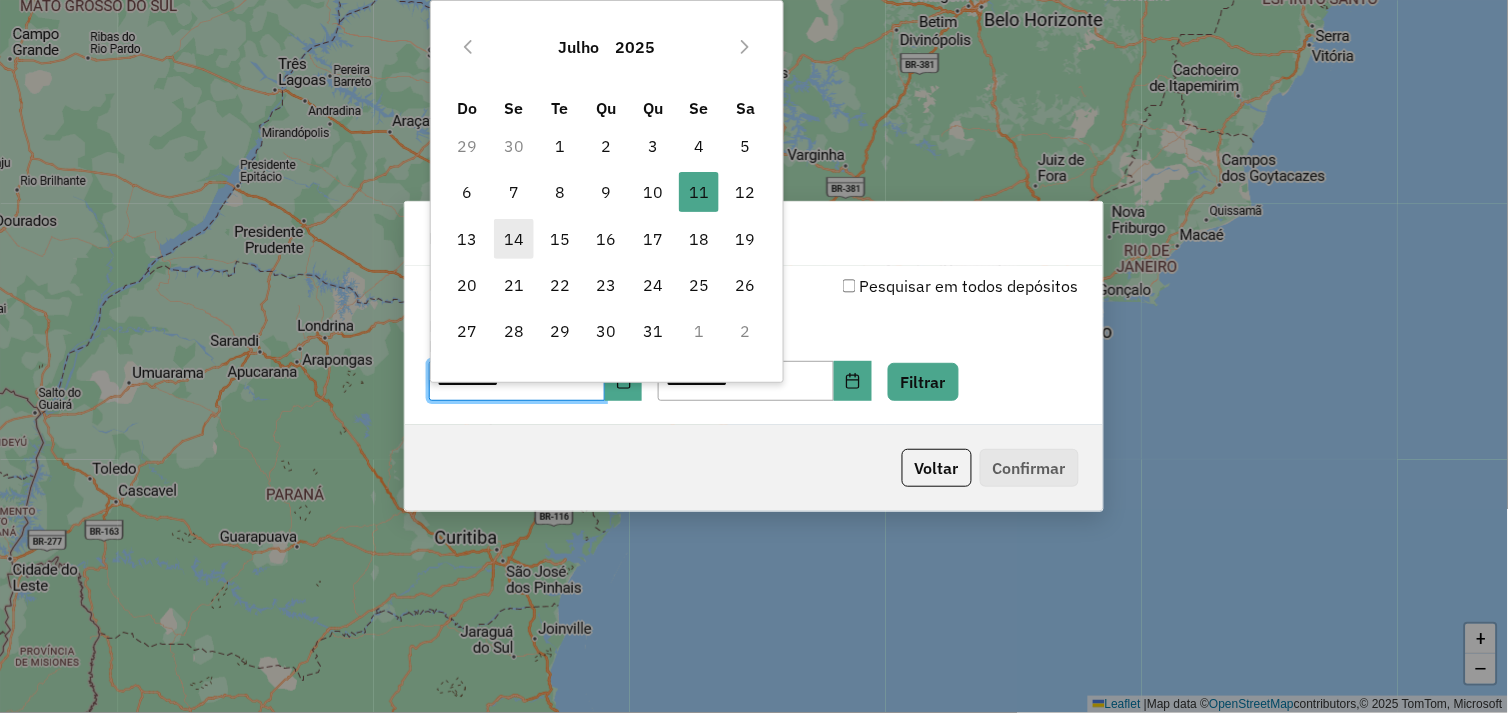 click on "14" at bounding box center (514, 239) 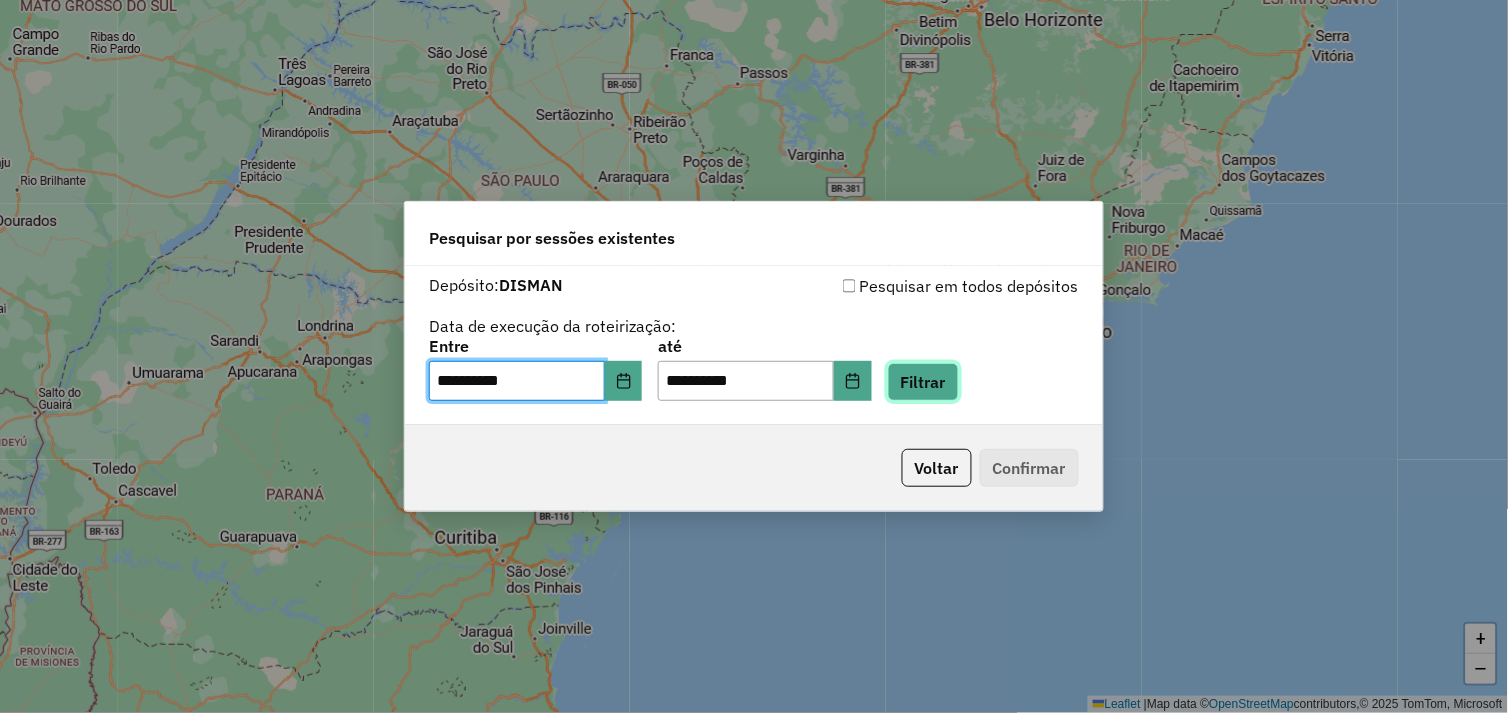 click on "Filtrar" 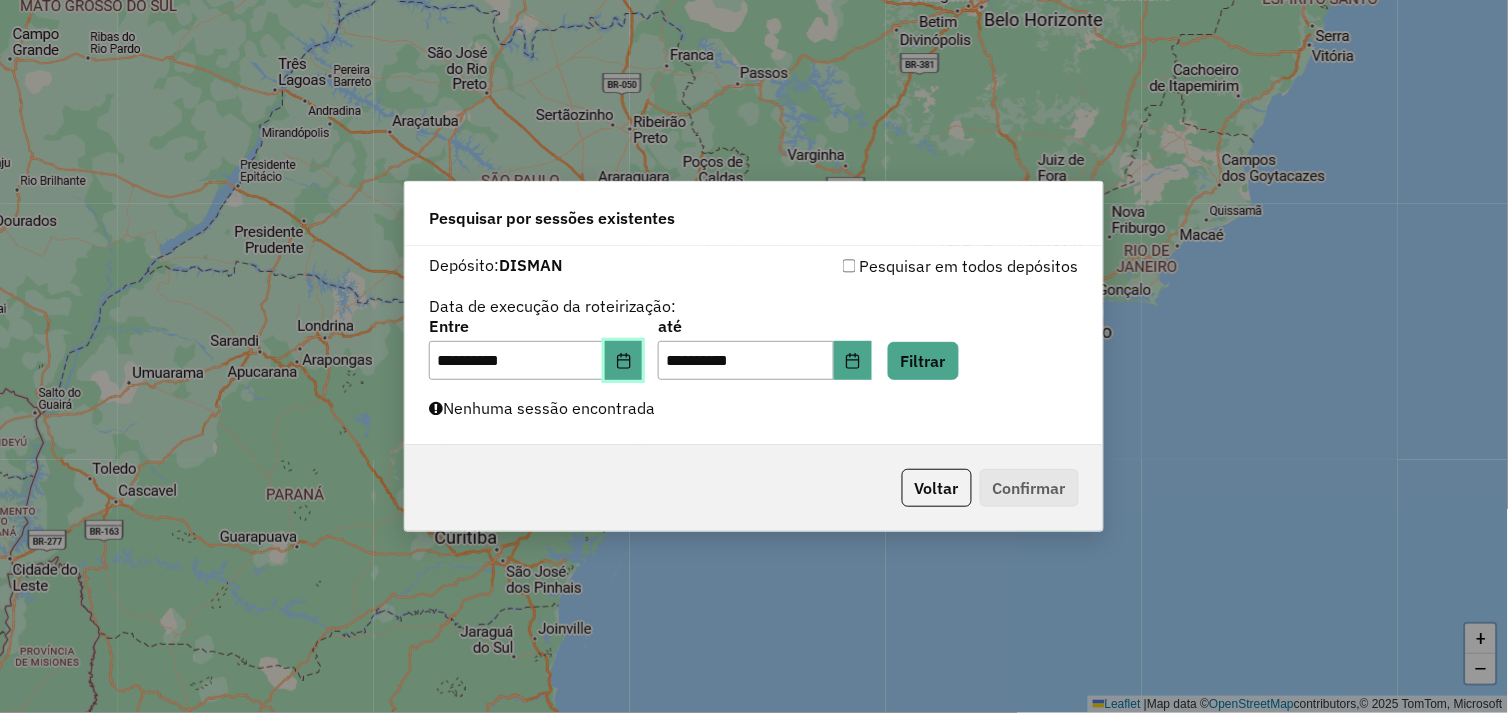 click 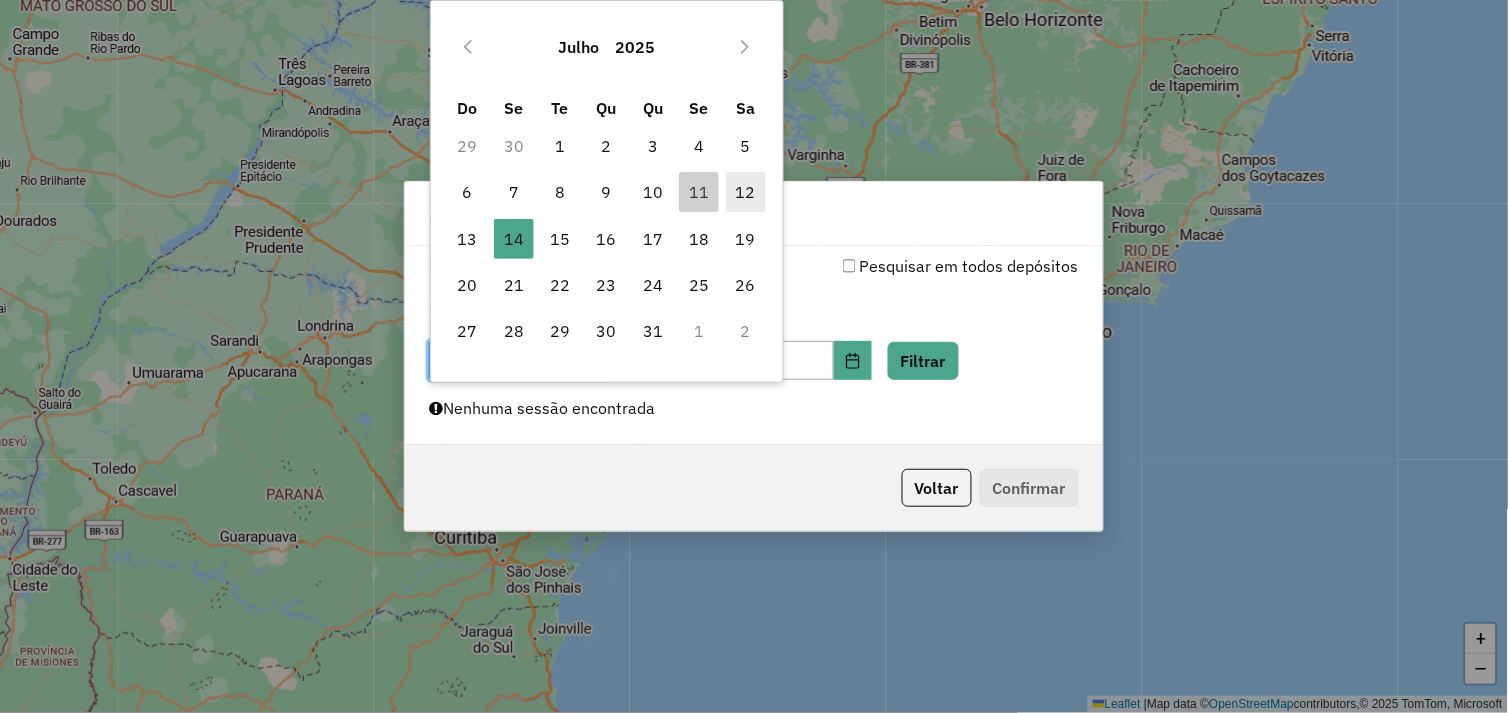 click on "12" at bounding box center [746, 192] 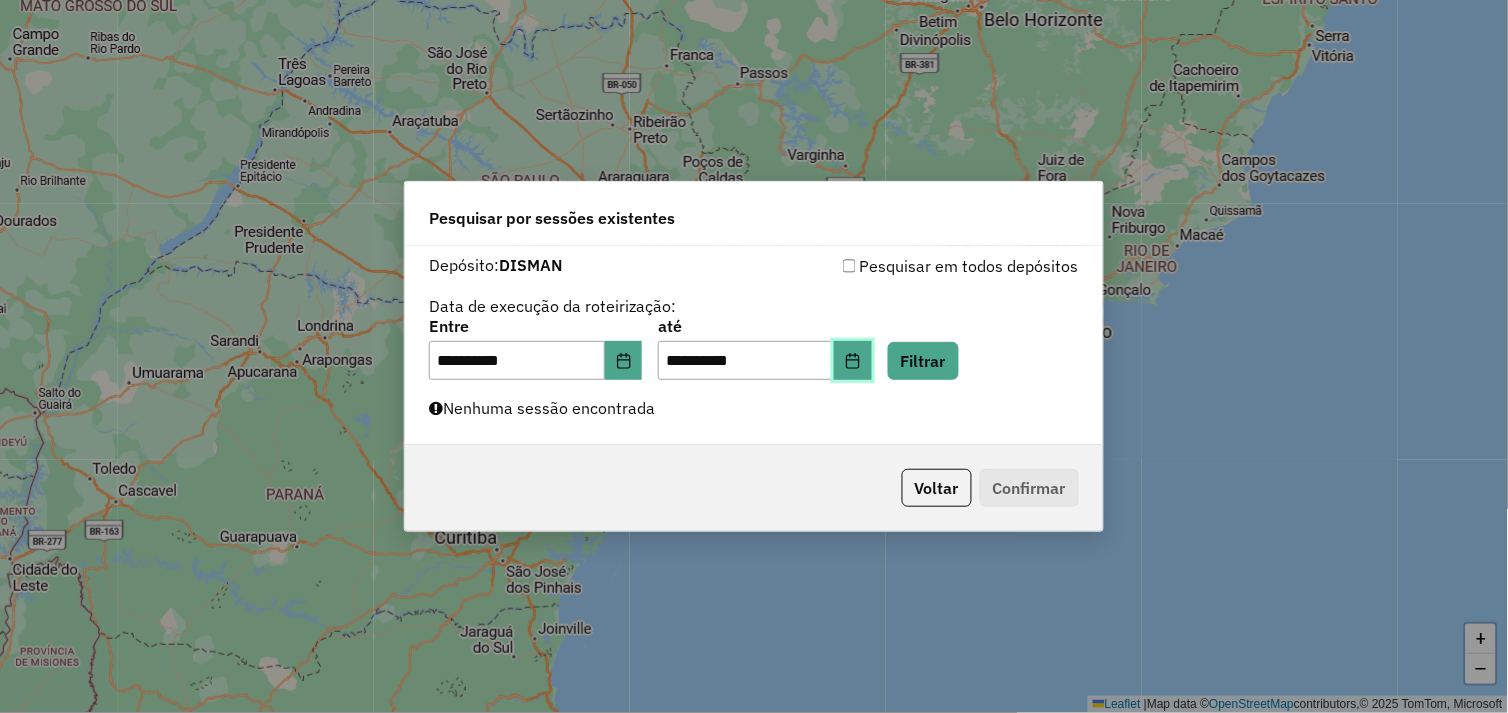 click 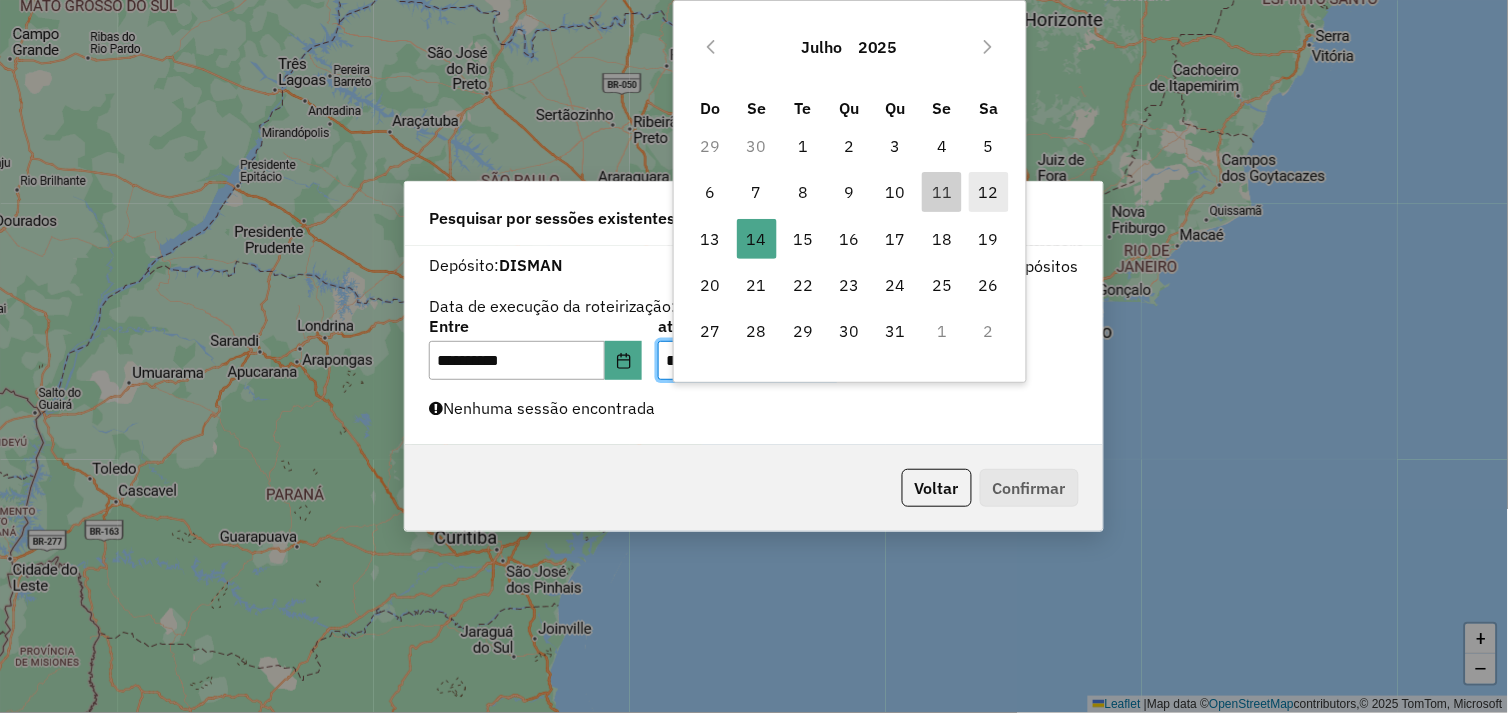 click on "12" at bounding box center [989, 192] 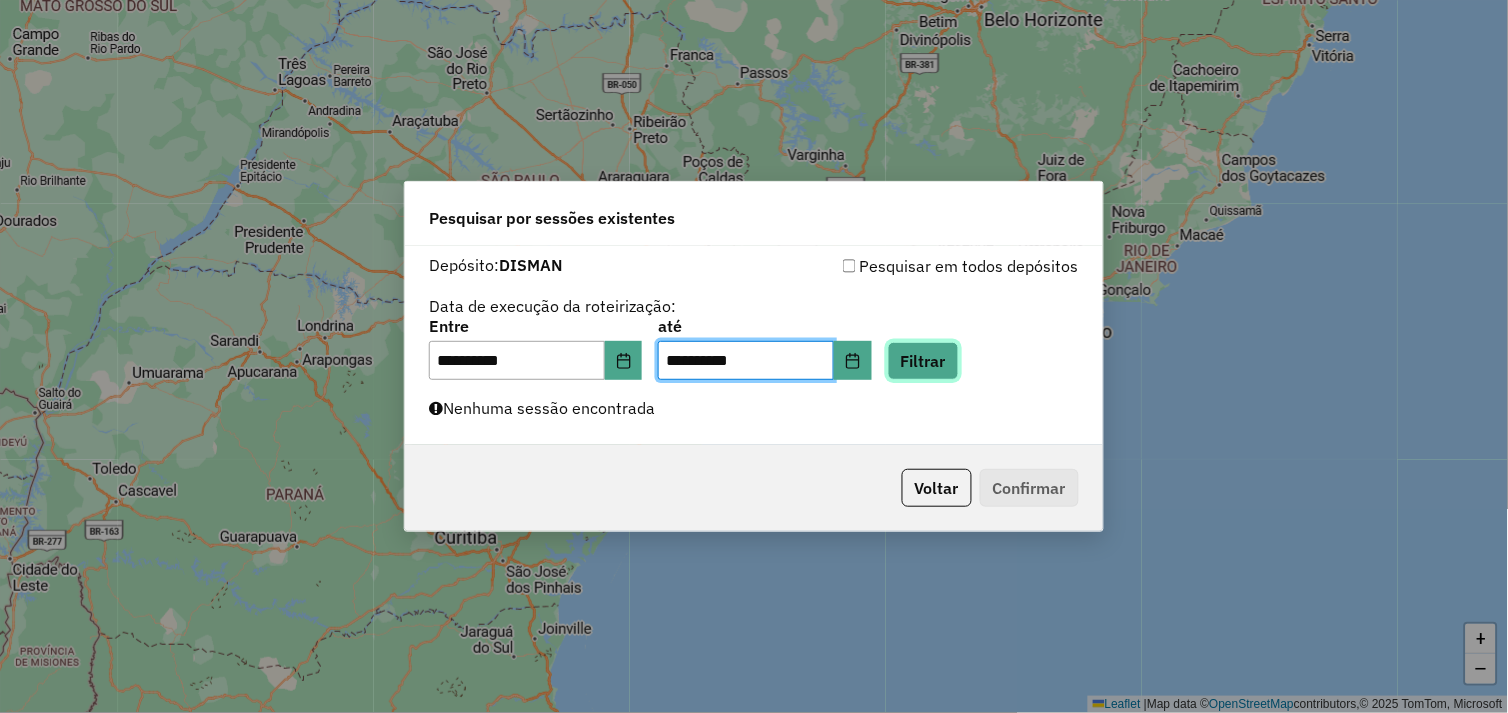 click on "Filtrar" 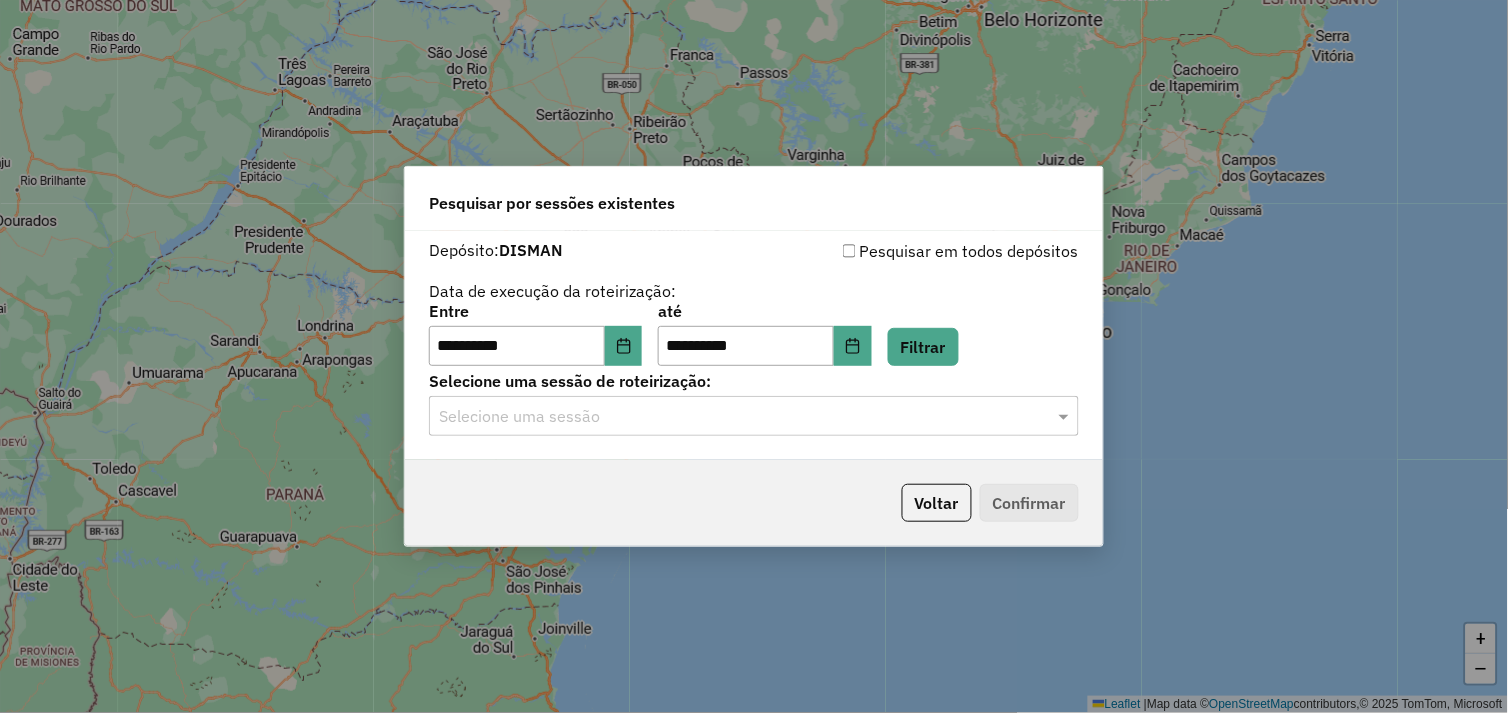click 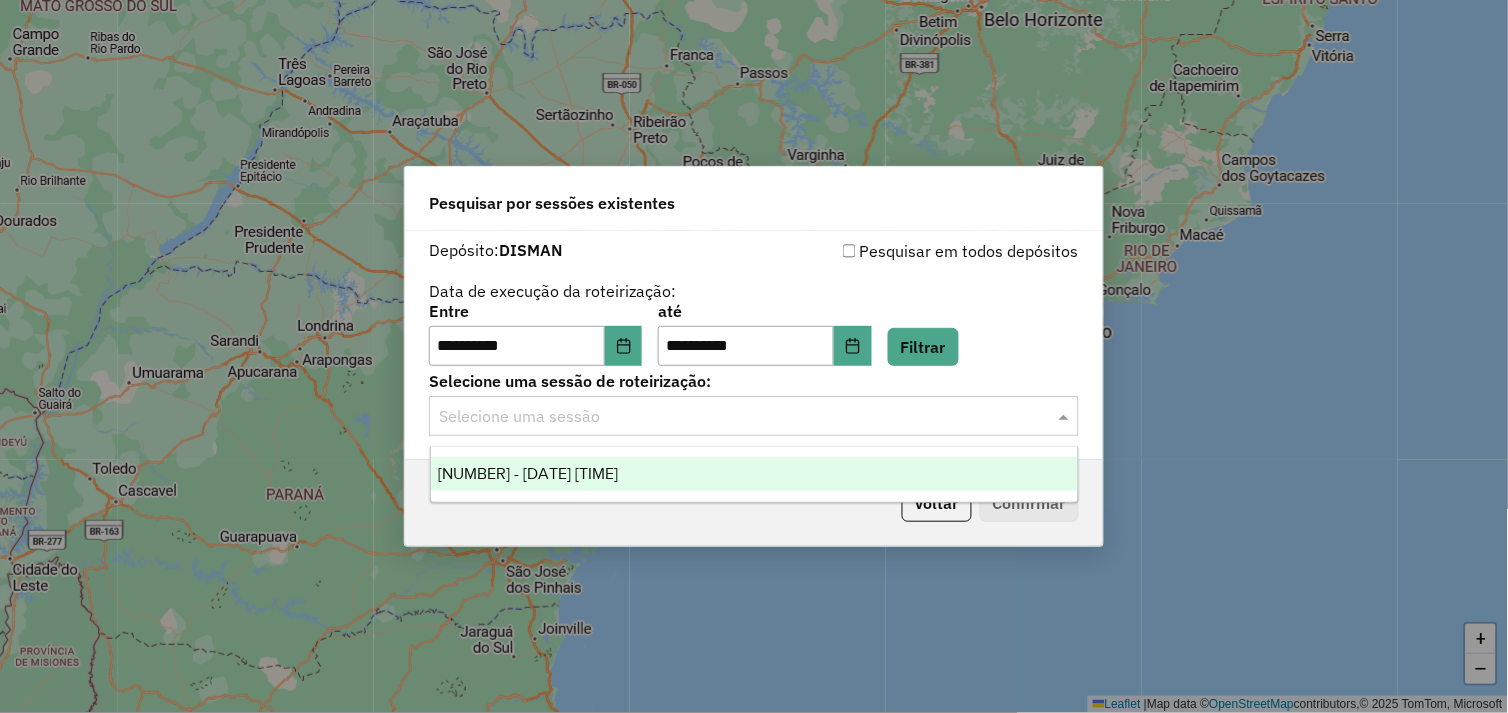 click on "964002 - 12/07/2025 17:09" at bounding box center [755, 474] 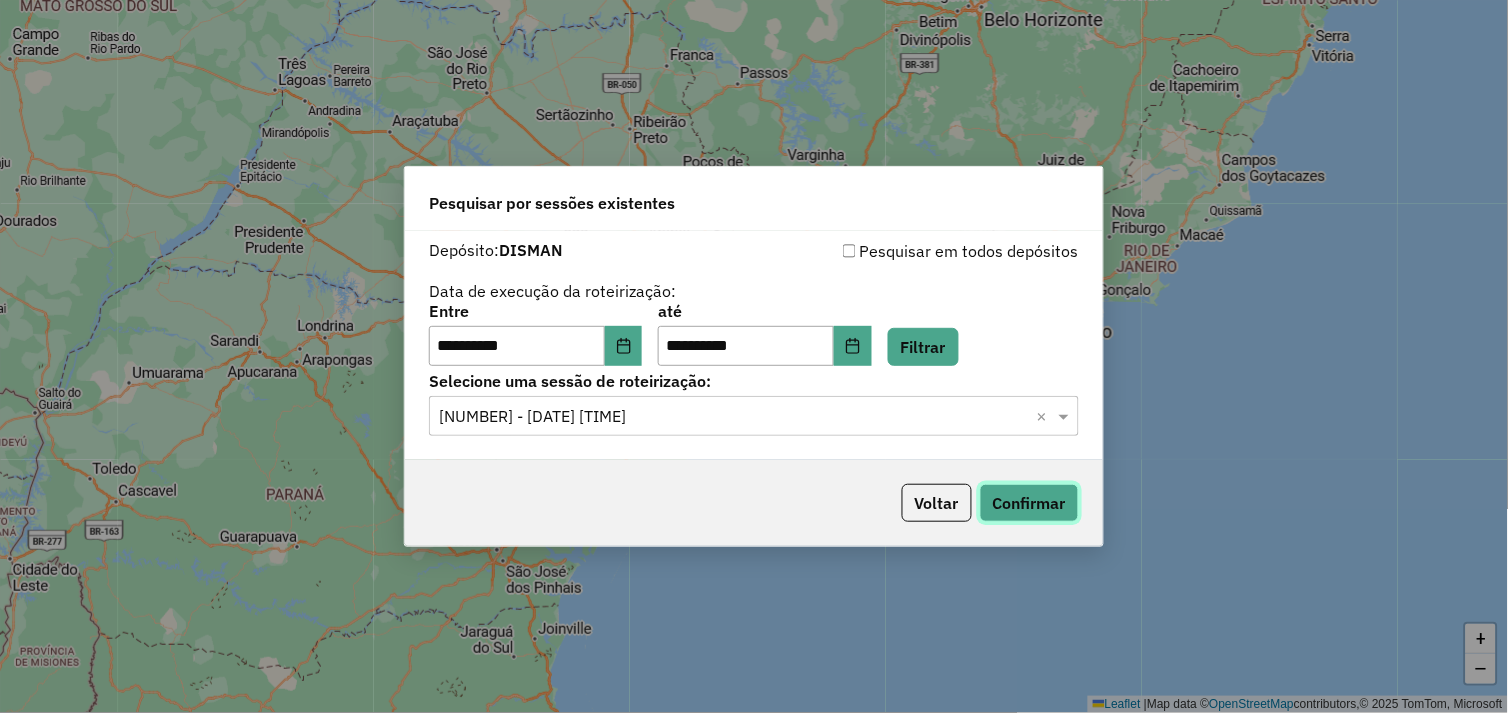 click on "Confirmar" 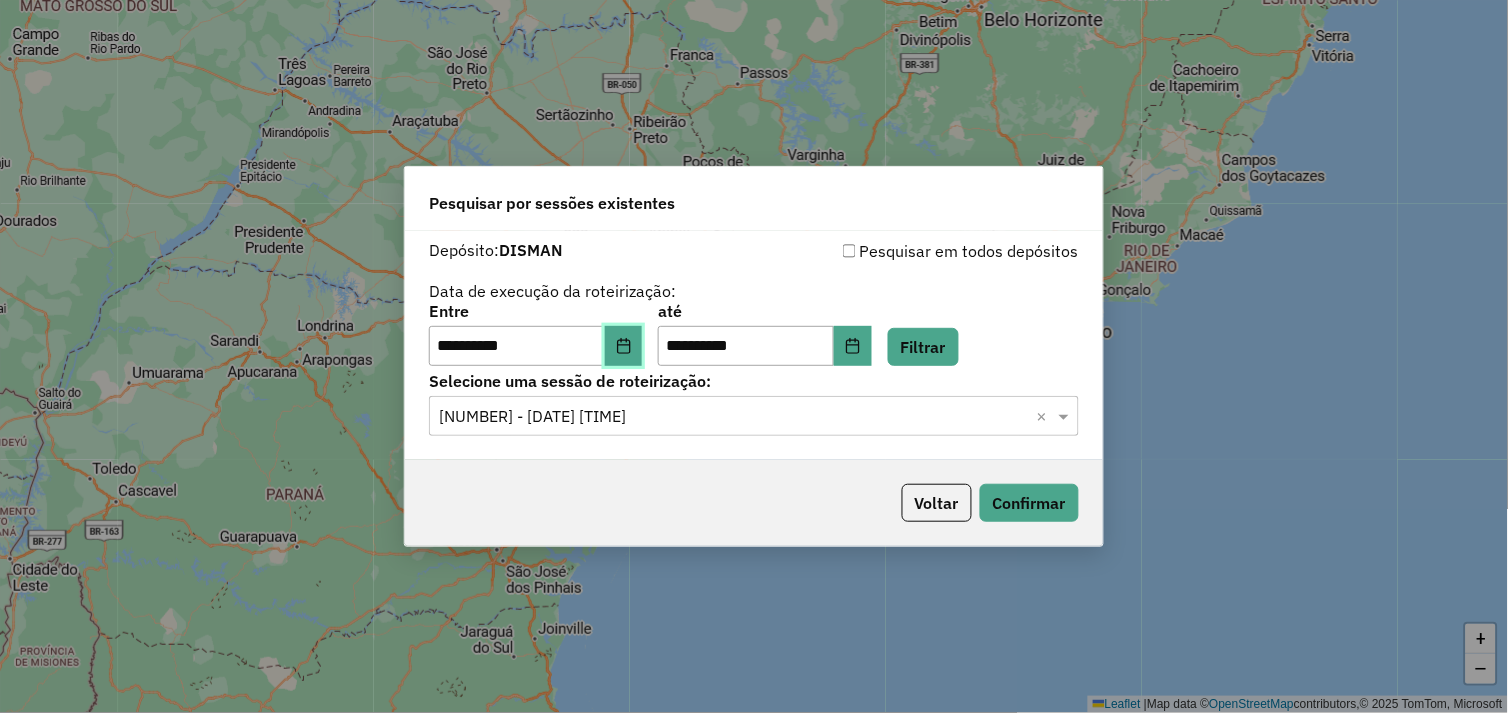 click at bounding box center [624, 346] 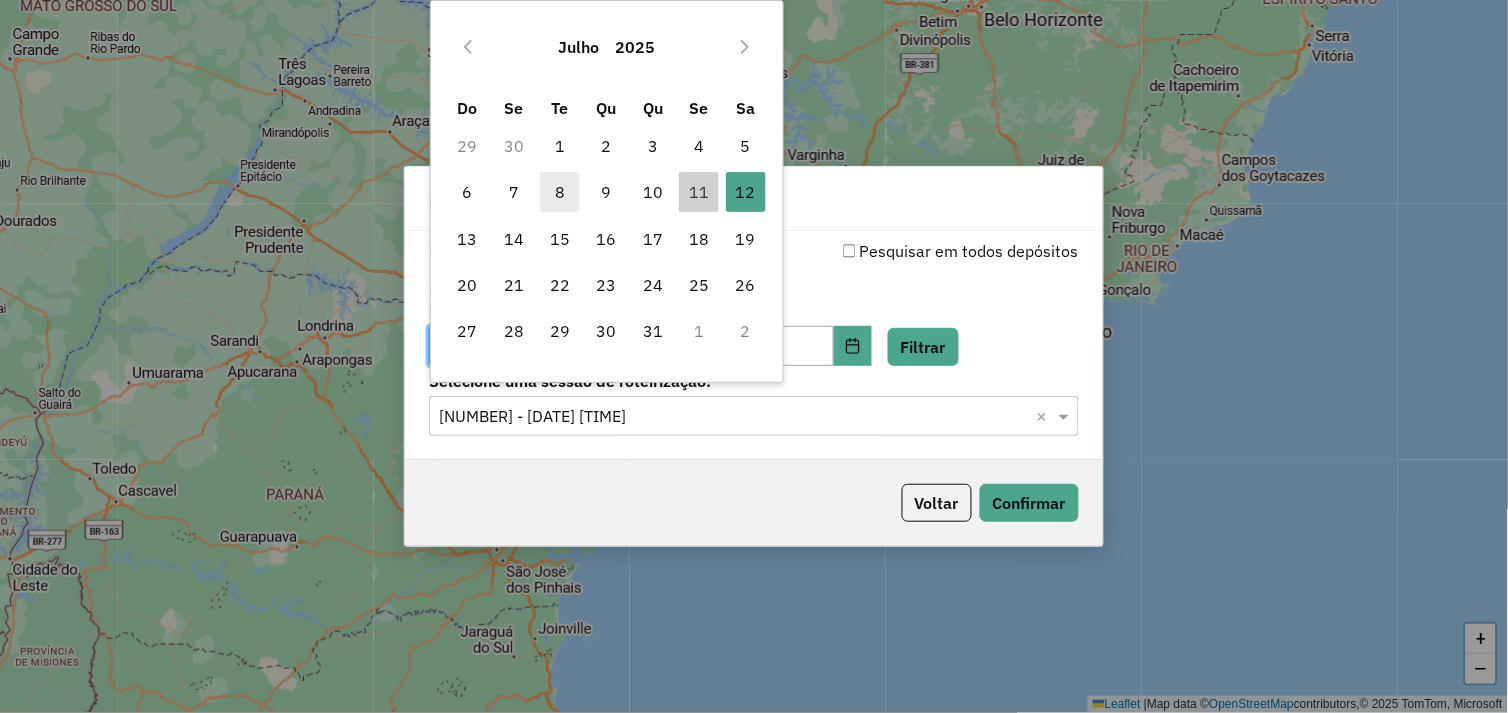 click on "8" at bounding box center (560, 192) 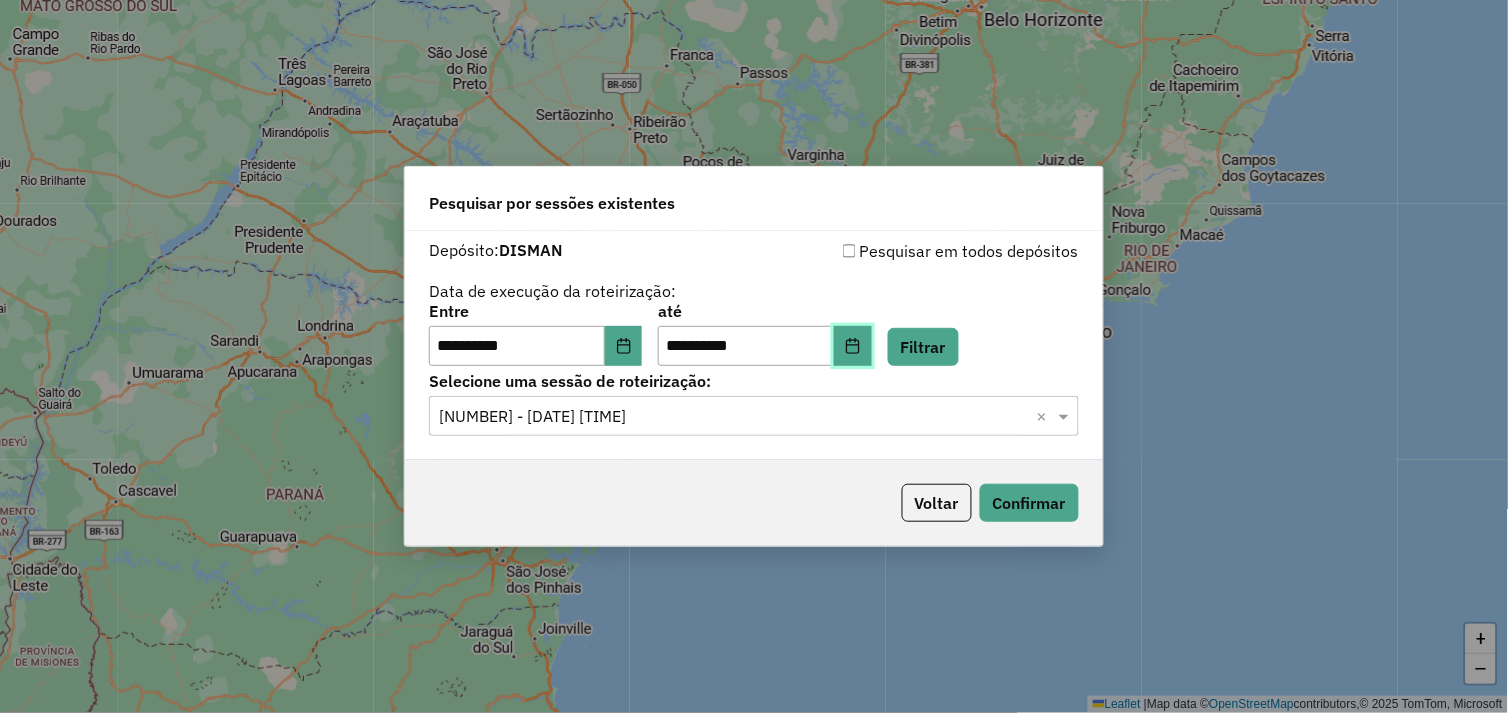 click 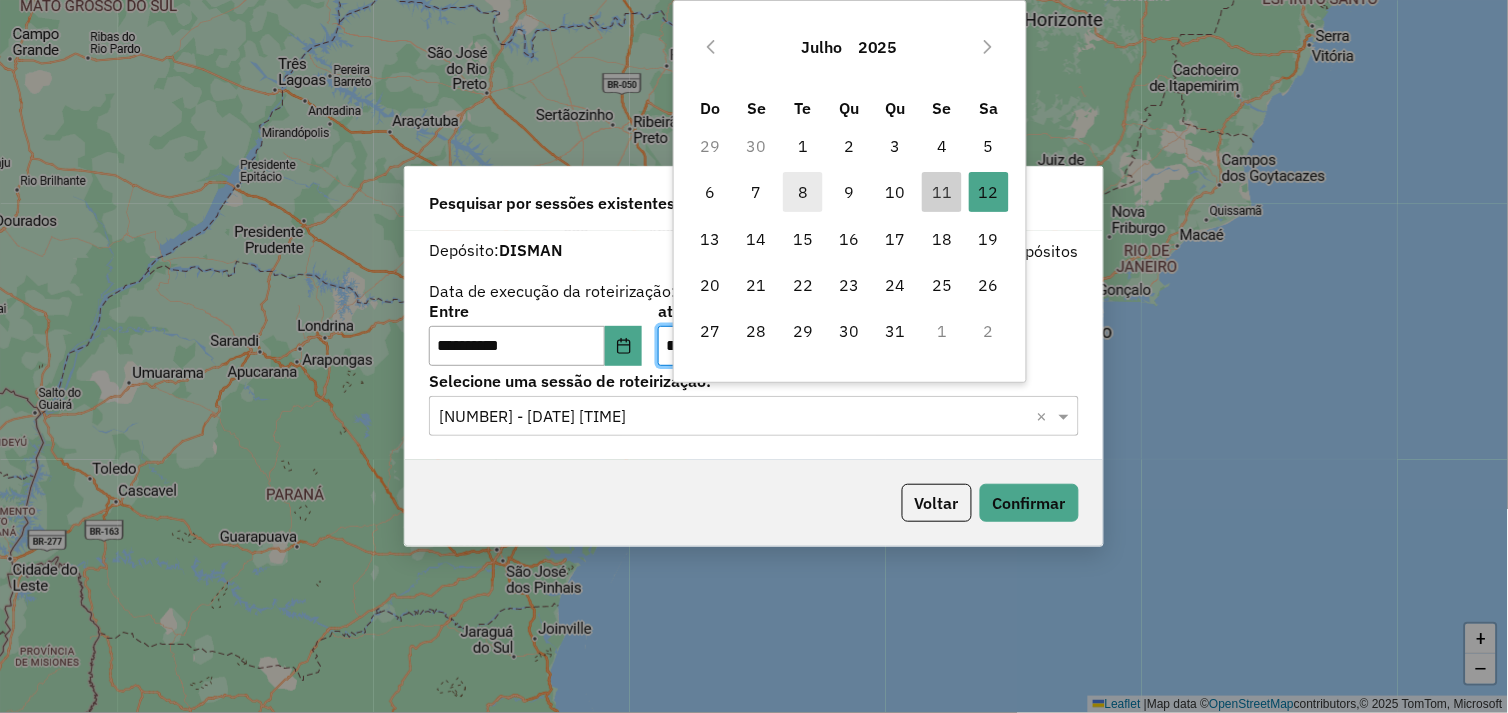 click on "8" at bounding box center (803, 192) 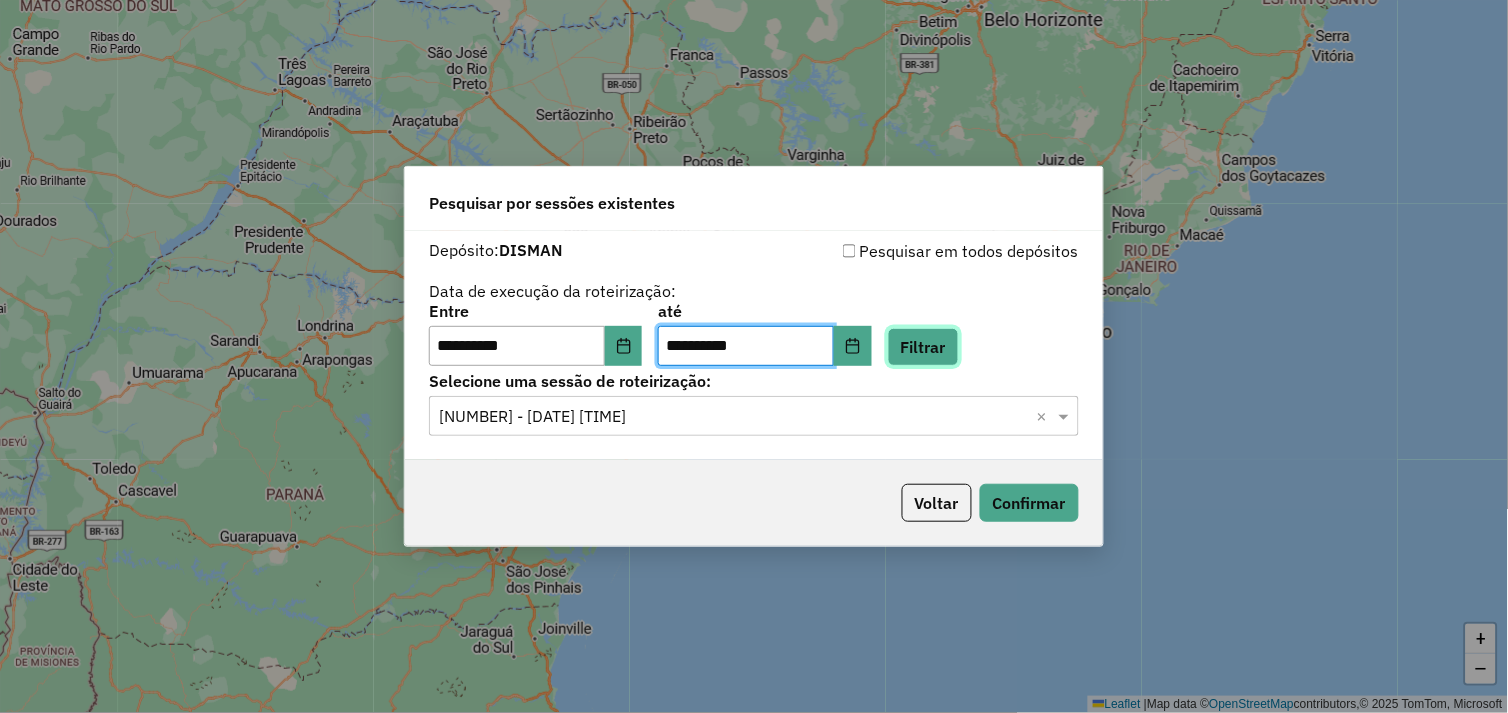 click on "Filtrar" 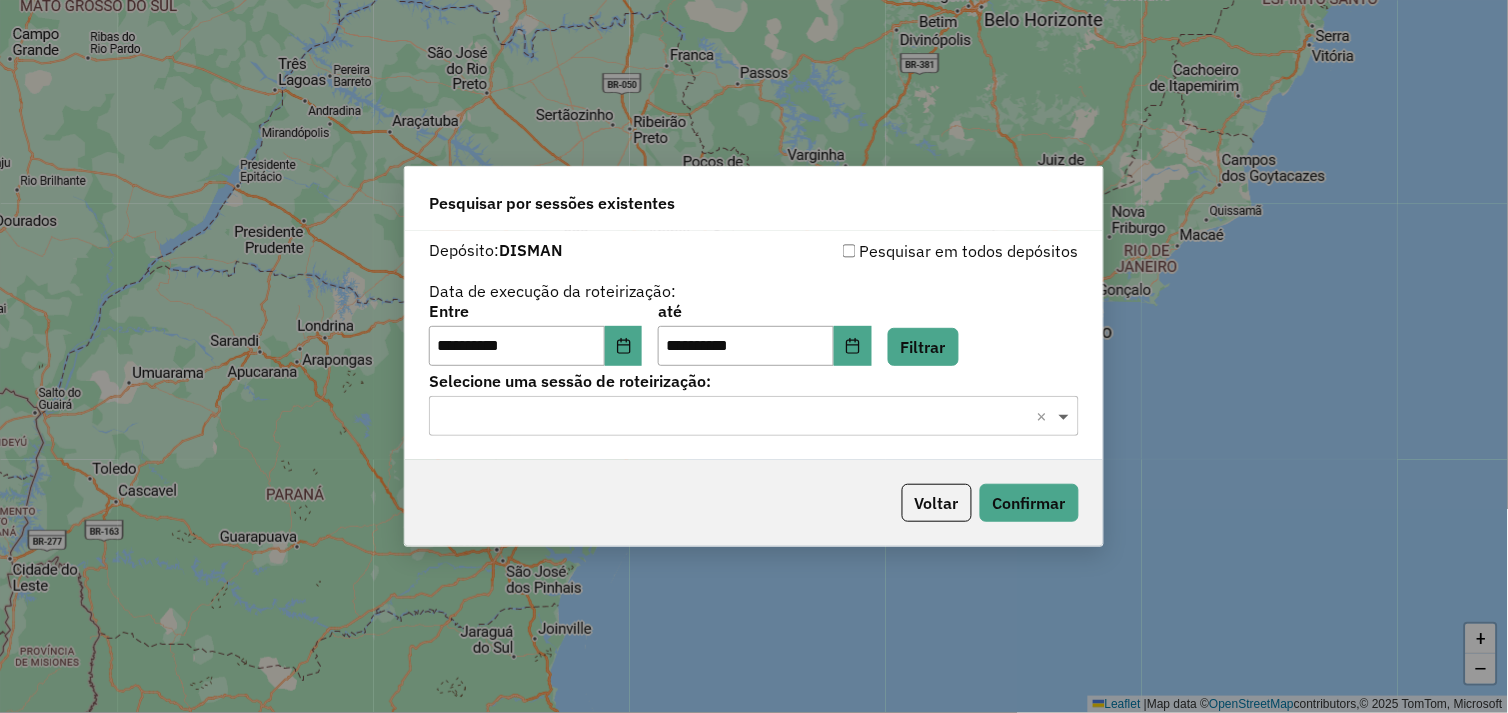 click 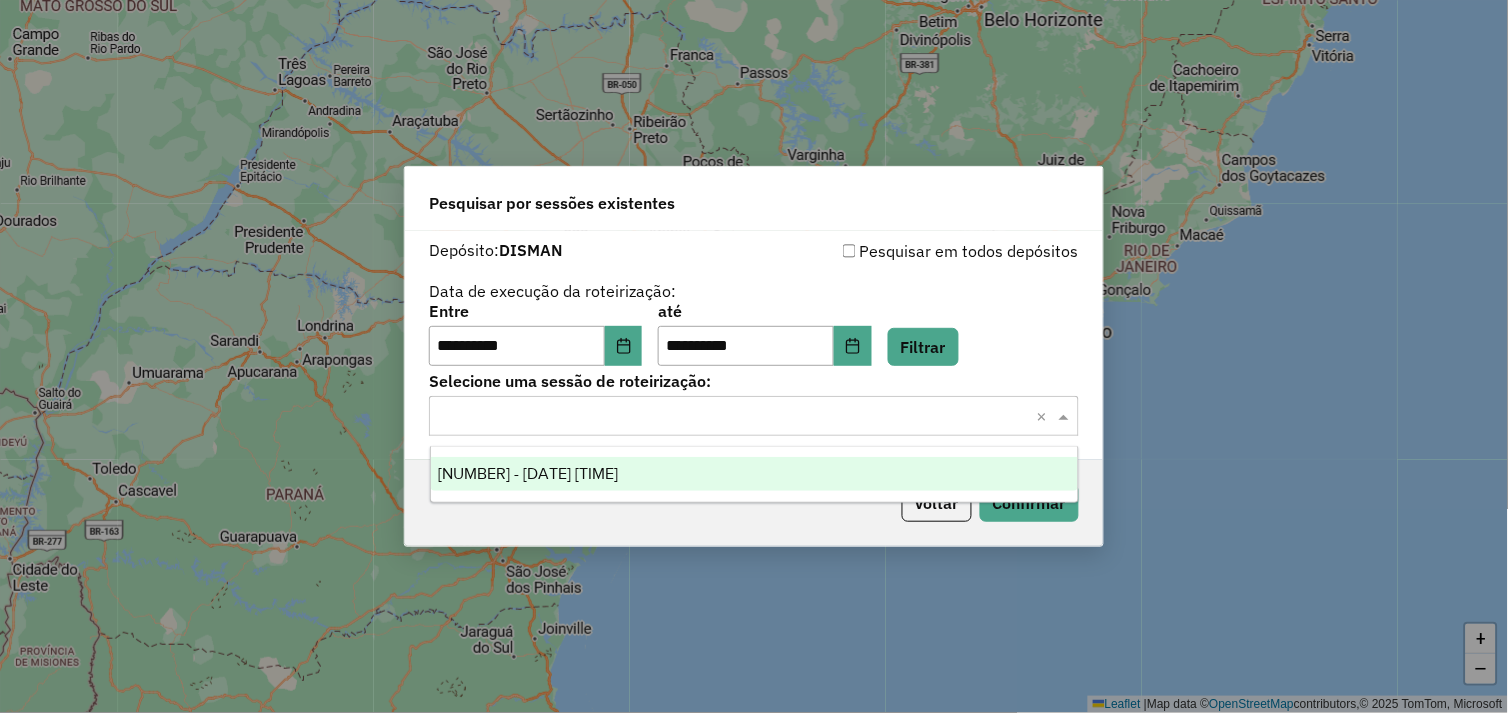 click on "961548 - 08/07/2025 17:09" at bounding box center (755, 474) 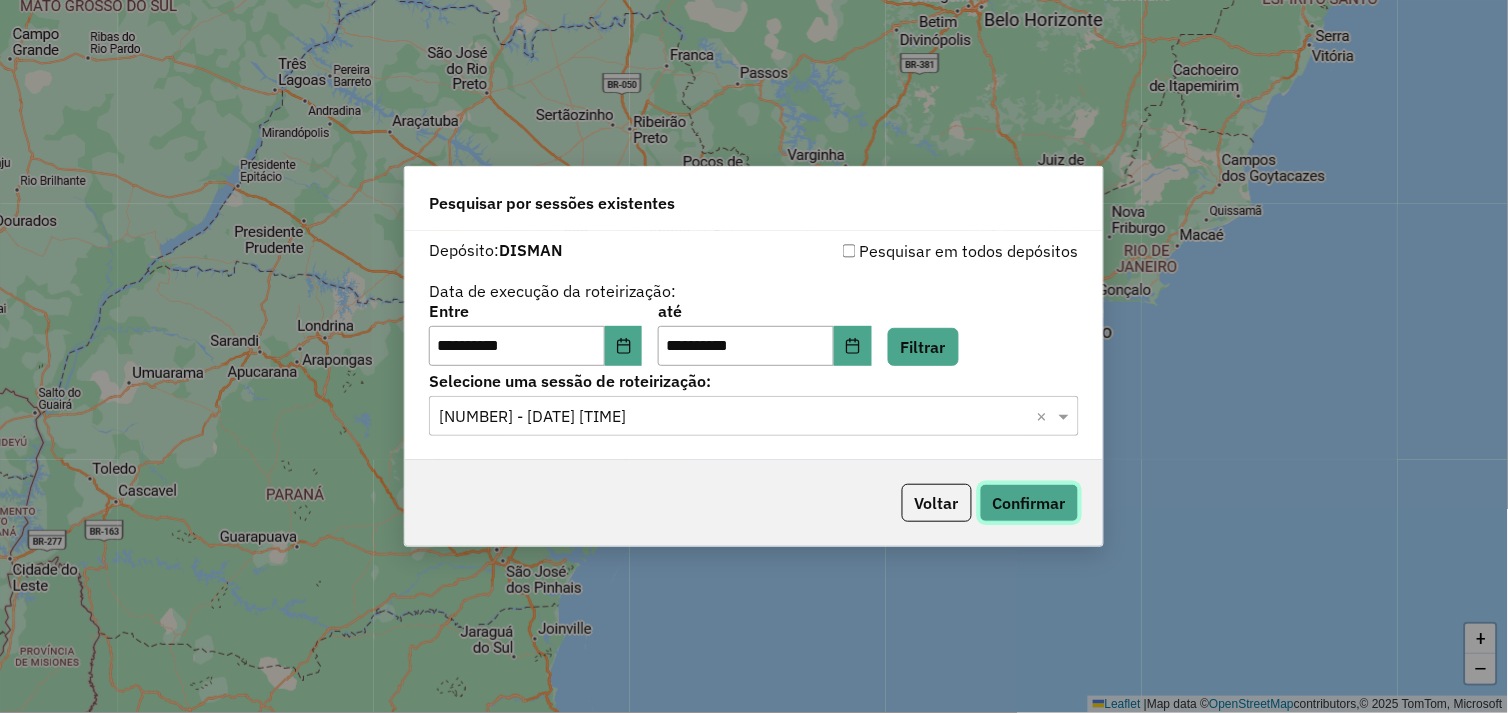 click on "Confirmar" 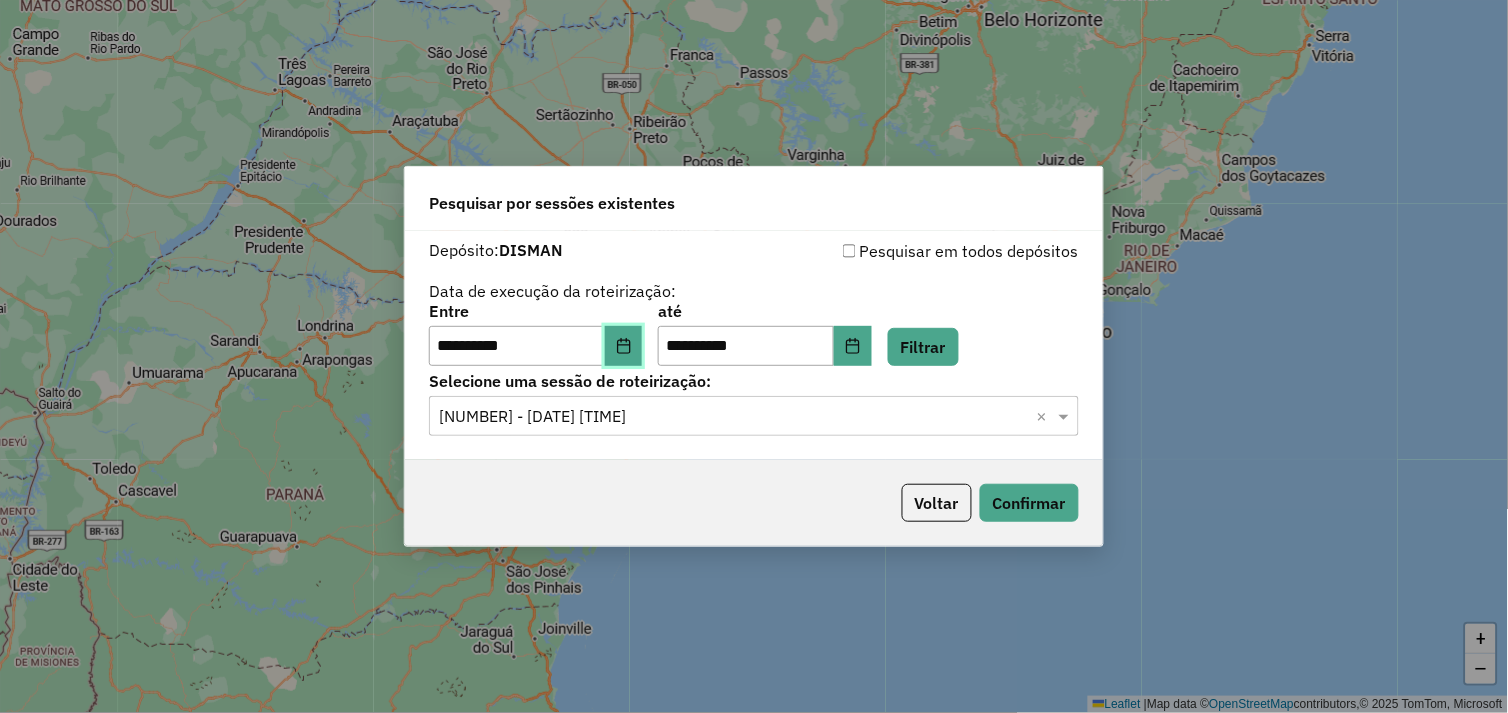 click 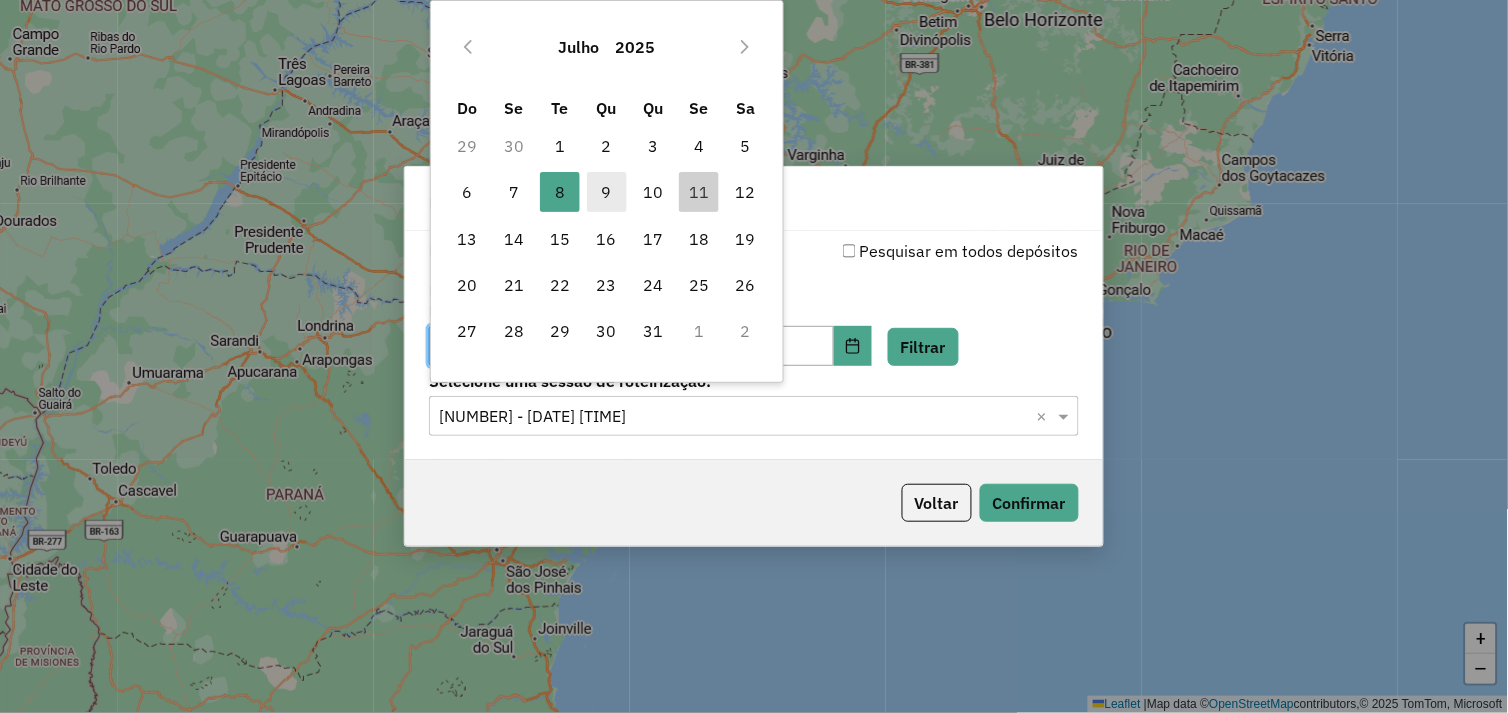 click on "9" at bounding box center [607, 192] 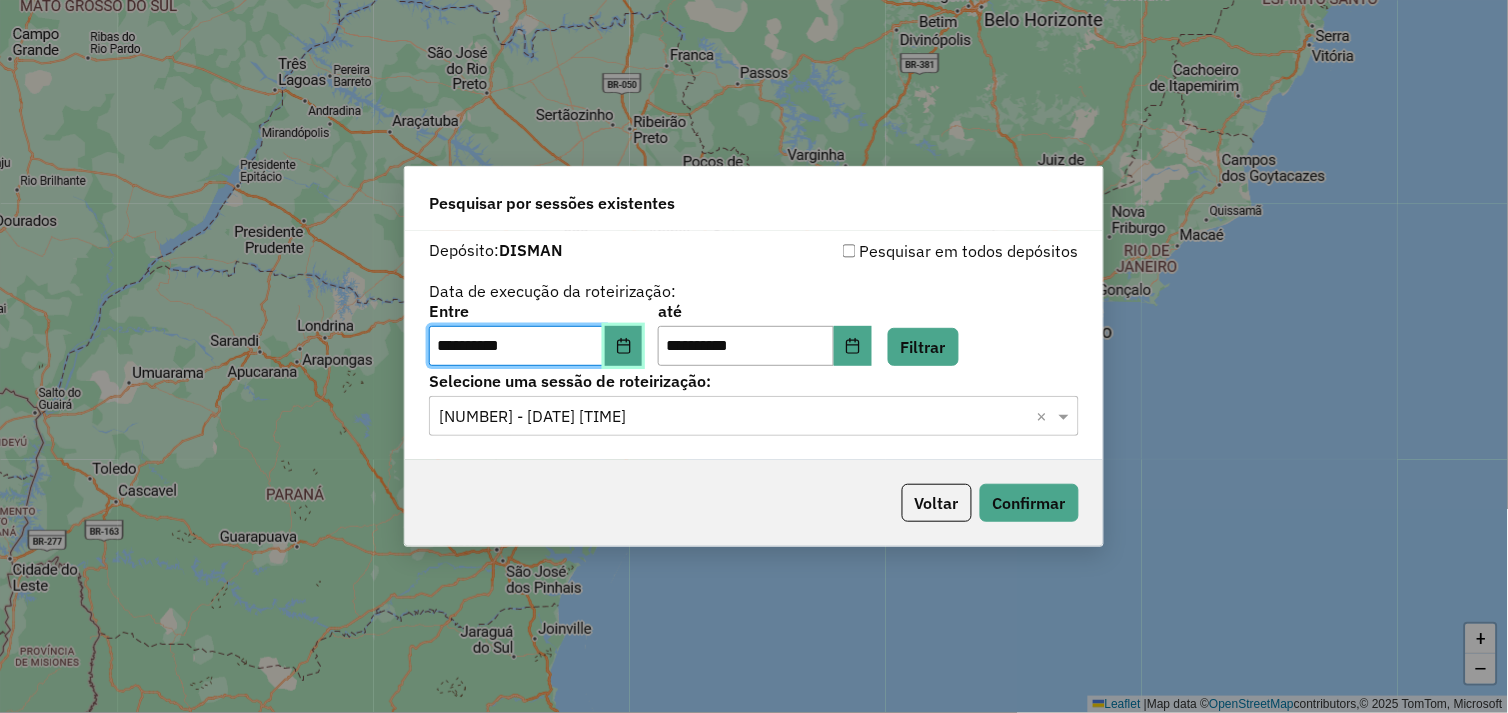 click 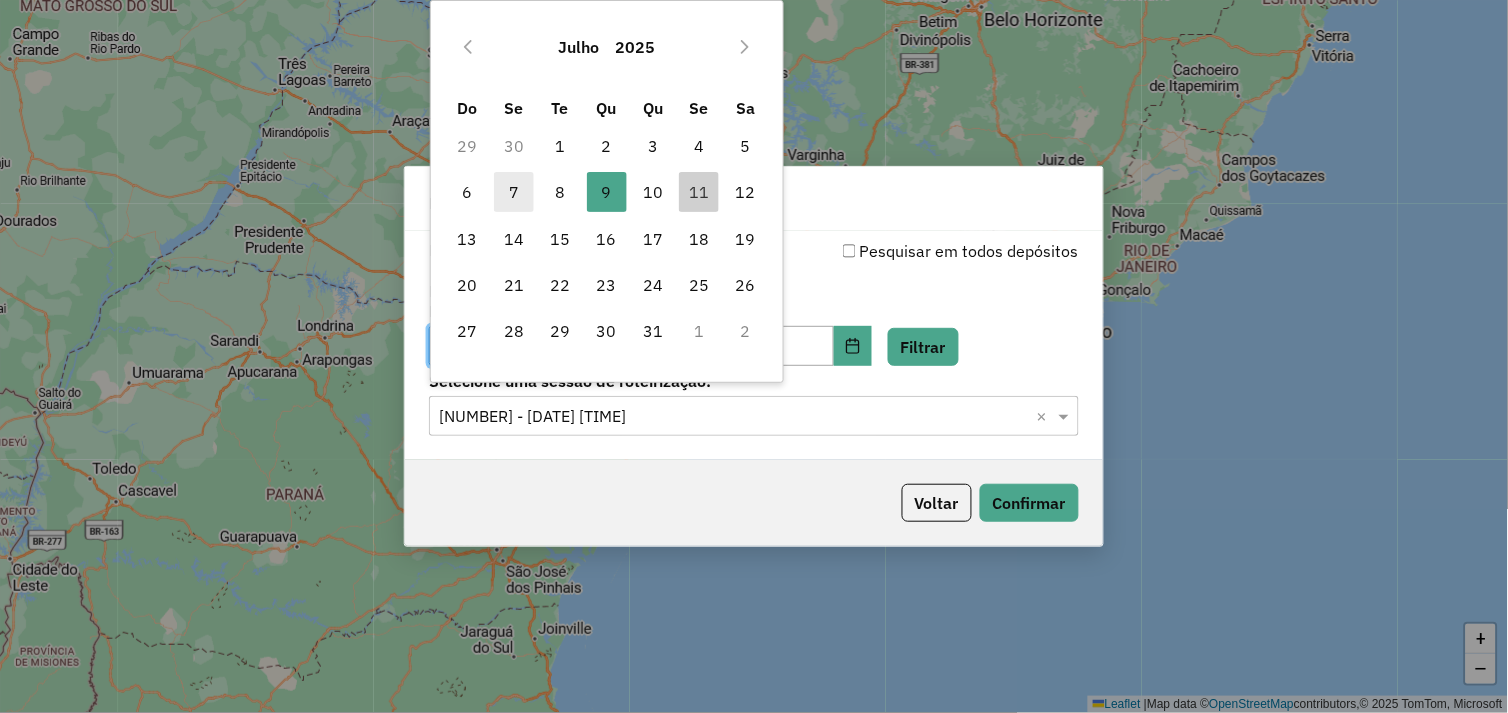 click on "7" at bounding box center [514, 192] 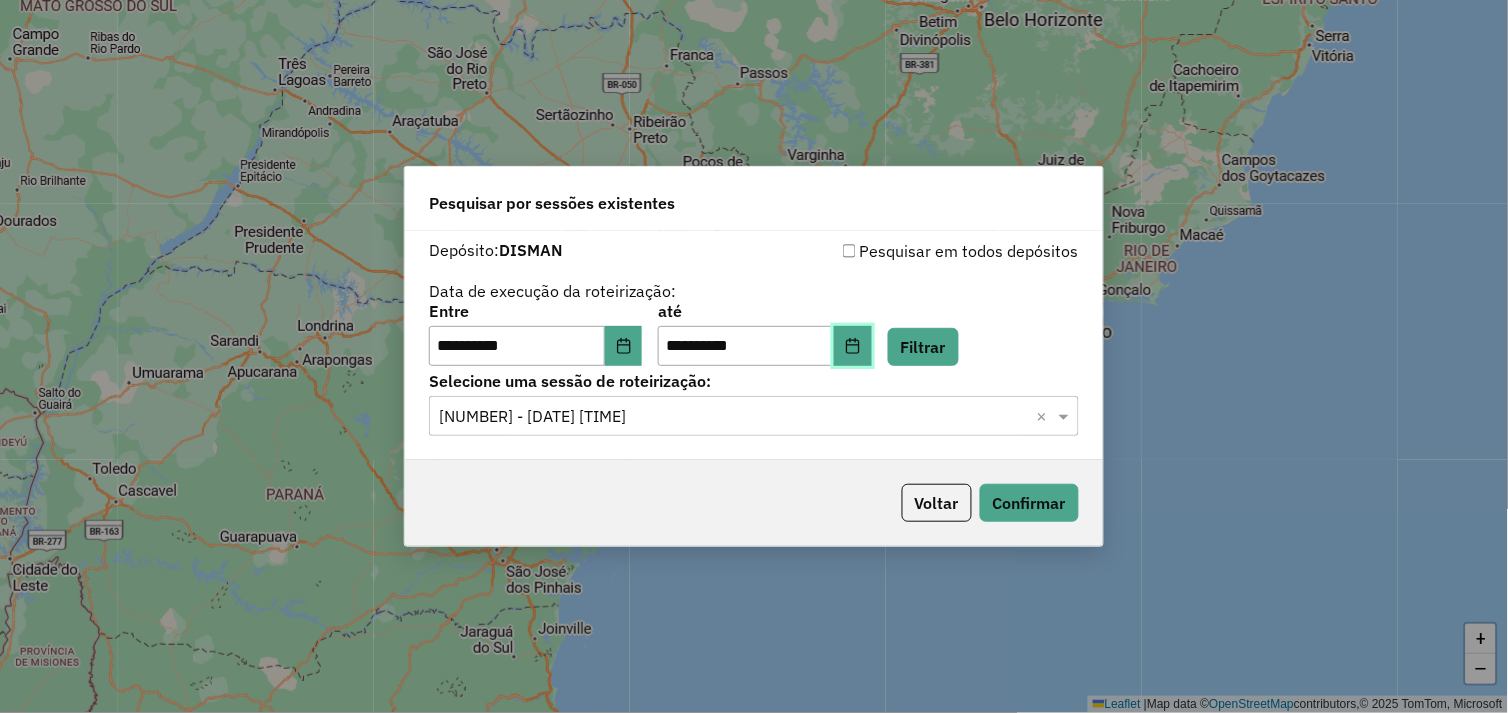 click at bounding box center (853, 346) 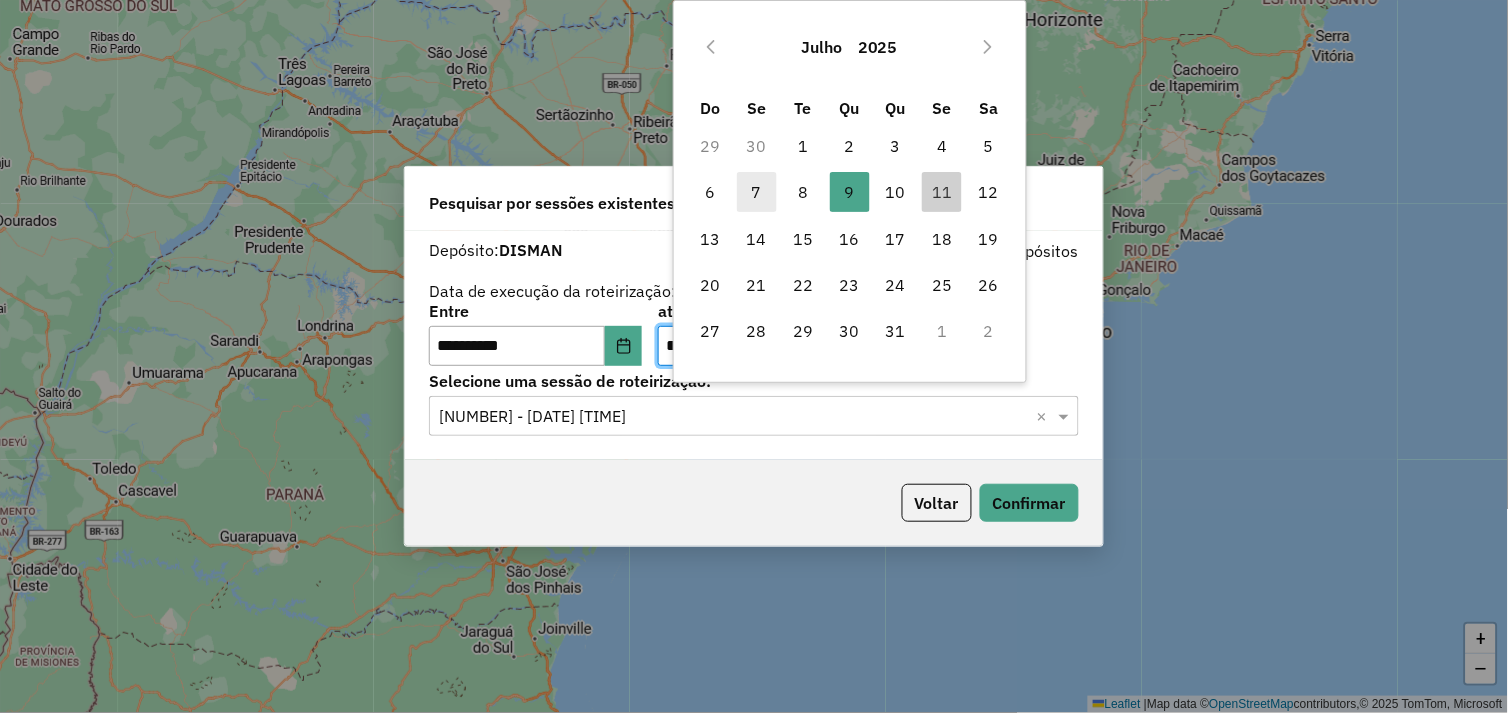 drag, startPoint x: 758, startPoint y: 175, endPoint x: 760, endPoint y: 191, distance: 16.124516 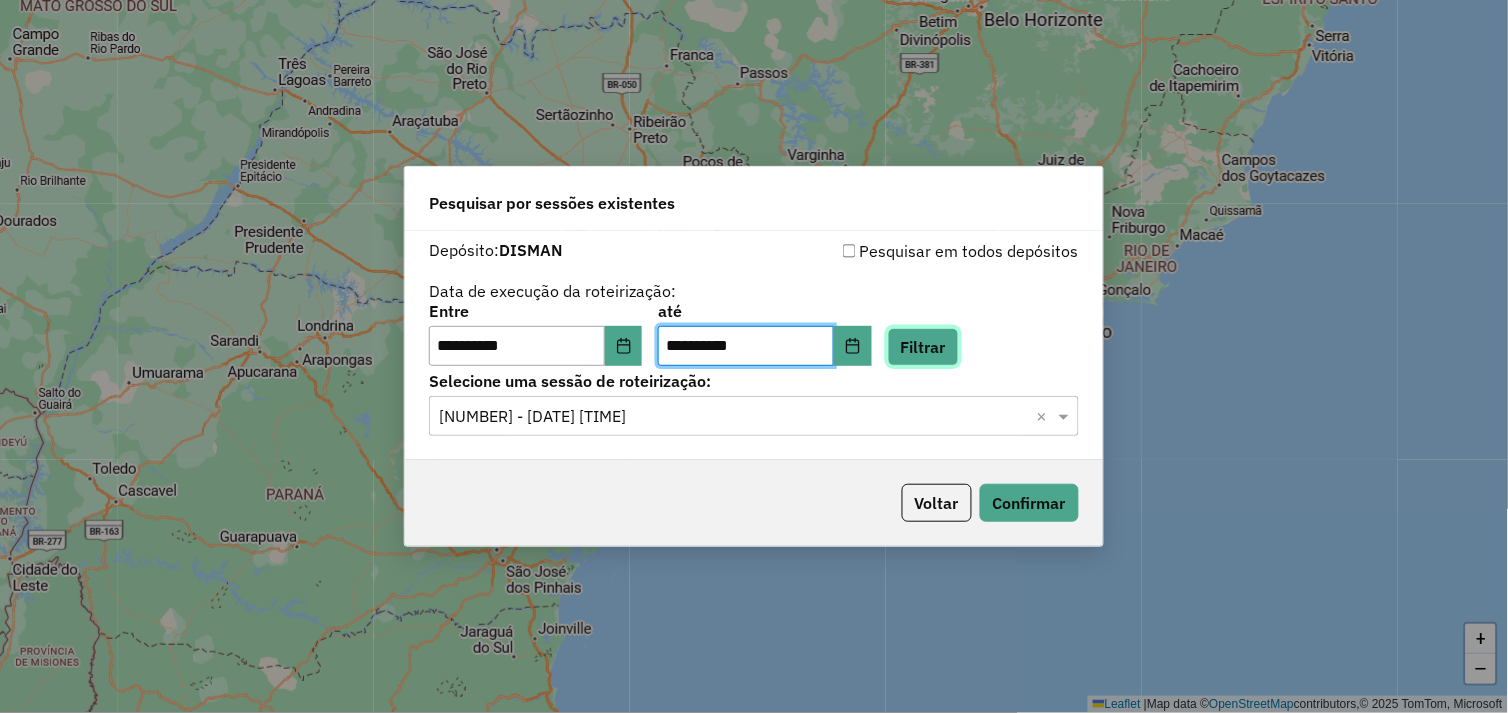 click on "Filtrar" 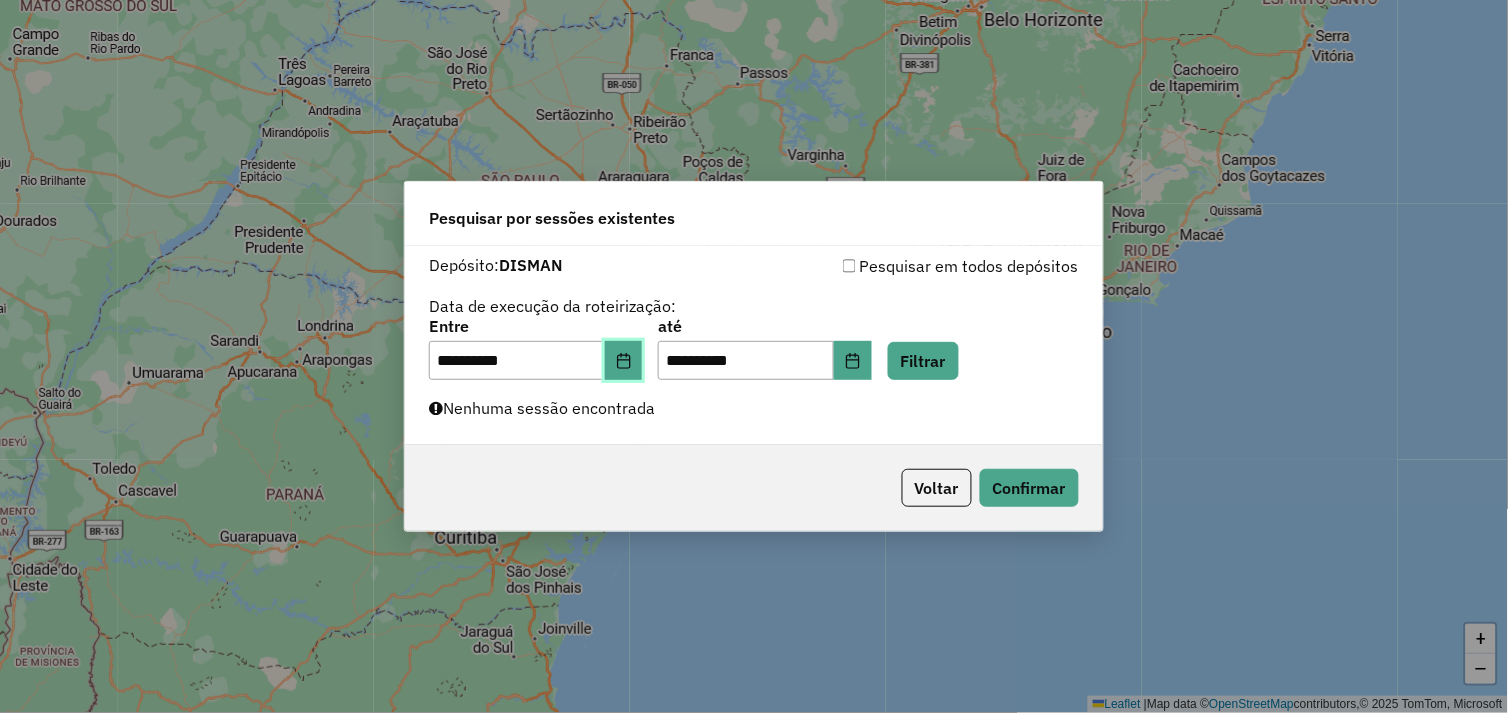 click 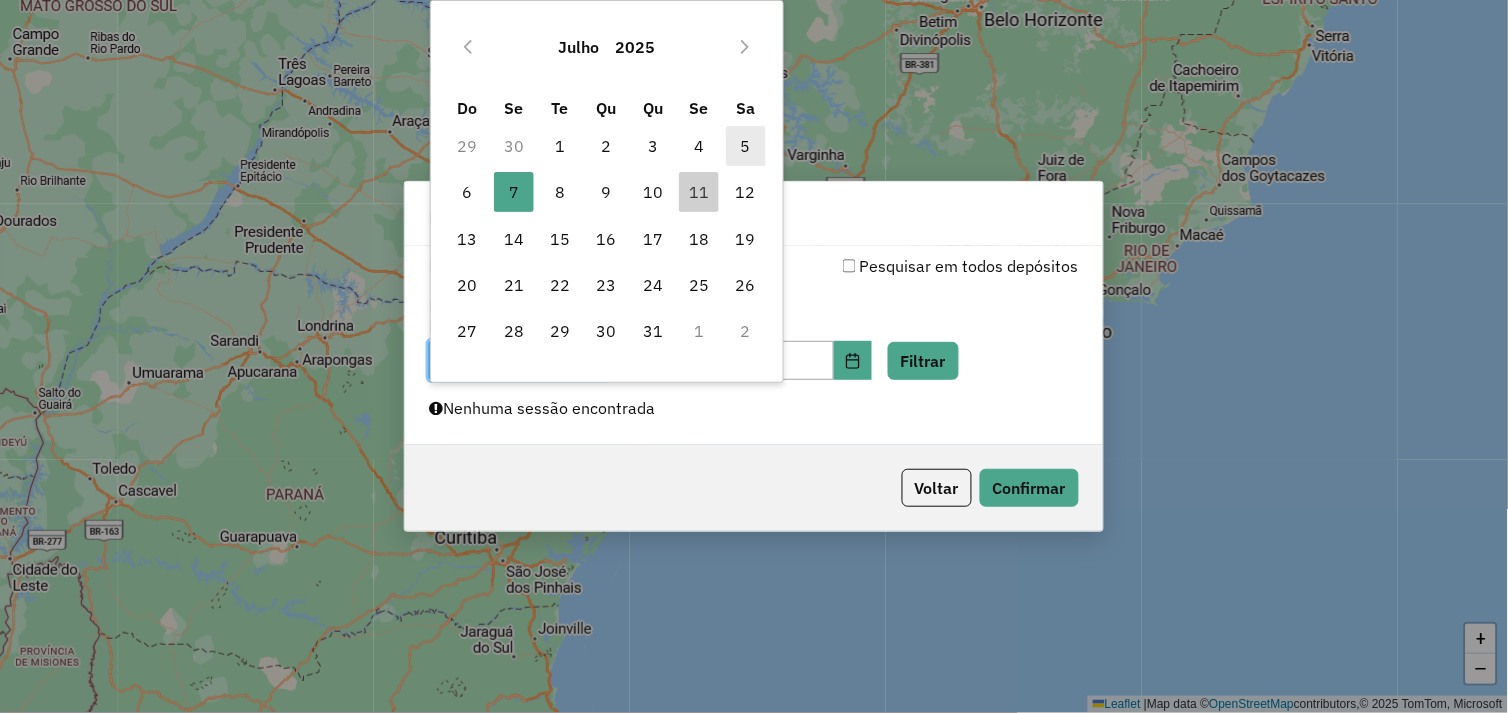 click on "5" at bounding box center (746, 146) 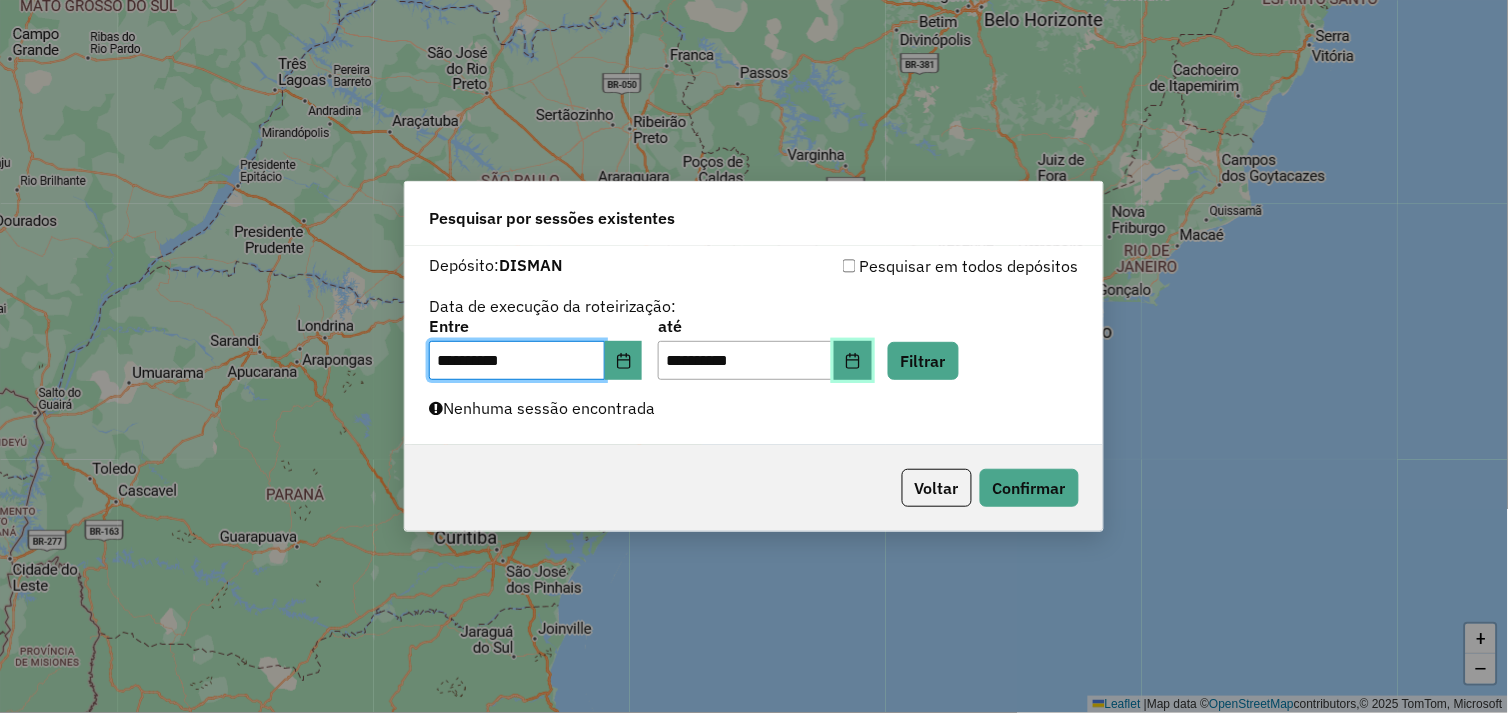 click 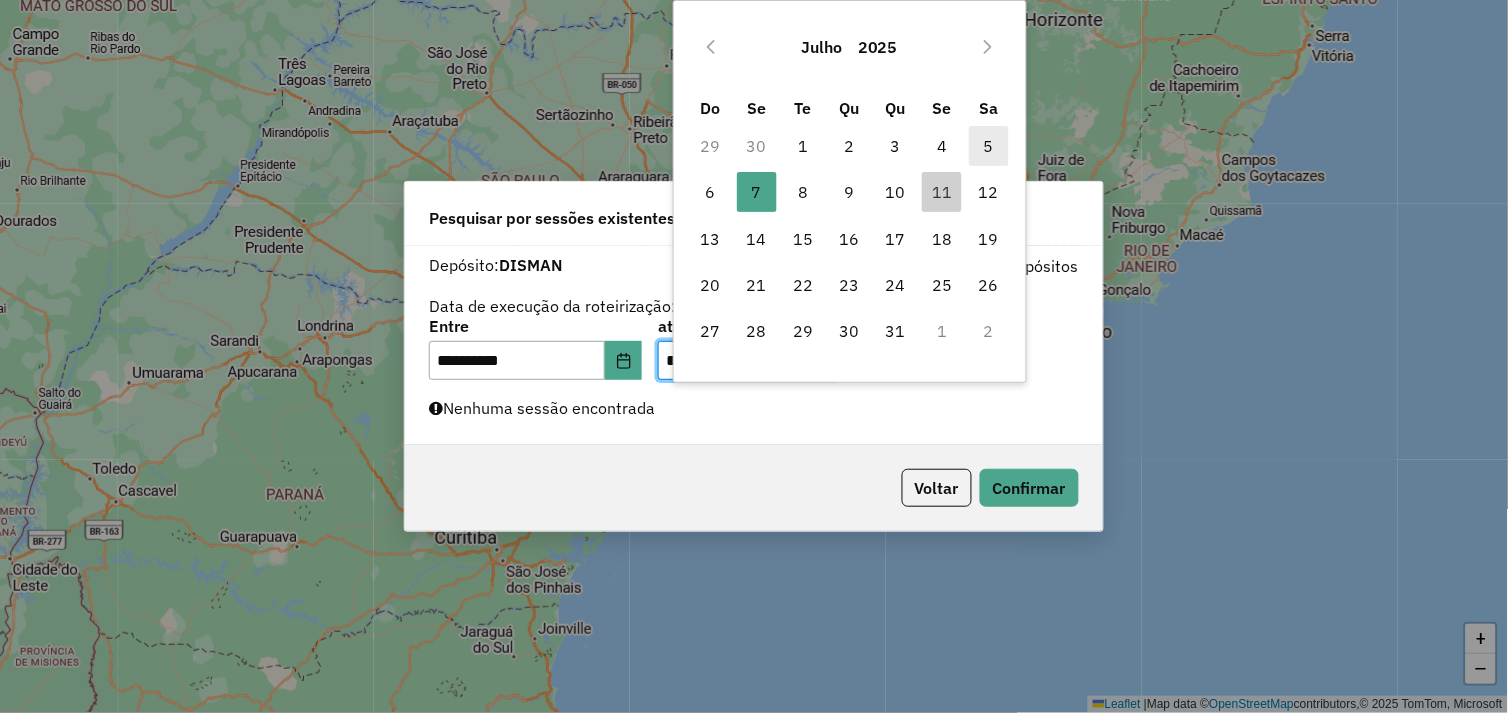 click on "5" at bounding box center [989, 146] 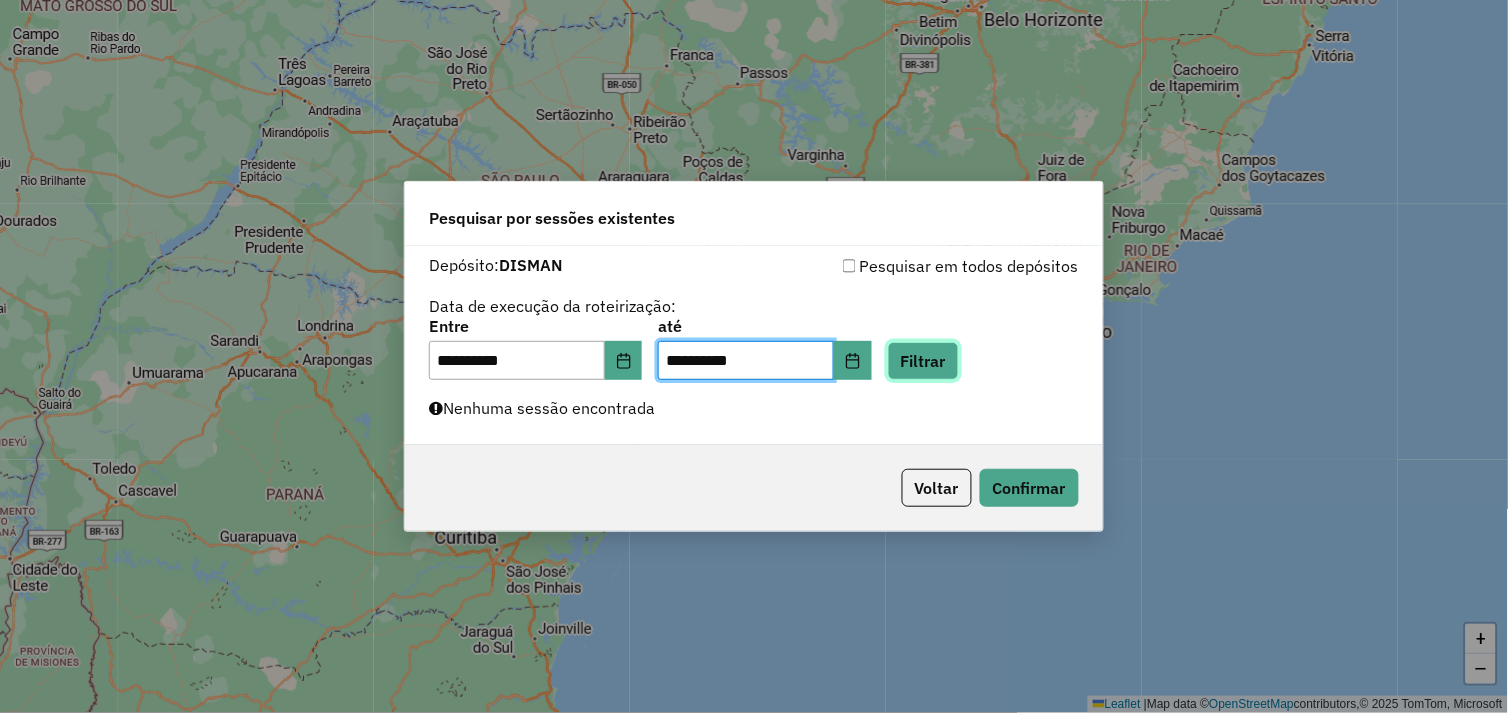 click on "Filtrar" 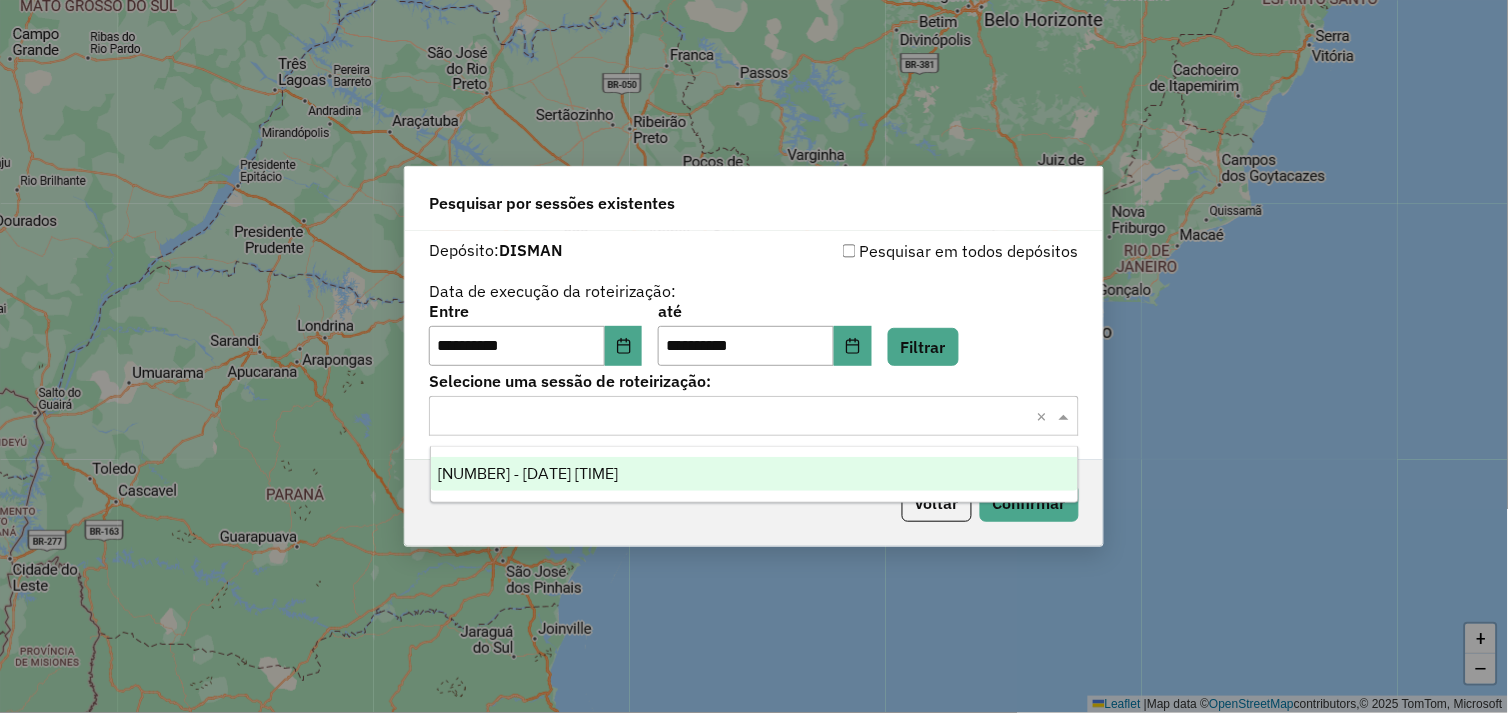 click 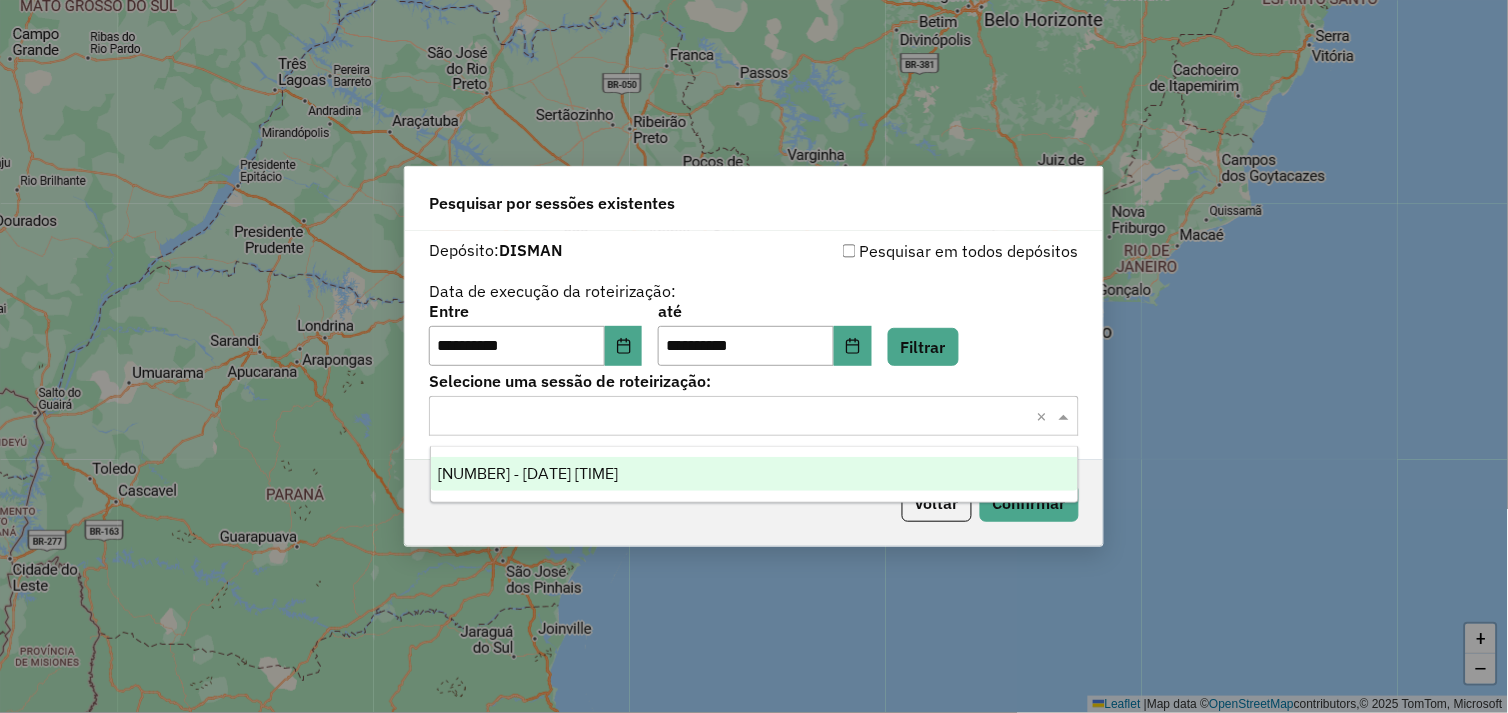 click on "960704 - 05/07/2025 17:05" at bounding box center [755, 474] 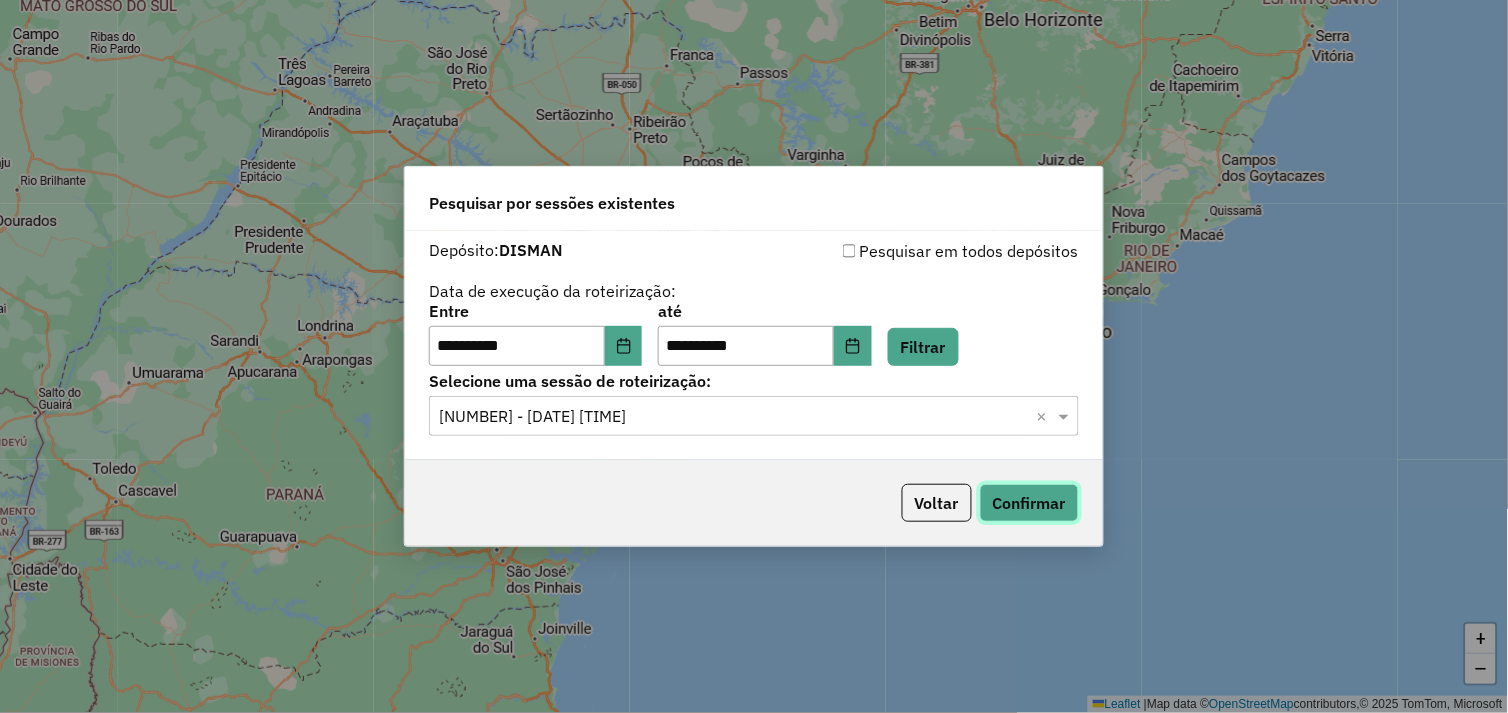 click on "Confirmar" 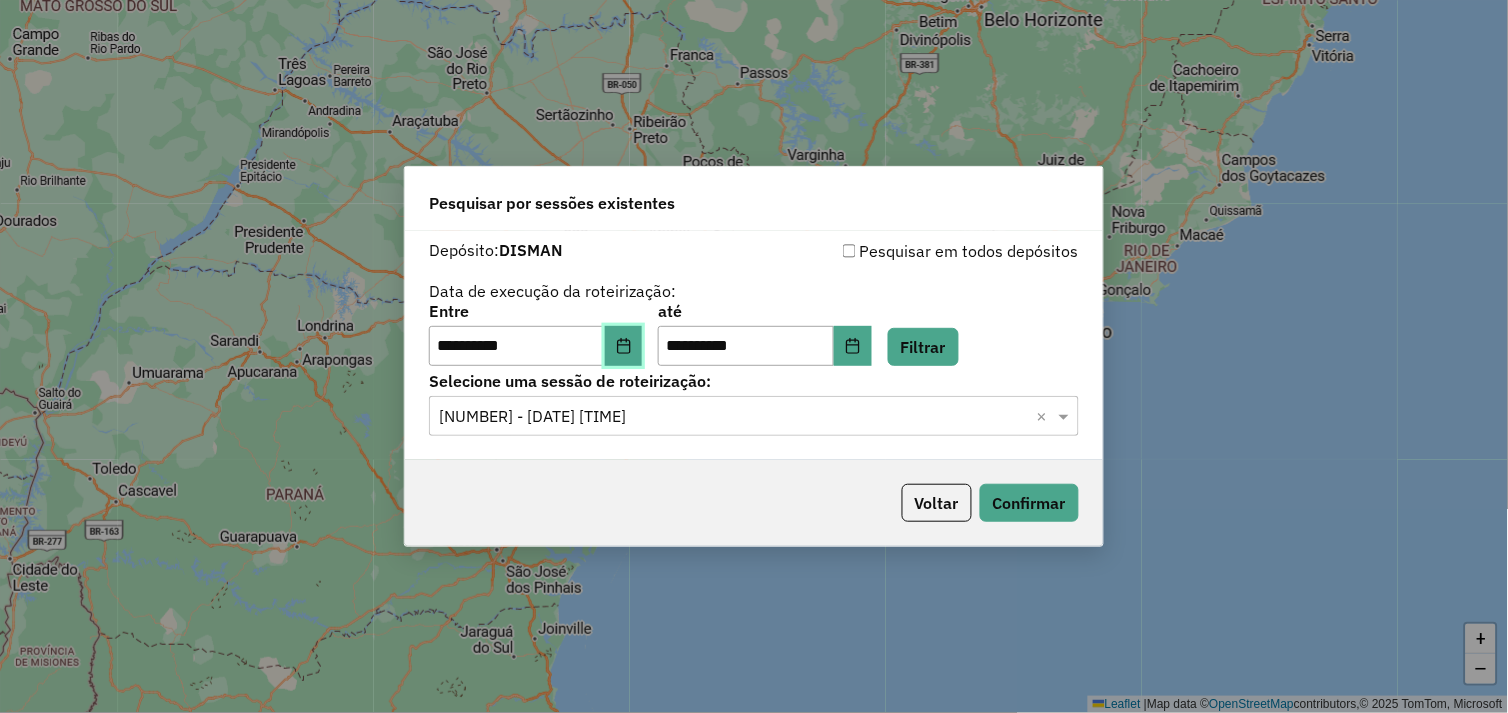 click at bounding box center (624, 346) 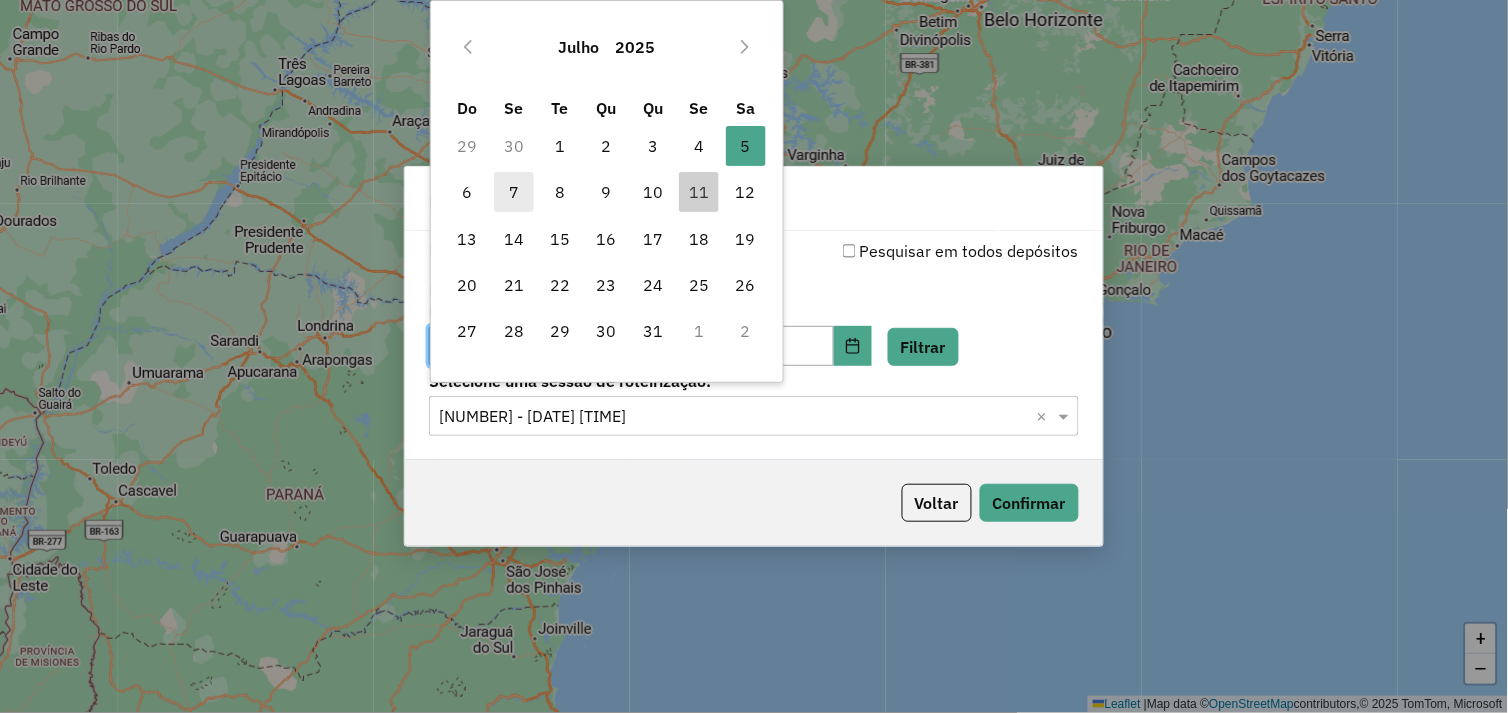 click on "7" at bounding box center [514, 192] 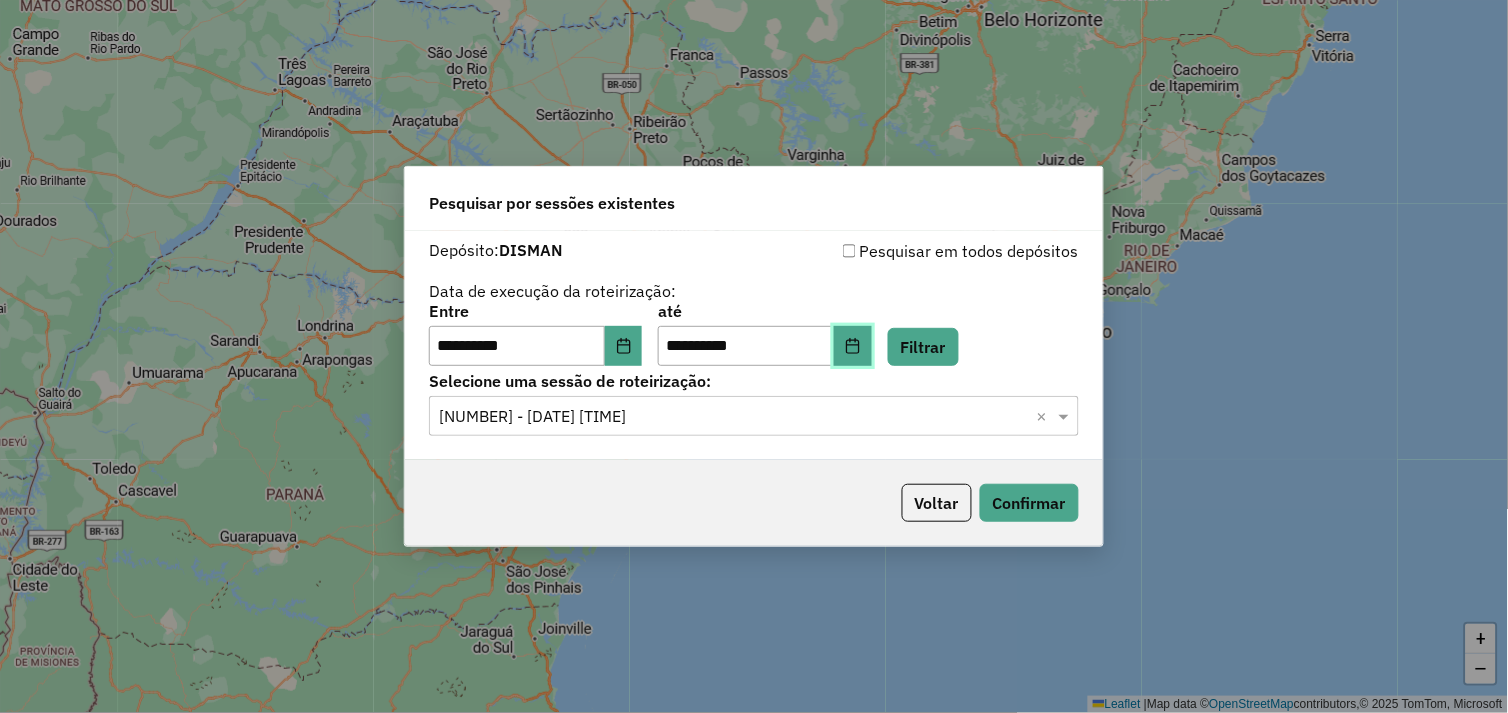 click 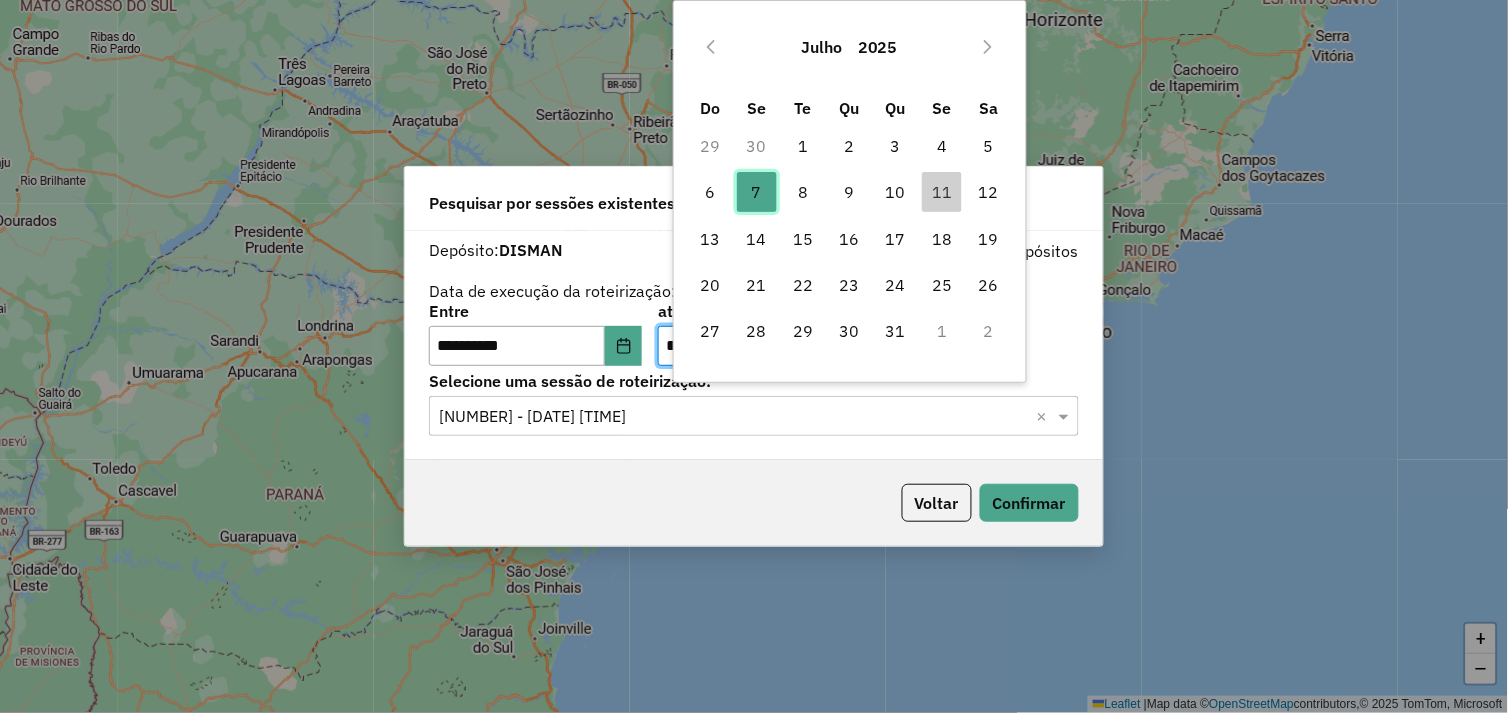 click on "7" at bounding box center [757, 192] 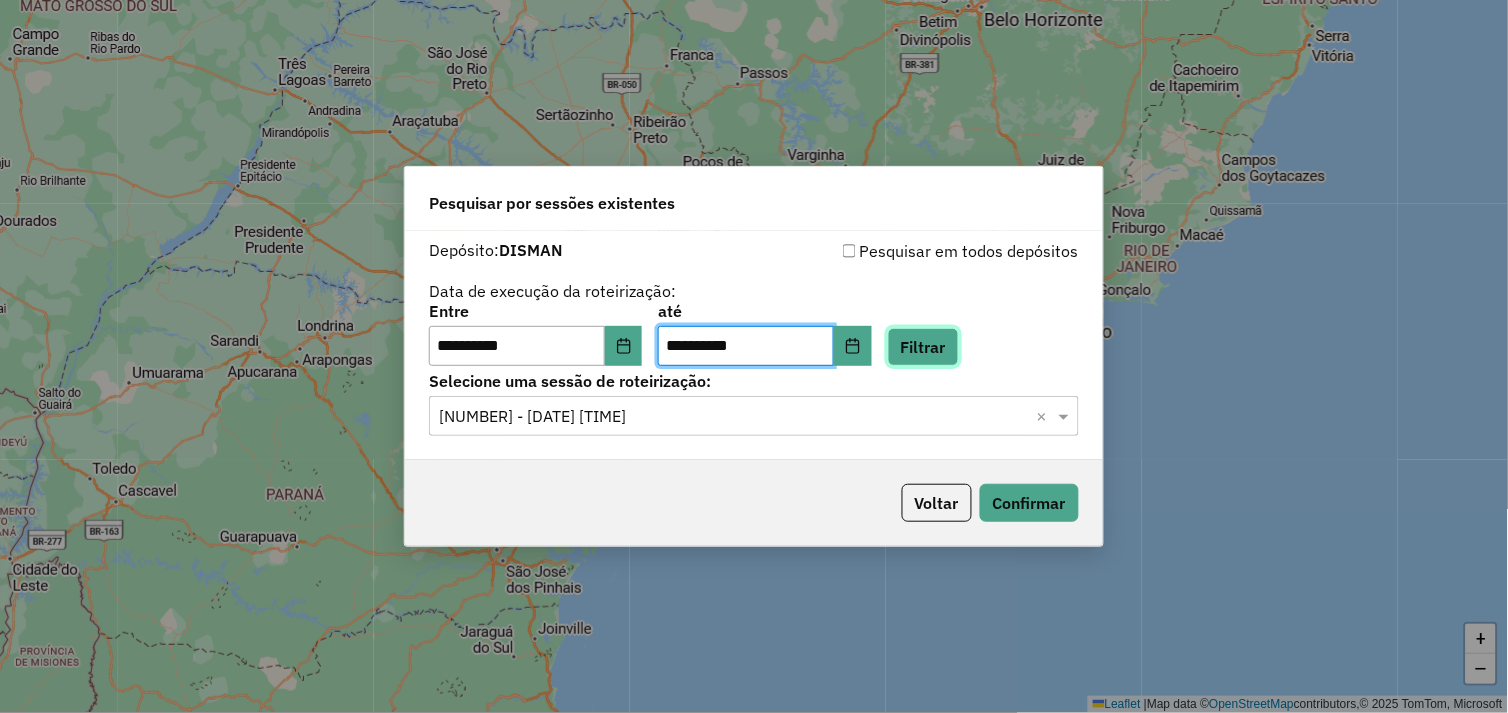 click on "Filtrar" 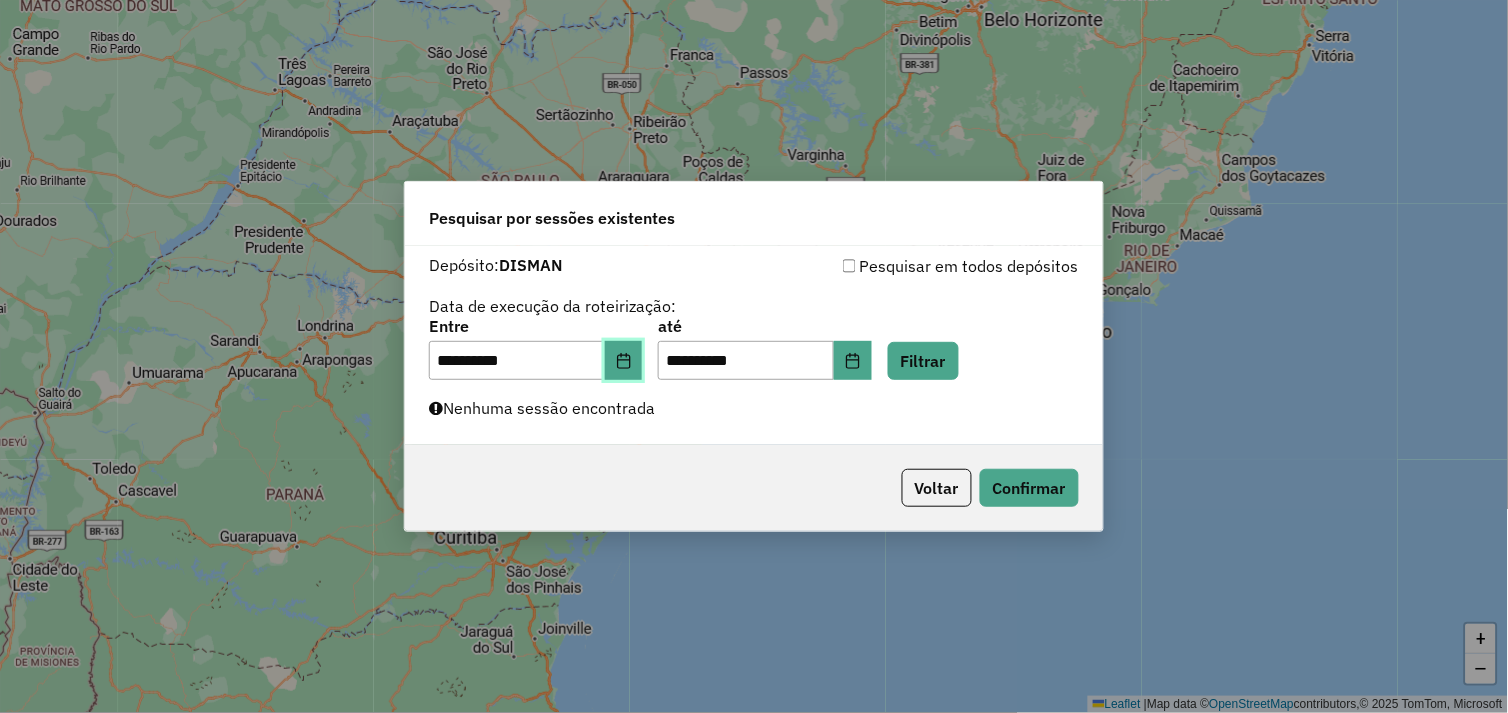 click 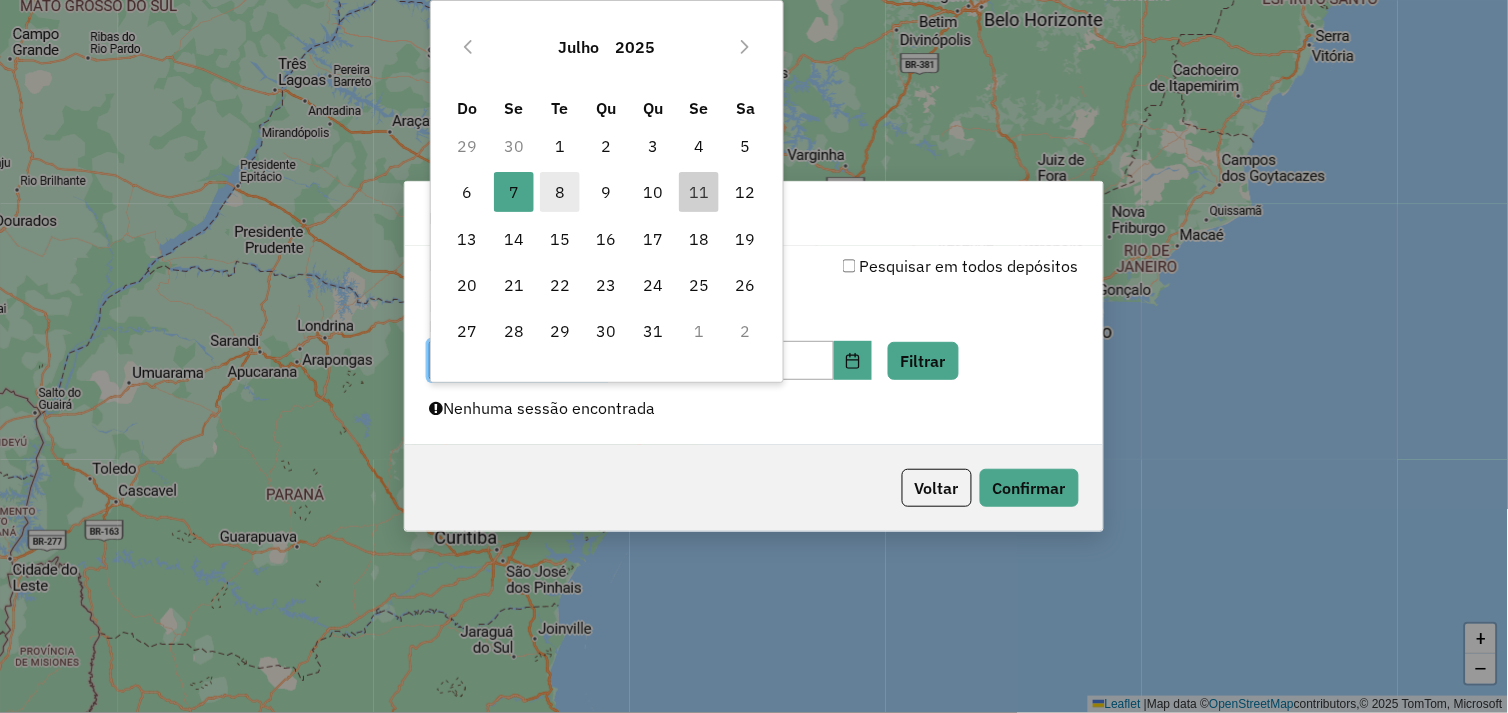 click on "8" at bounding box center [560, 192] 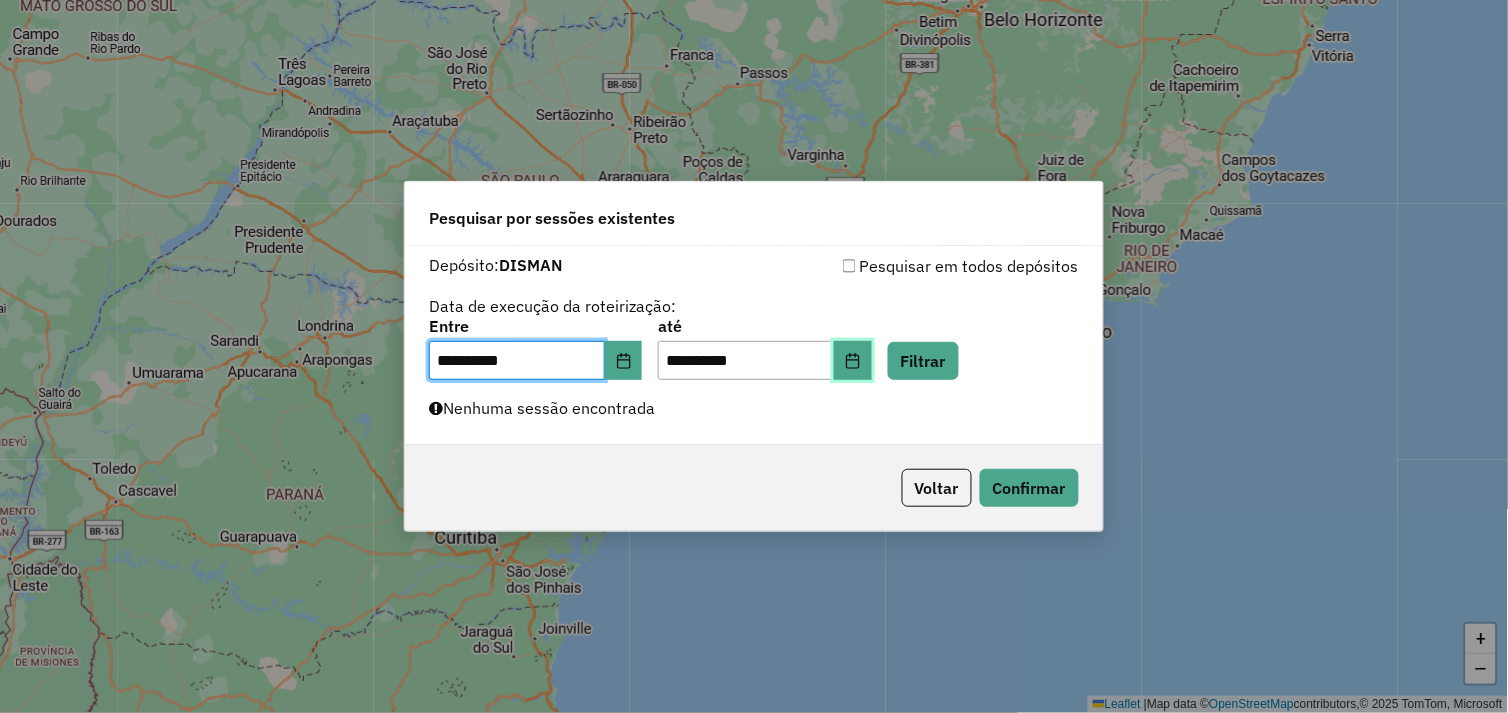 click at bounding box center (853, 361) 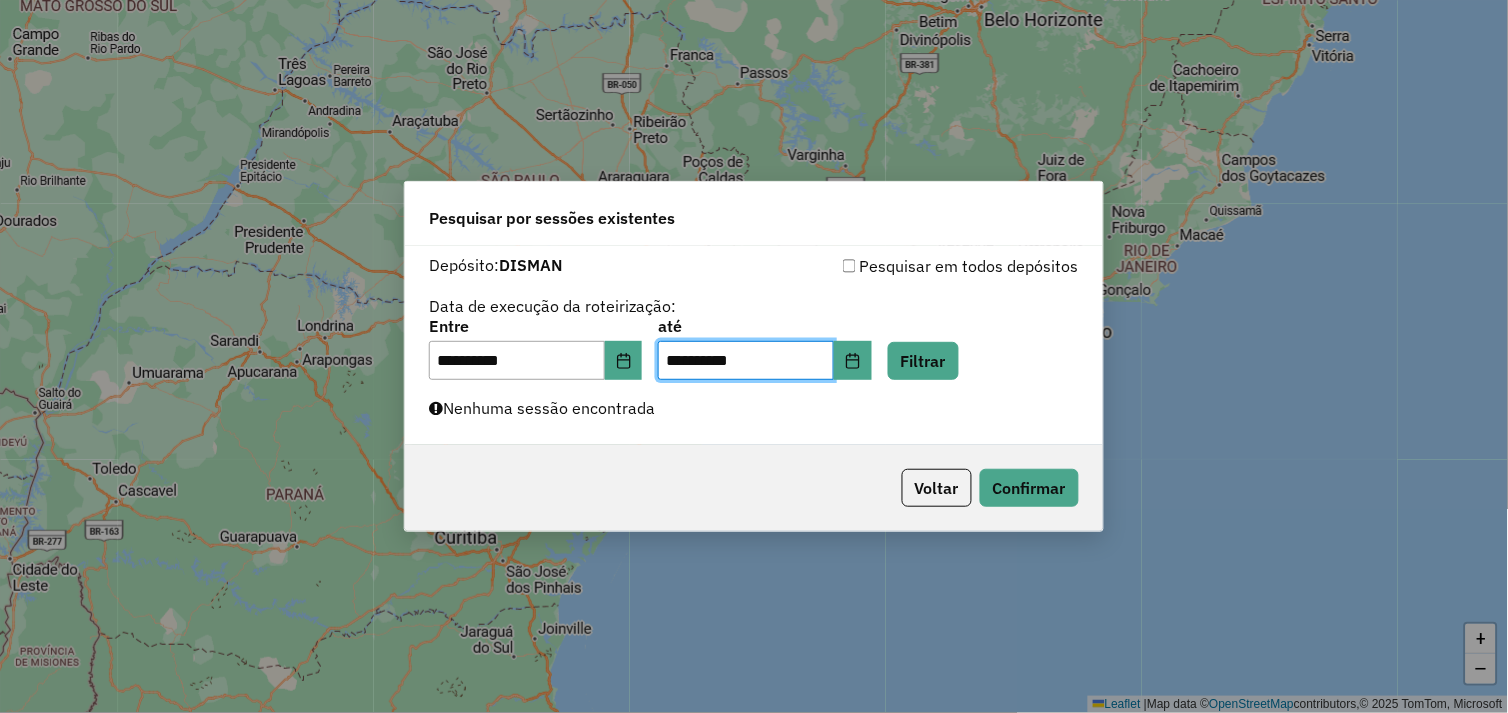 click on "Voltar   Confirmar" 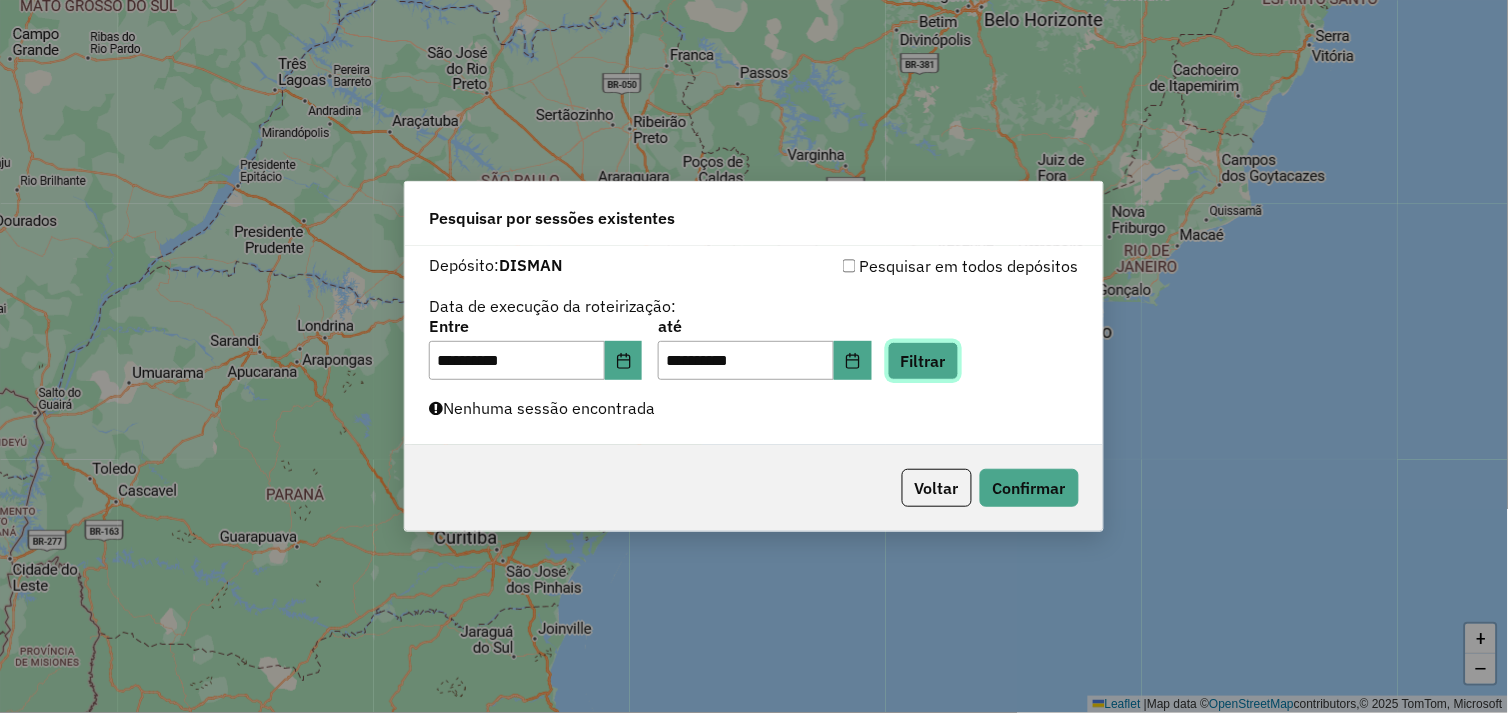 click on "Filtrar" 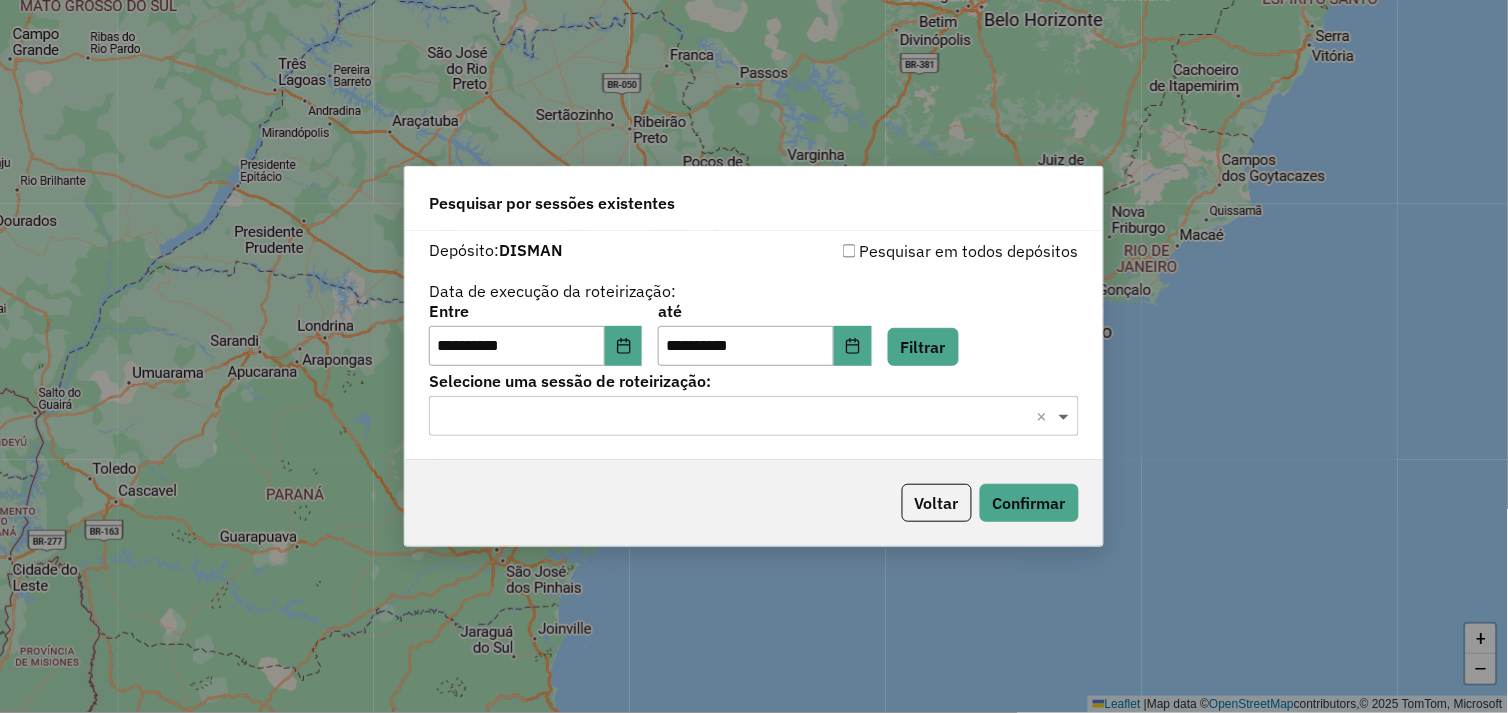 click 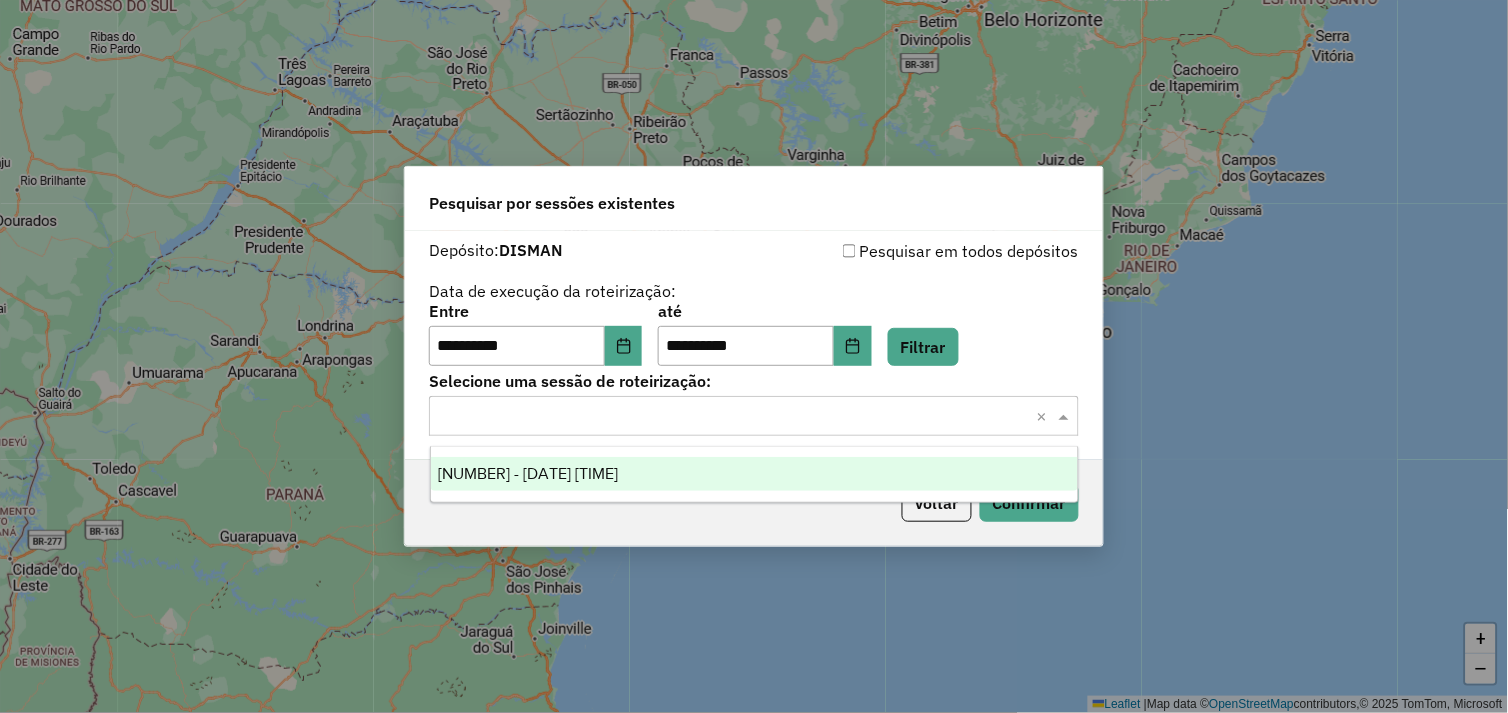 drag, startPoint x: 835, startPoint y: 480, endPoint x: 916, endPoint y: 480, distance: 81 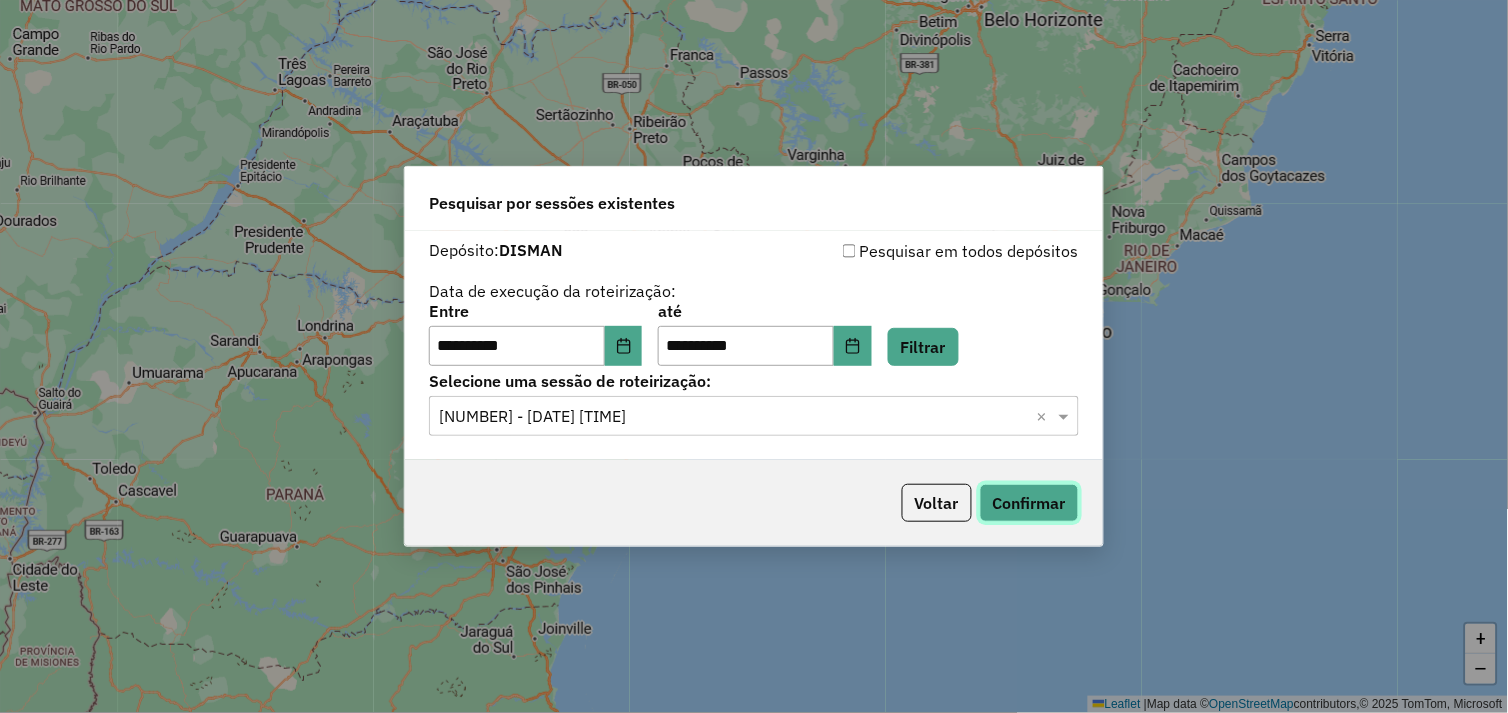 click on "Confirmar" 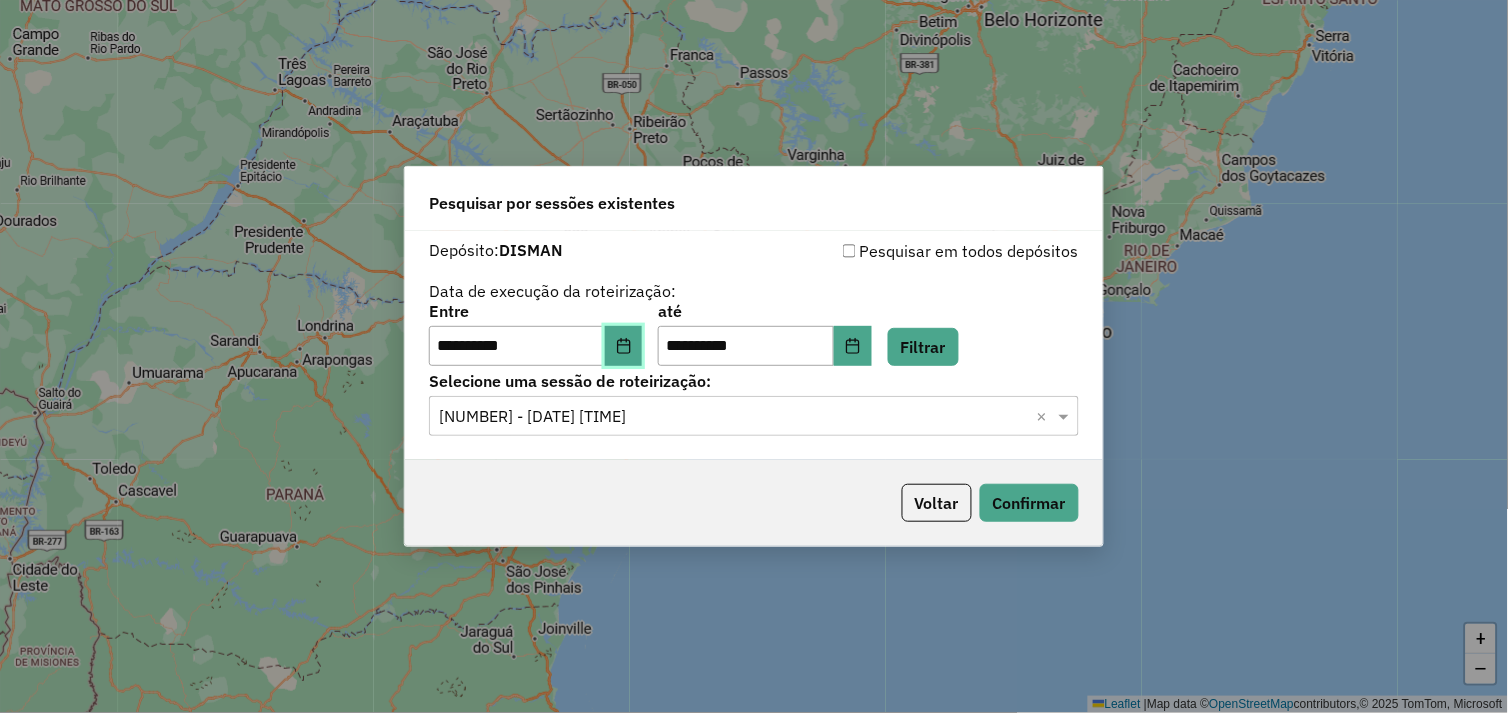 click at bounding box center [624, 346] 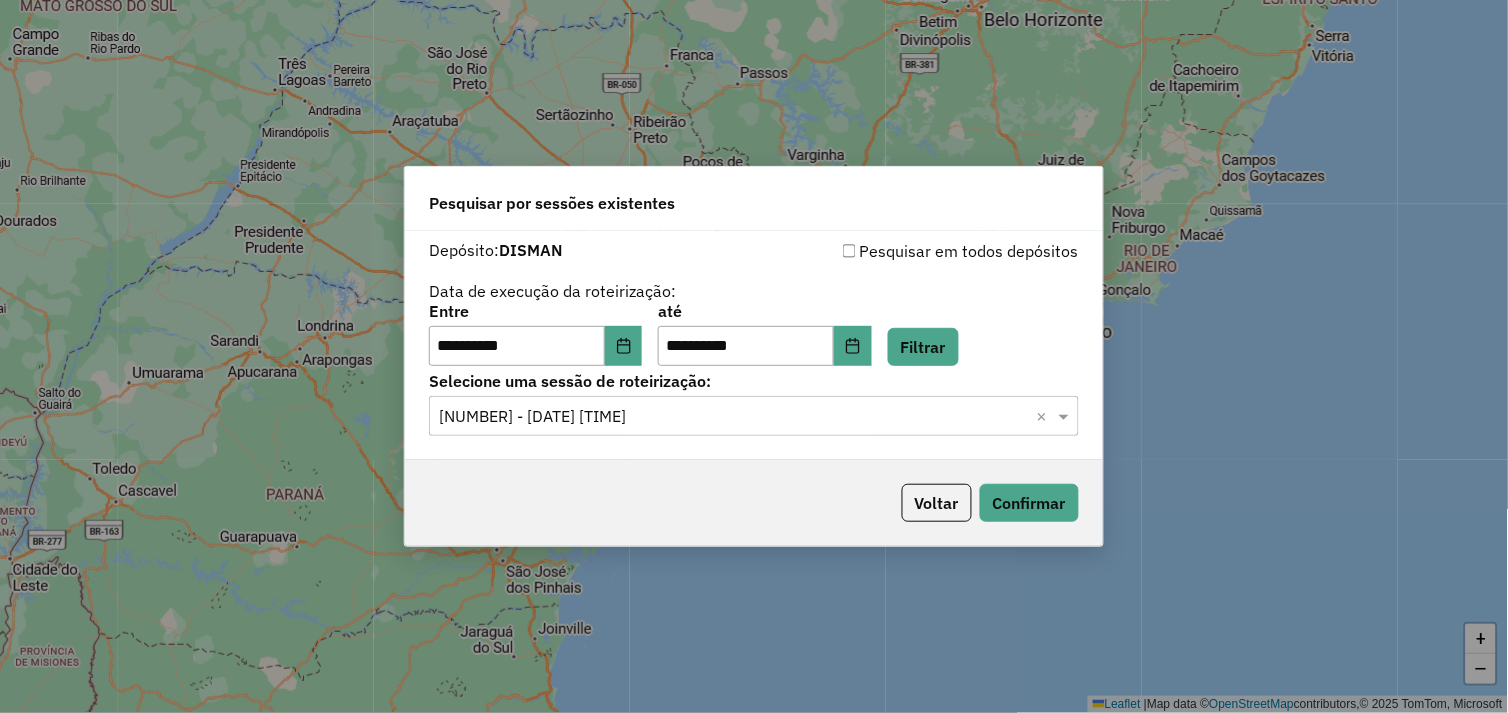 drag, startPoint x: 867, startPoint y: 97, endPoint x: 920, endPoint y: 95, distance: 53.037724 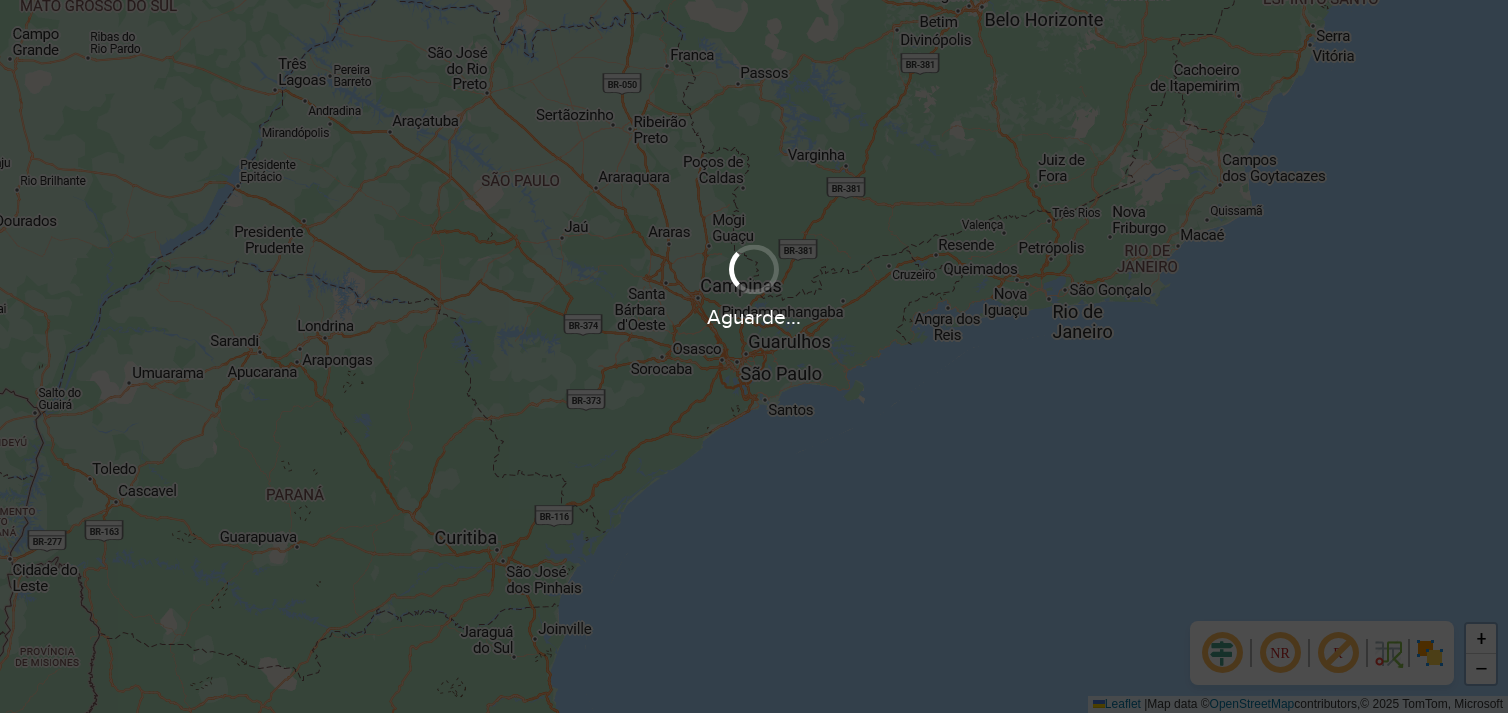 scroll, scrollTop: 0, scrollLeft: 0, axis: both 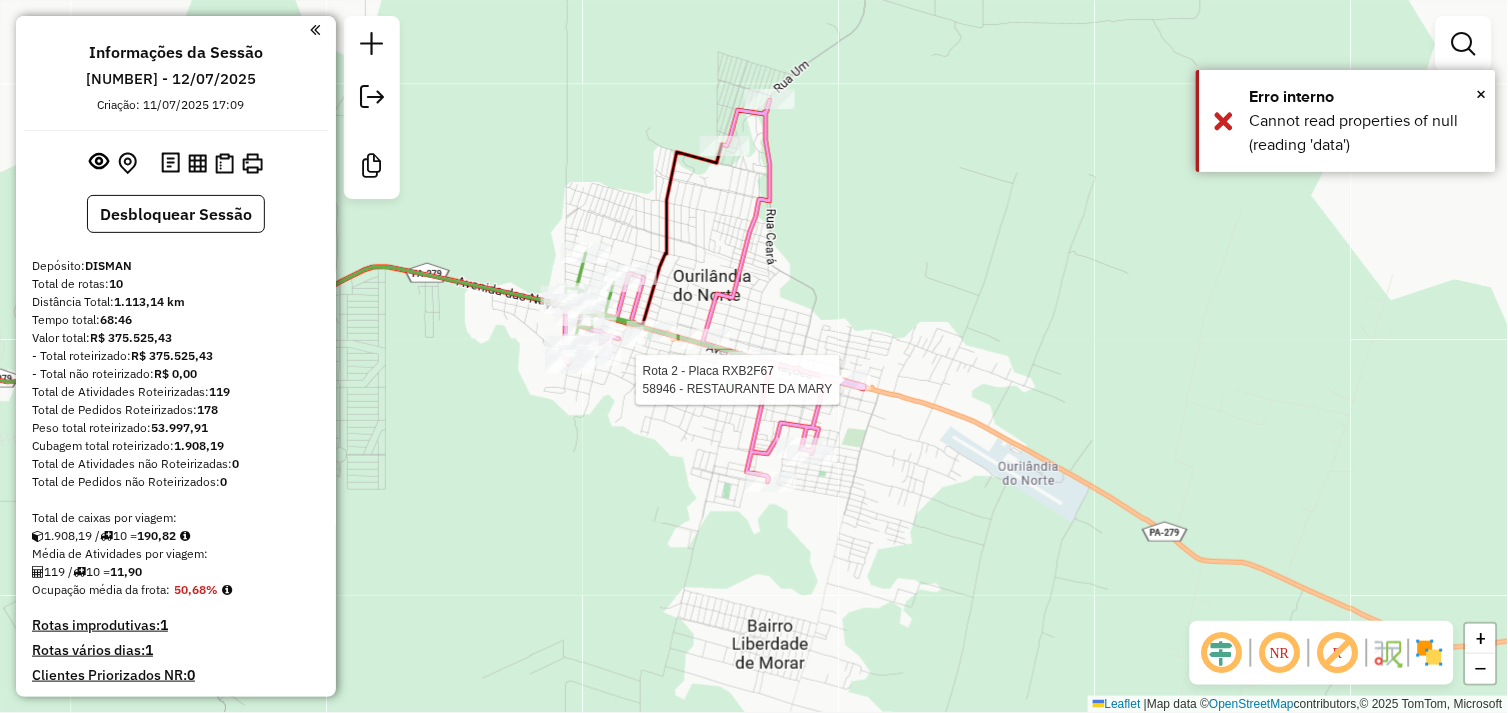 select on "**********" 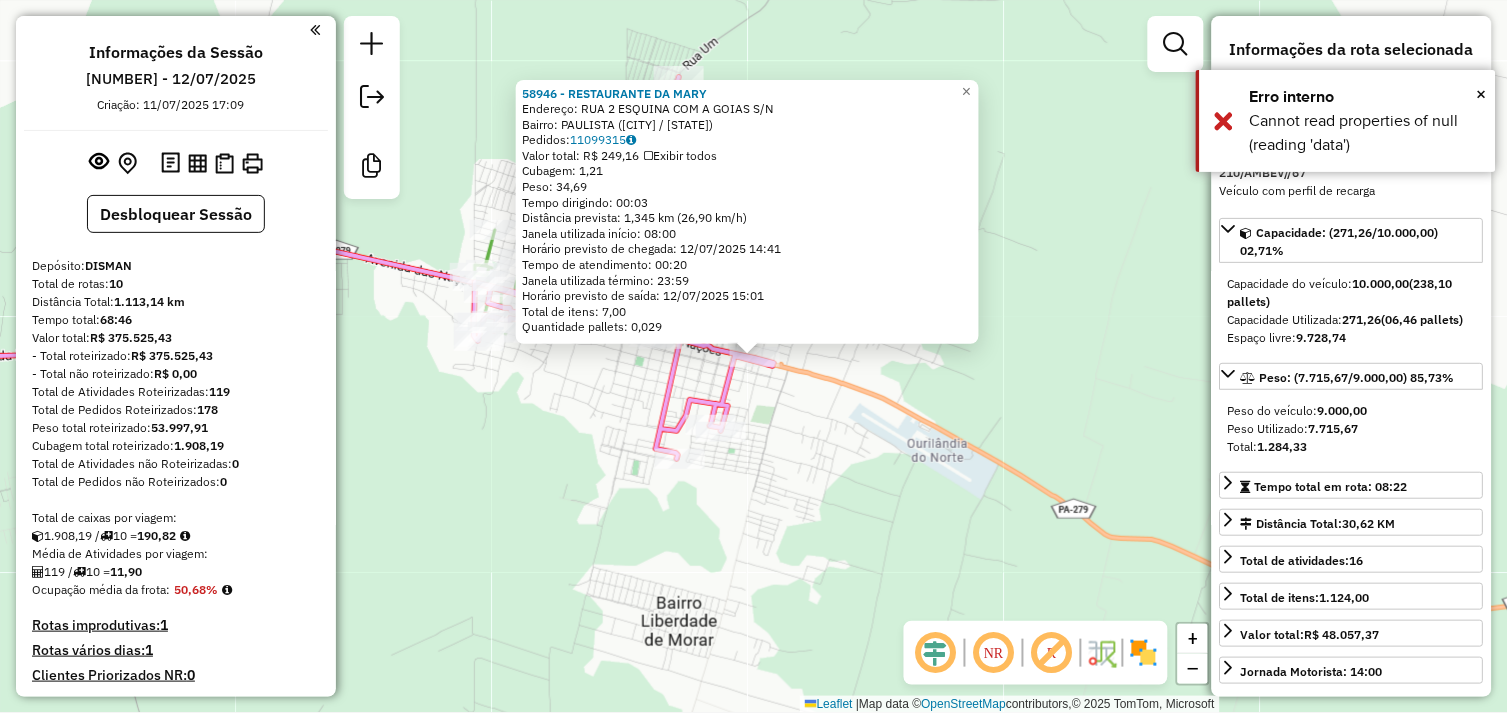 scroll, scrollTop: 881, scrollLeft: 0, axis: vertical 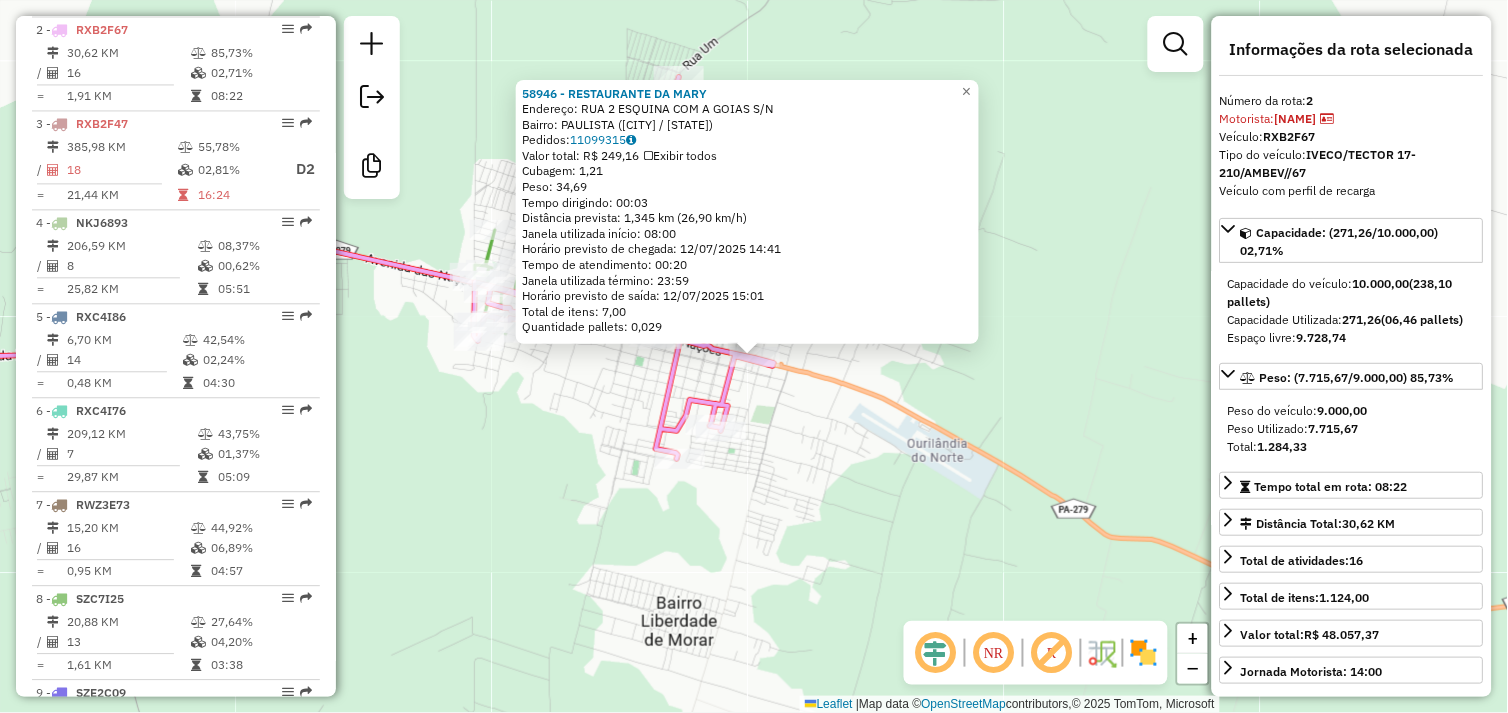 click on "Rota 2 - Placa RXB2F67  72833 - DISTRIBUIDORA DO GRI 58946 - RESTAURANTE DA MARY  Endereço:  RUA 2 ESQUINA COM A GOIAS S/N   Bairro: PAULISTA (OURILANDIA DO NORTE / PA)   Pedidos:  11099315   Valor total: R$ 249,16   Exibir todos   Cubagem: 1,21  Peso: 34,69  Tempo dirigindo: 00:03   Distância prevista: 1,345 km (26,90 km/h)   Janela utilizada início: 08:00   Horário previsto de chegada: 12/07/2025 14:41   Tempo de atendimento: 00:20   Janela utilizada término: 23:59   Horário previsto de saída: 12/07/2025 15:01   Total de itens: 7,00   Quantidade pallets: 0,029  × Janela de atendimento Grade de atendimento Capacidade Transportadoras Veículos Cliente Pedidos  Rotas Selecione os dias de semana para filtrar as janelas de atendimento  Seg   Ter   Qua   Qui   Sex   Sáb   Dom  Informe o período da janela de atendimento: De: Até:  Filtrar exatamente a janela do cliente  Considerar janela de atendimento padrão  Selecione os dias de semana para filtrar as grades de atendimento  Seg   Ter   Qua   Qui  De:" 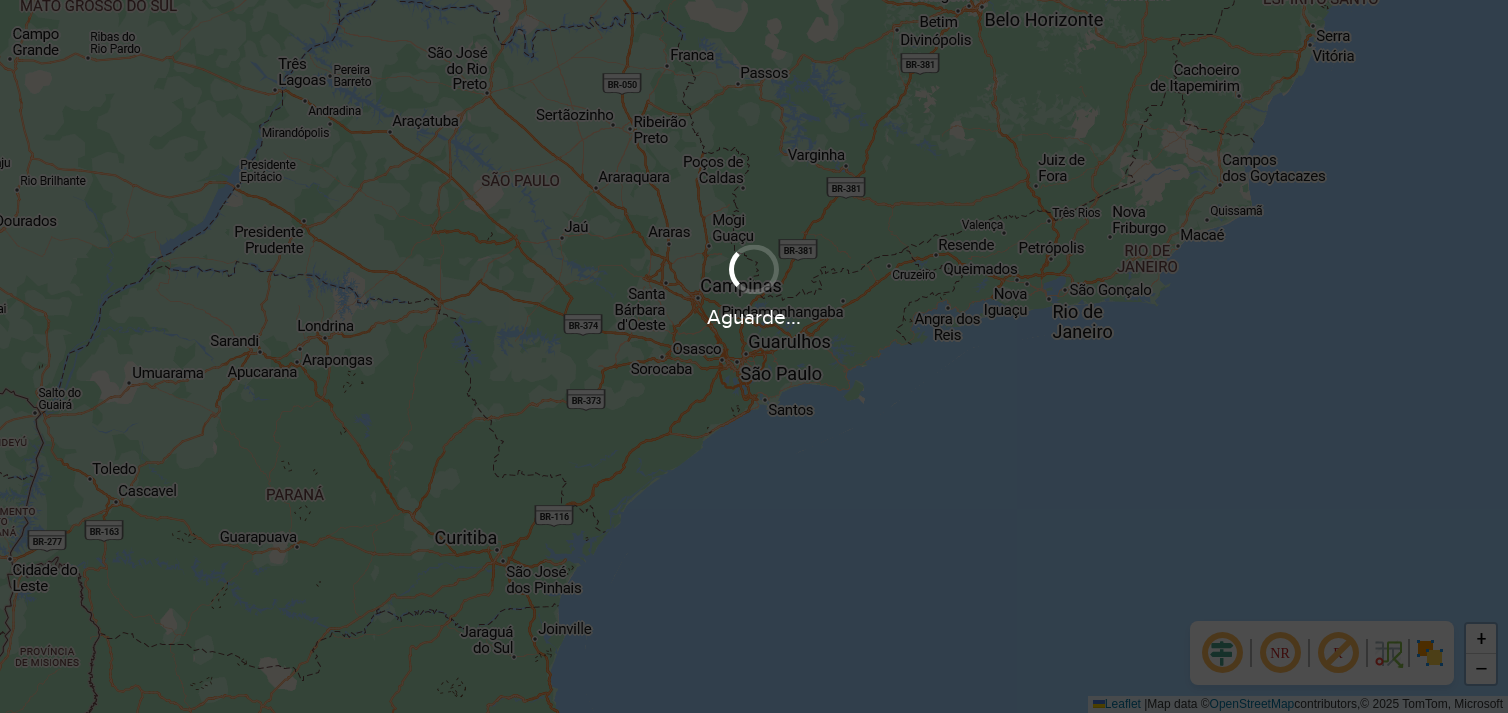 scroll, scrollTop: 0, scrollLeft: 0, axis: both 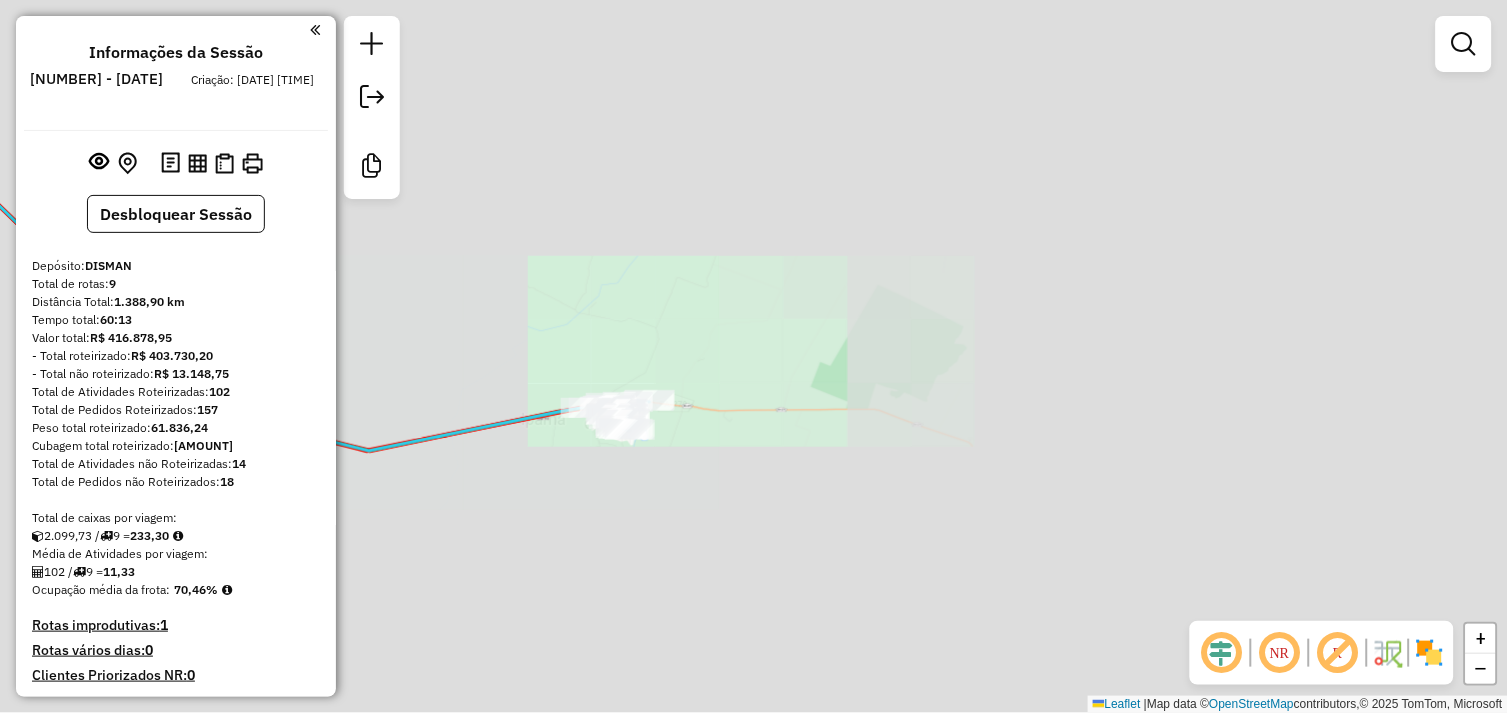 drag, startPoint x: 515, startPoint y: 473, endPoint x: 823, endPoint y: 472, distance: 308.00162 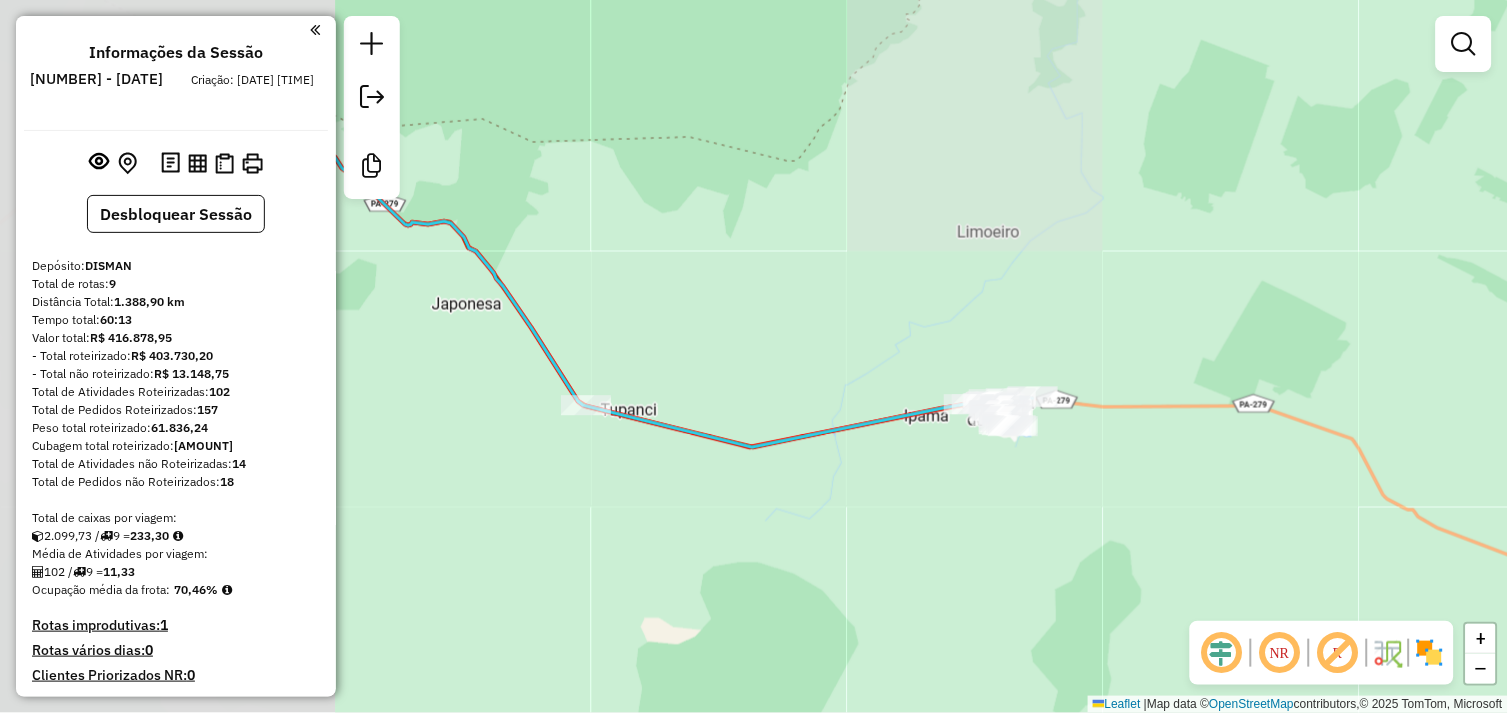 drag, startPoint x: 647, startPoint y: 464, endPoint x: 683, endPoint y: 464, distance: 36 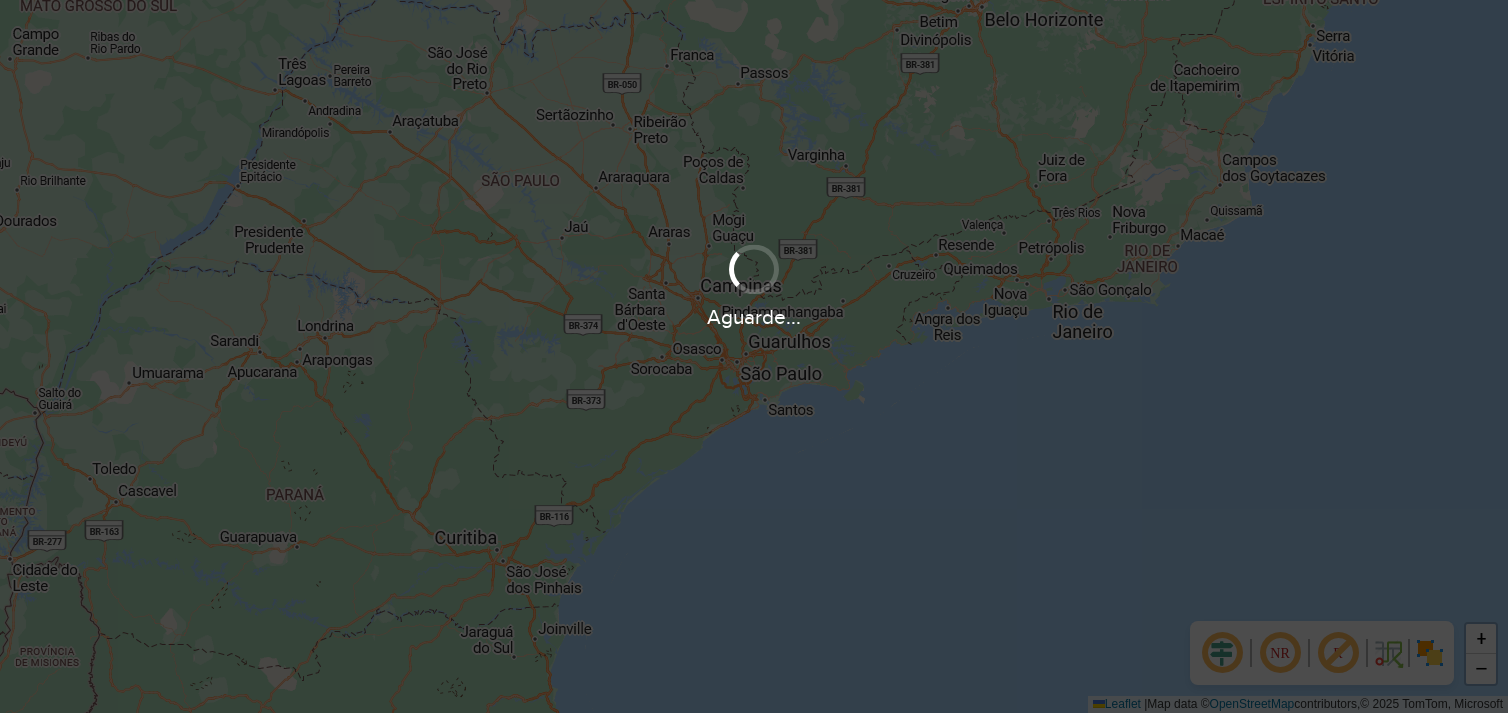 scroll, scrollTop: 0, scrollLeft: 0, axis: both 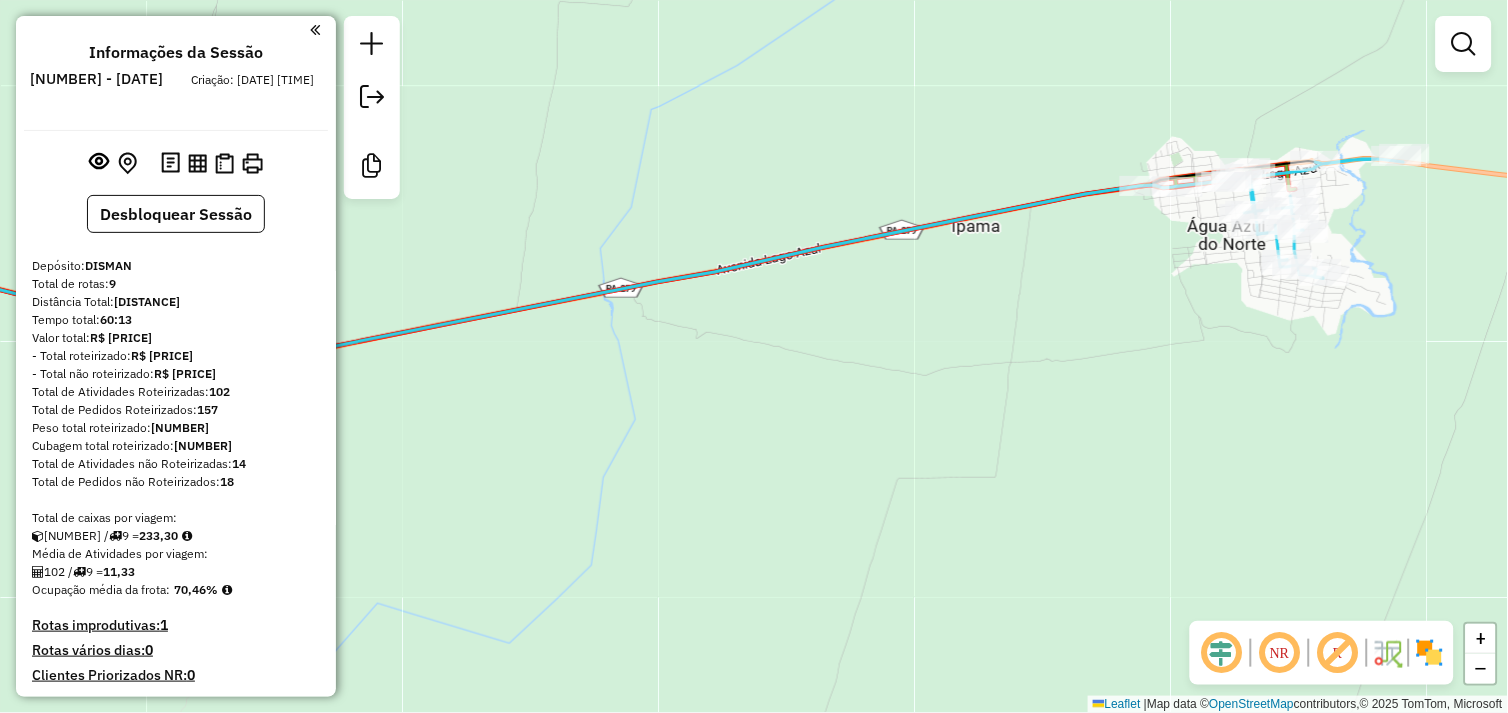 drag, startPoint x: 974, startPoint y: 413, endPoint x: 1220, endPoint y: 390, distance: 247.07286 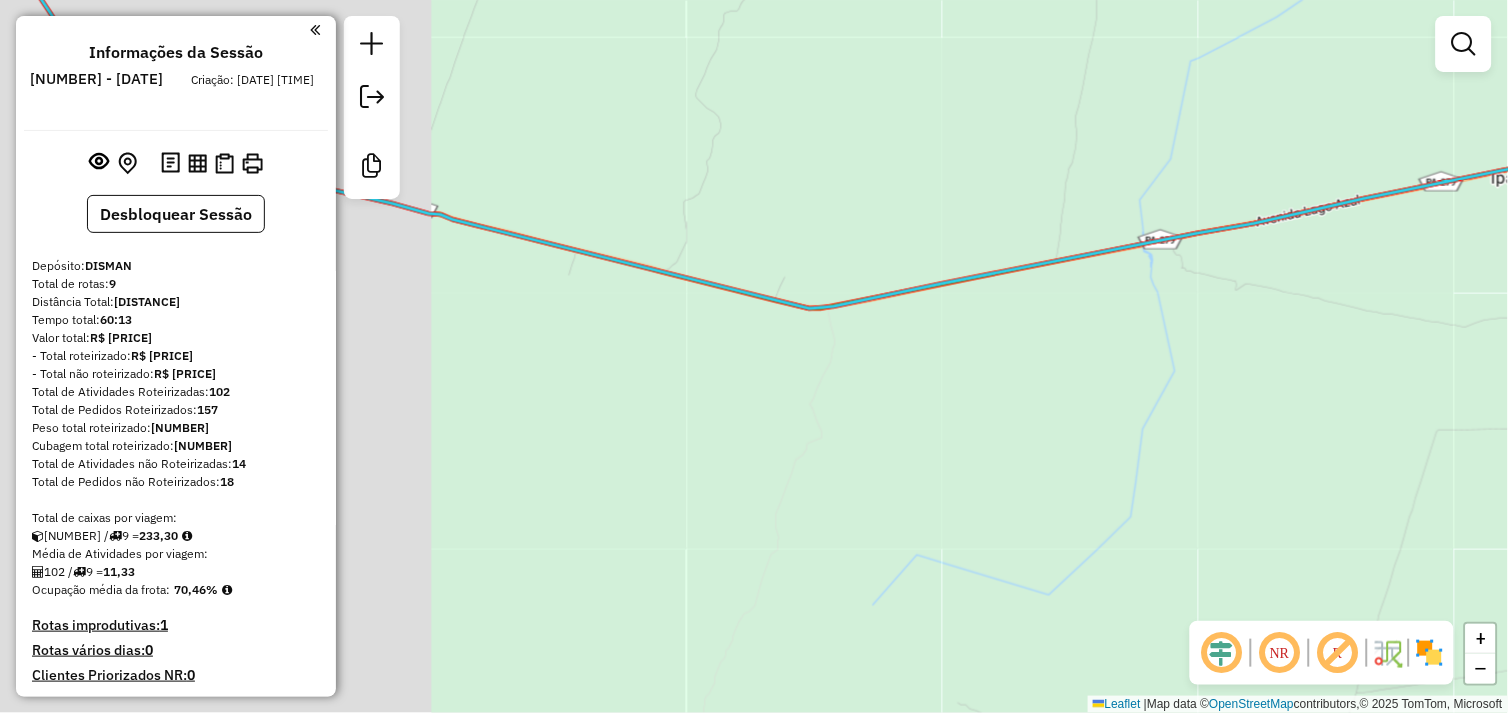 drag, startPoint x: 626, startPoint y: 442, endPoint x: 921, endPoint y: 434, distance: 295.10846 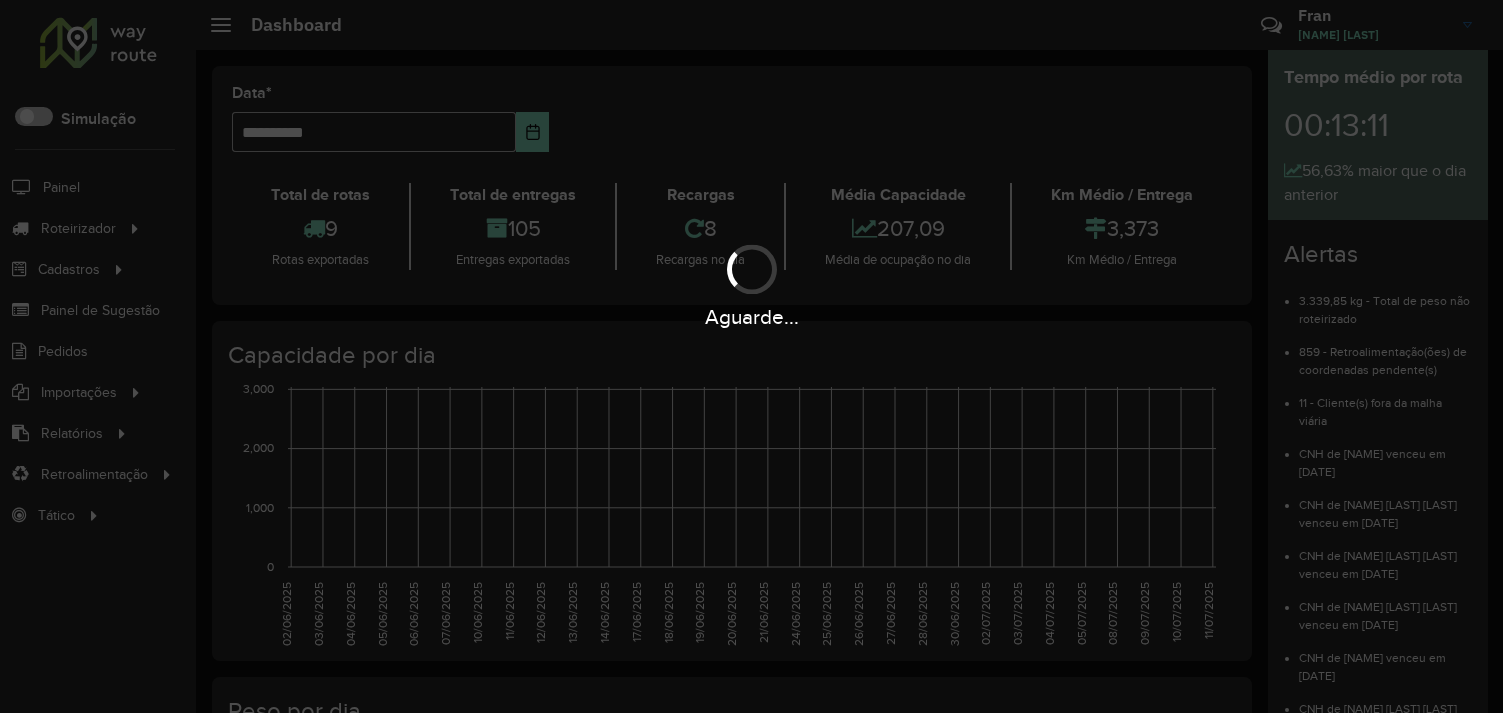 scroll, scrollTop: 0, scrollLeft: 0, axis: both 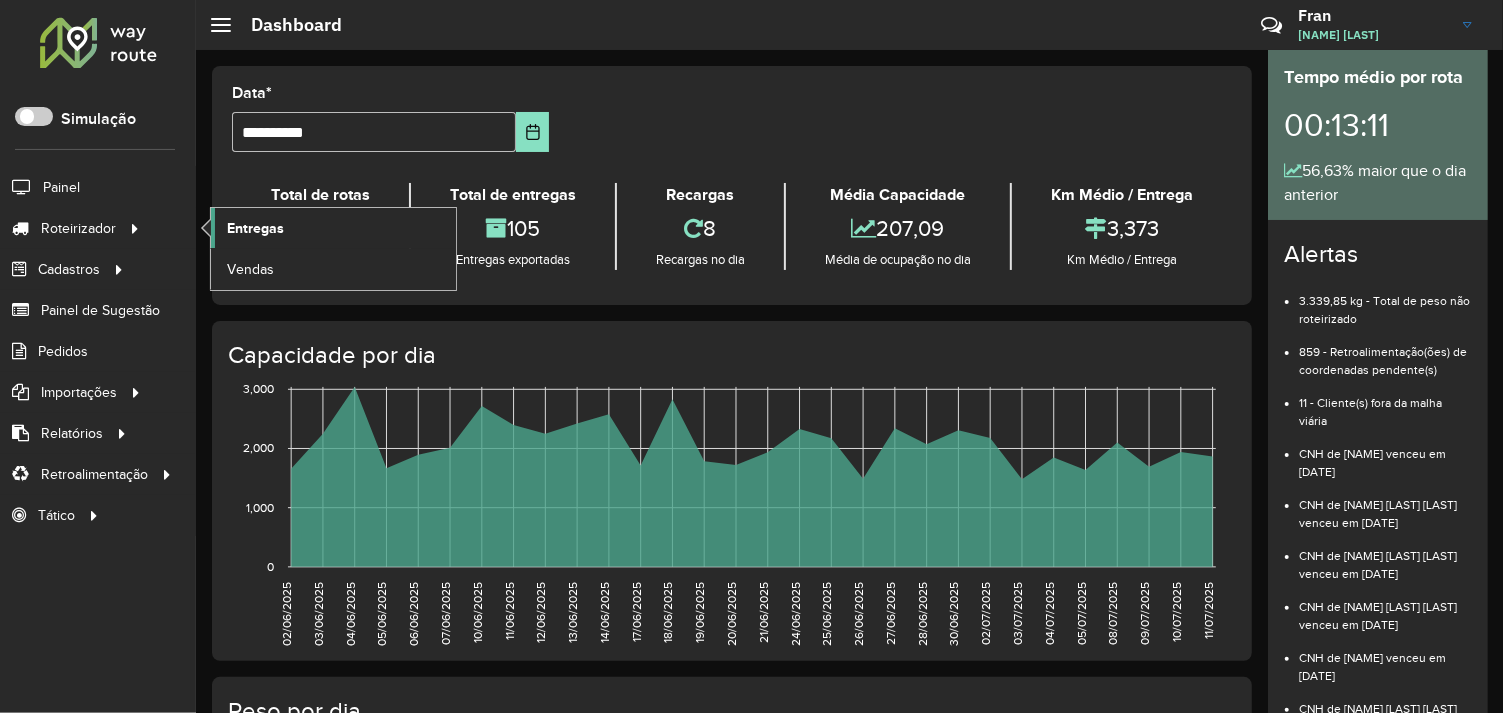 click on "Entregas" 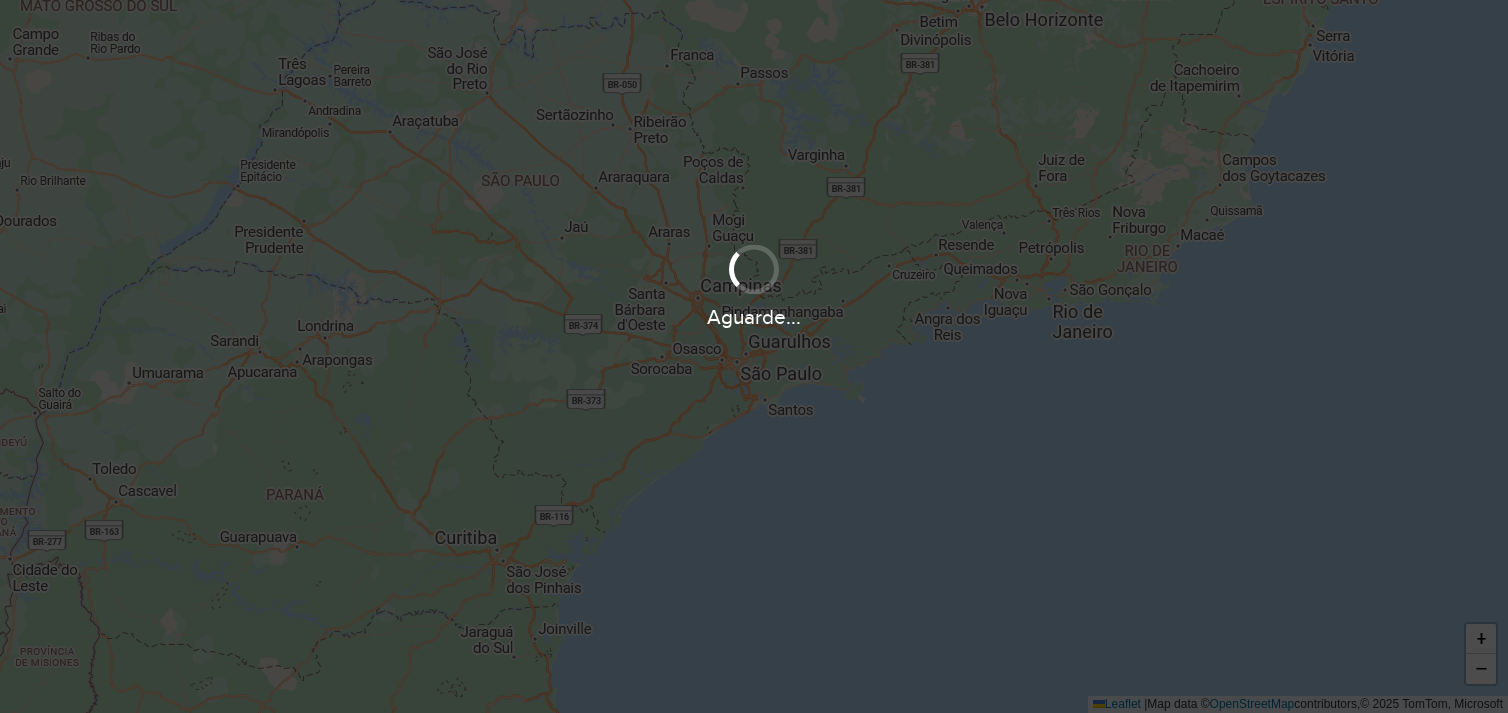 scroll, scrollTop: 0, scrollLeft: 0, axis: both 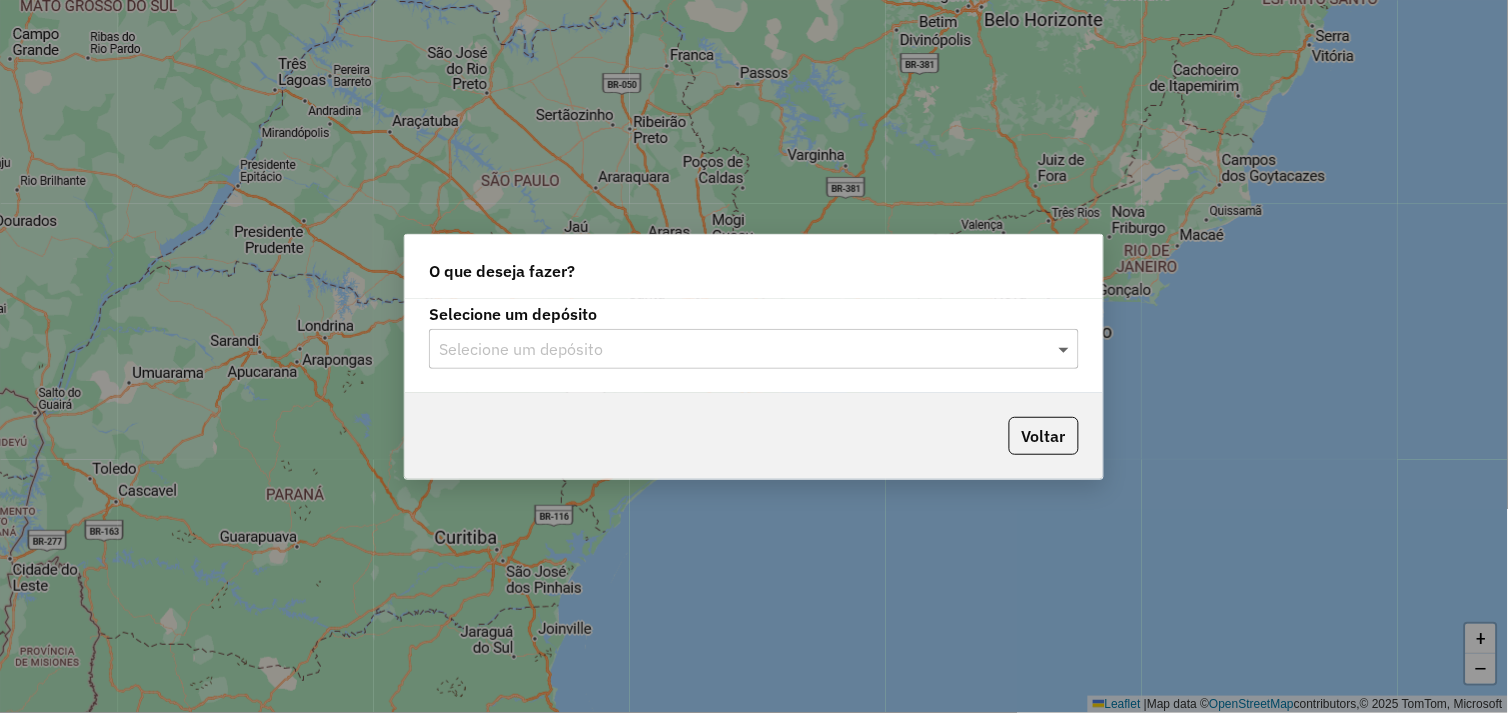 click 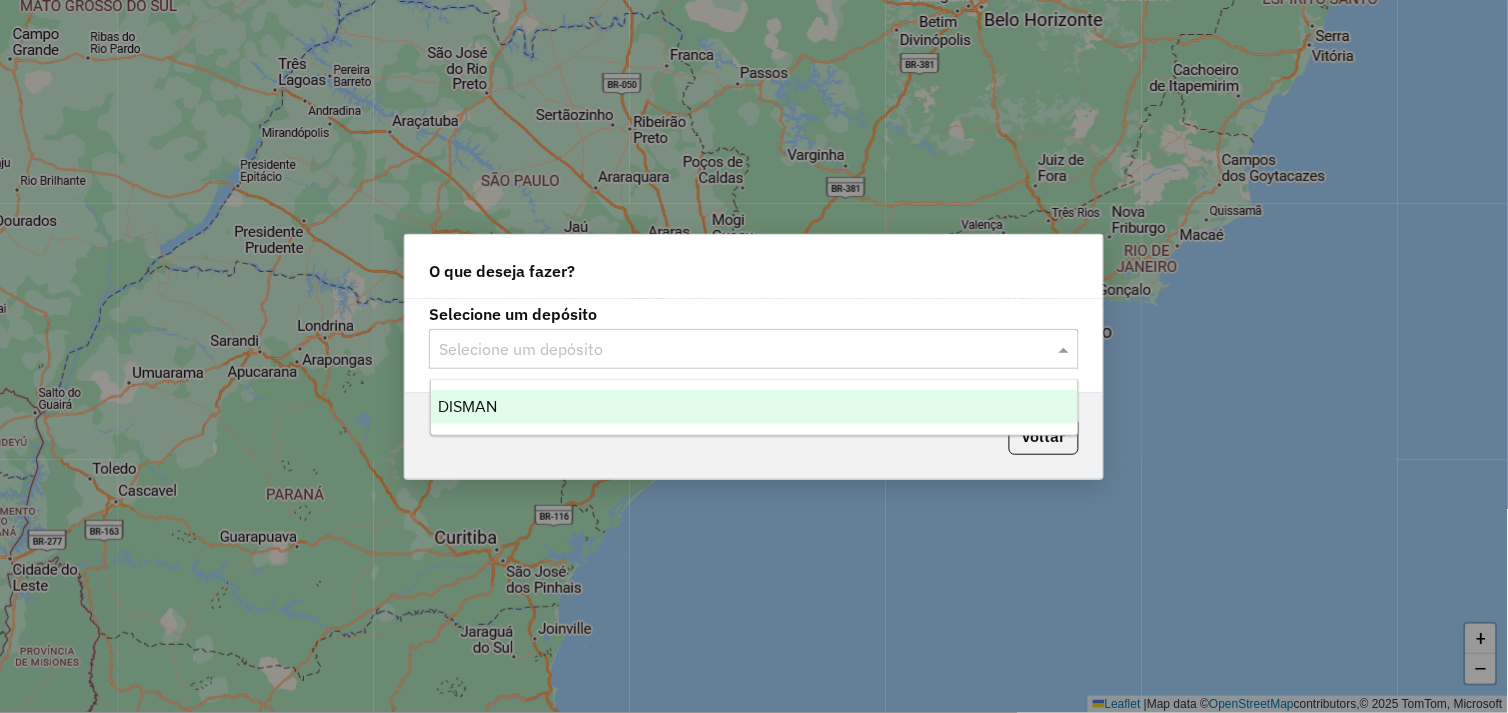 click on "DISMAN" at bounding box center (755, 407) 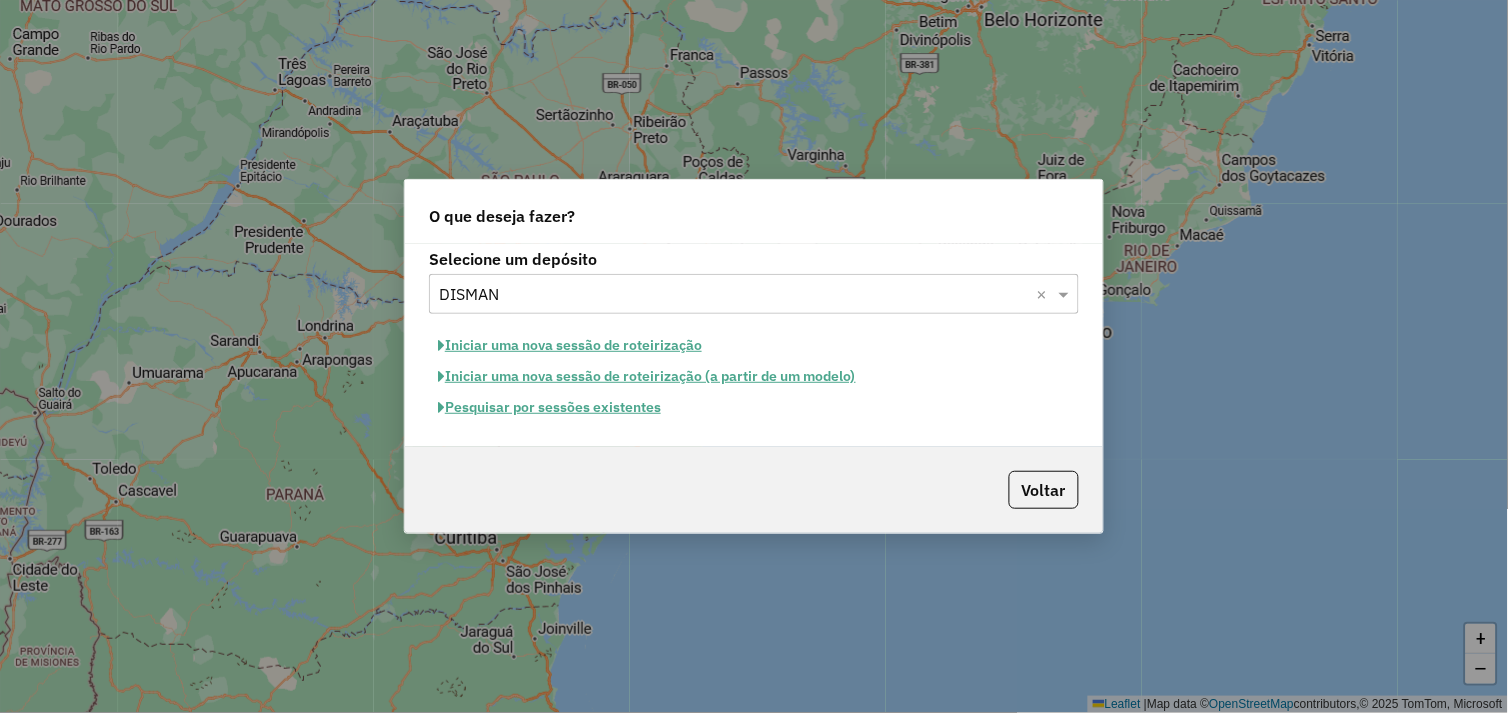 click on "Pesquisar por sessões existentes" 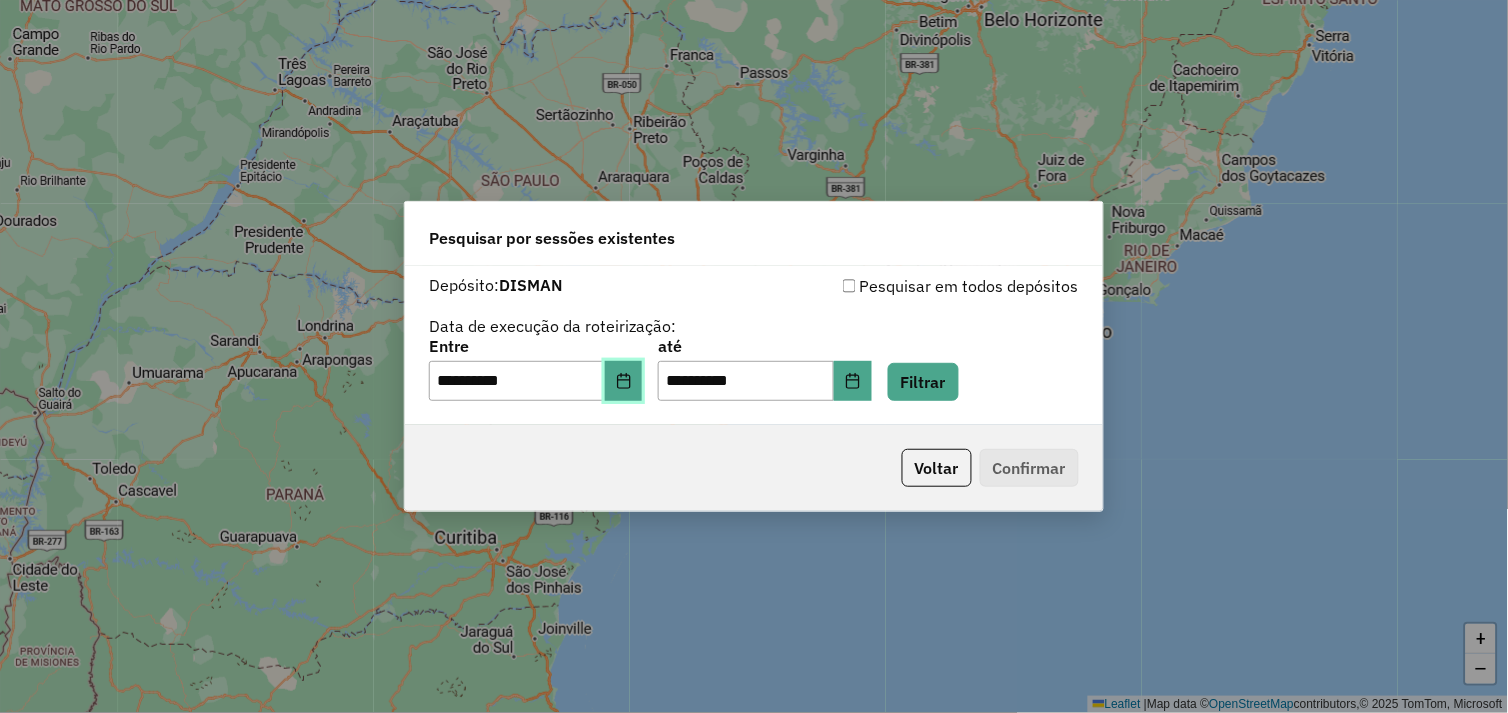click at bounding box center [624, 381] 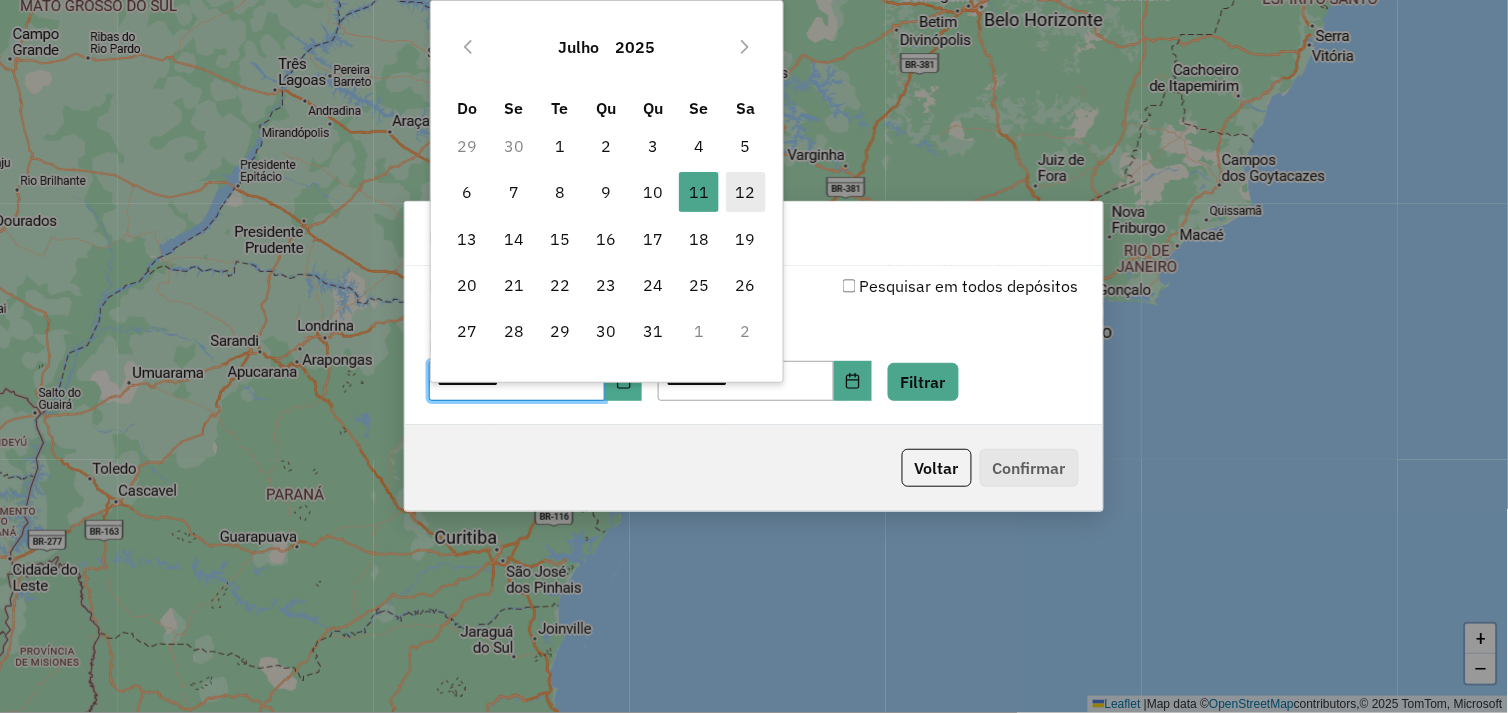 click on "12" at bounding box center (746, 192) 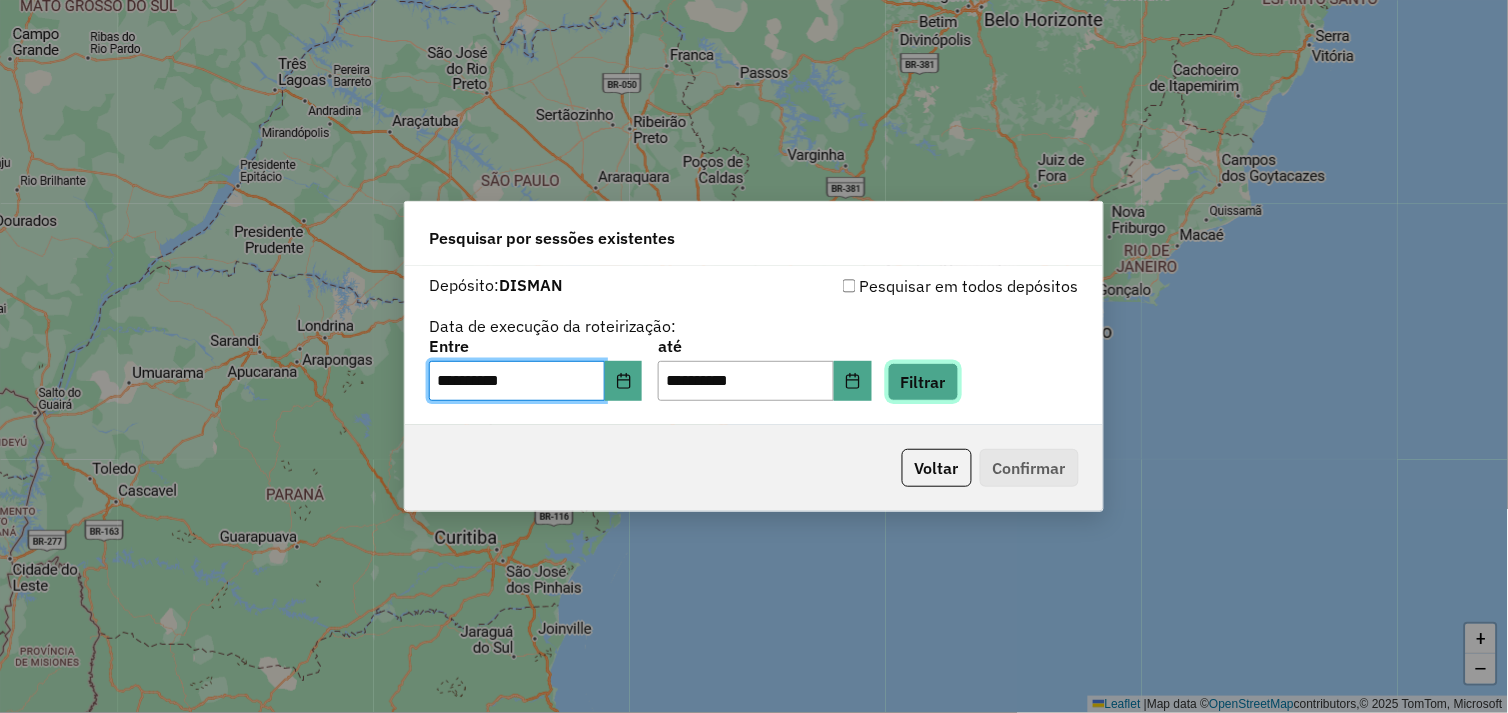 click on "Filtrar" 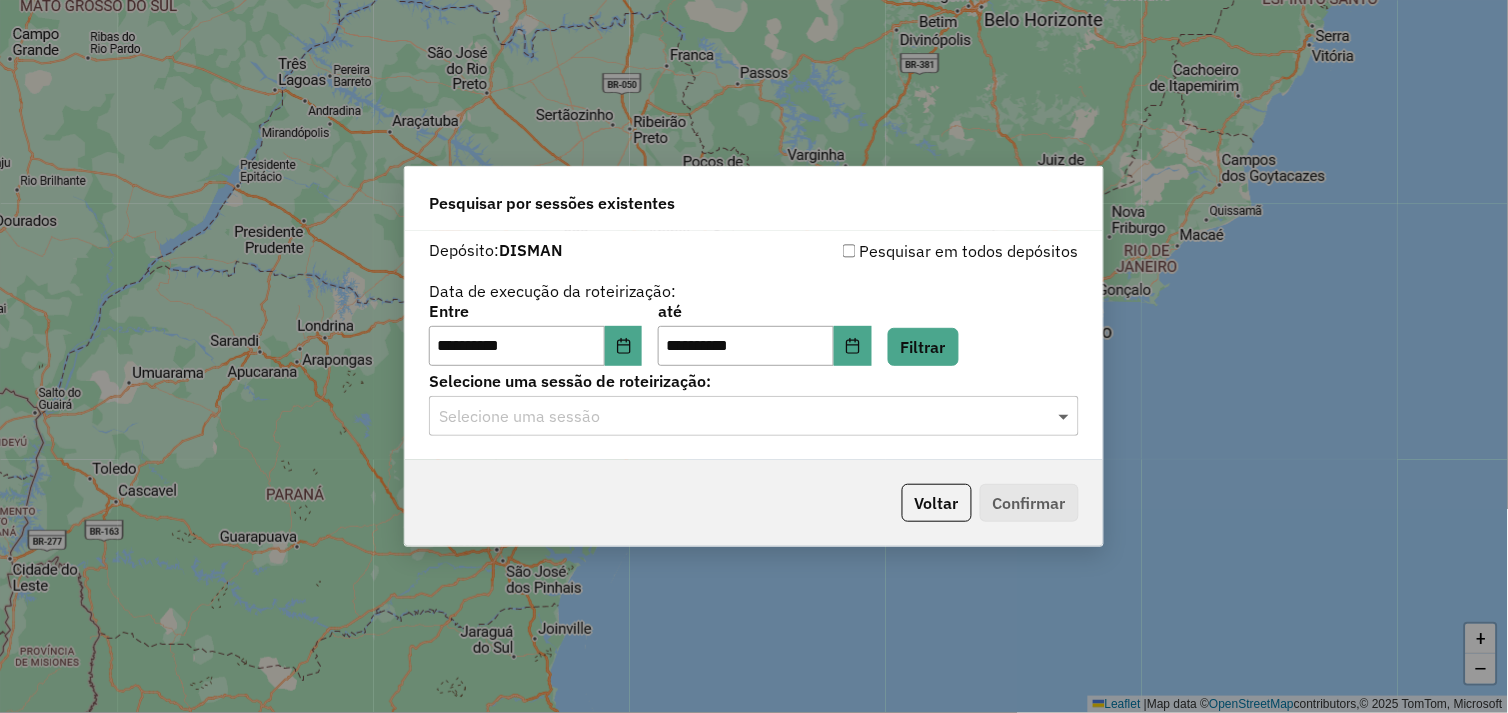 click 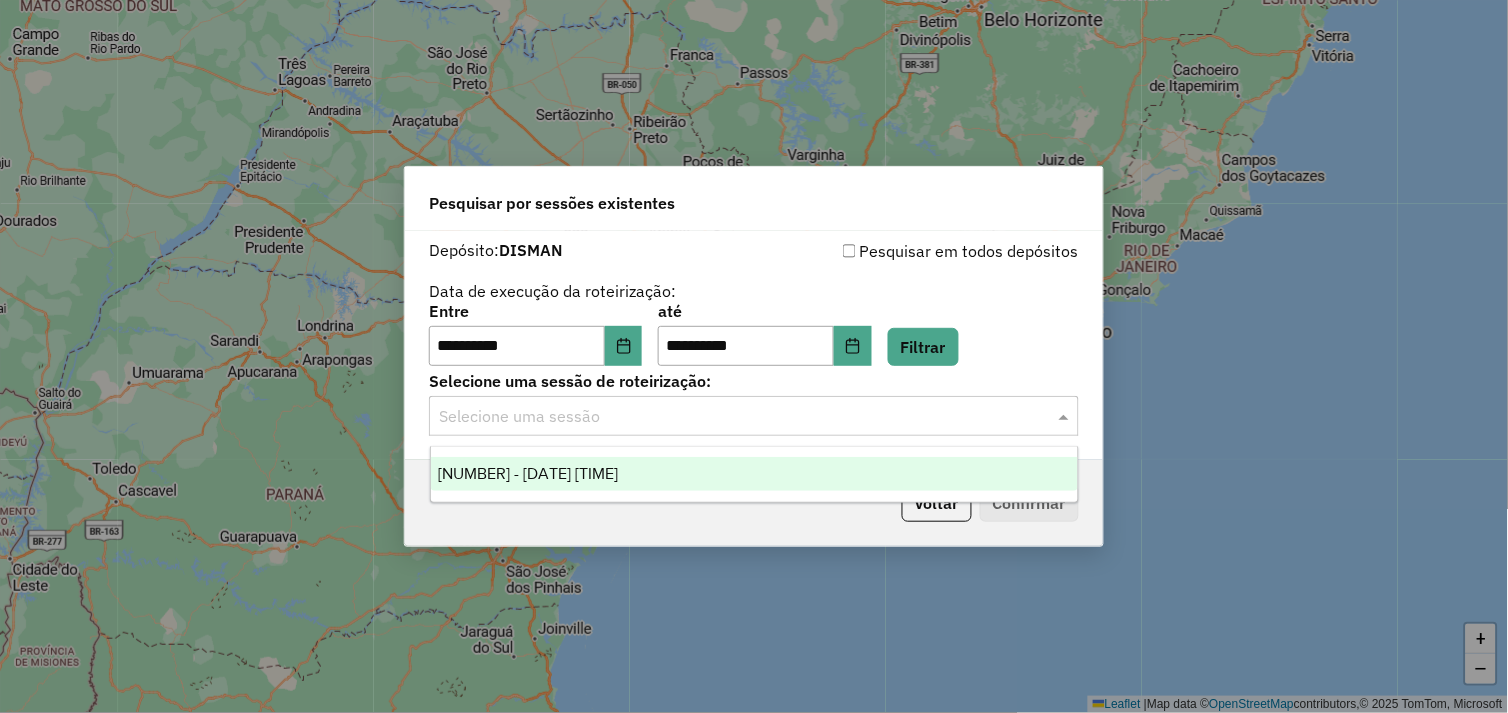 click on "964002 - 12/07/2025 17:09" at bounding box center [755, 474] 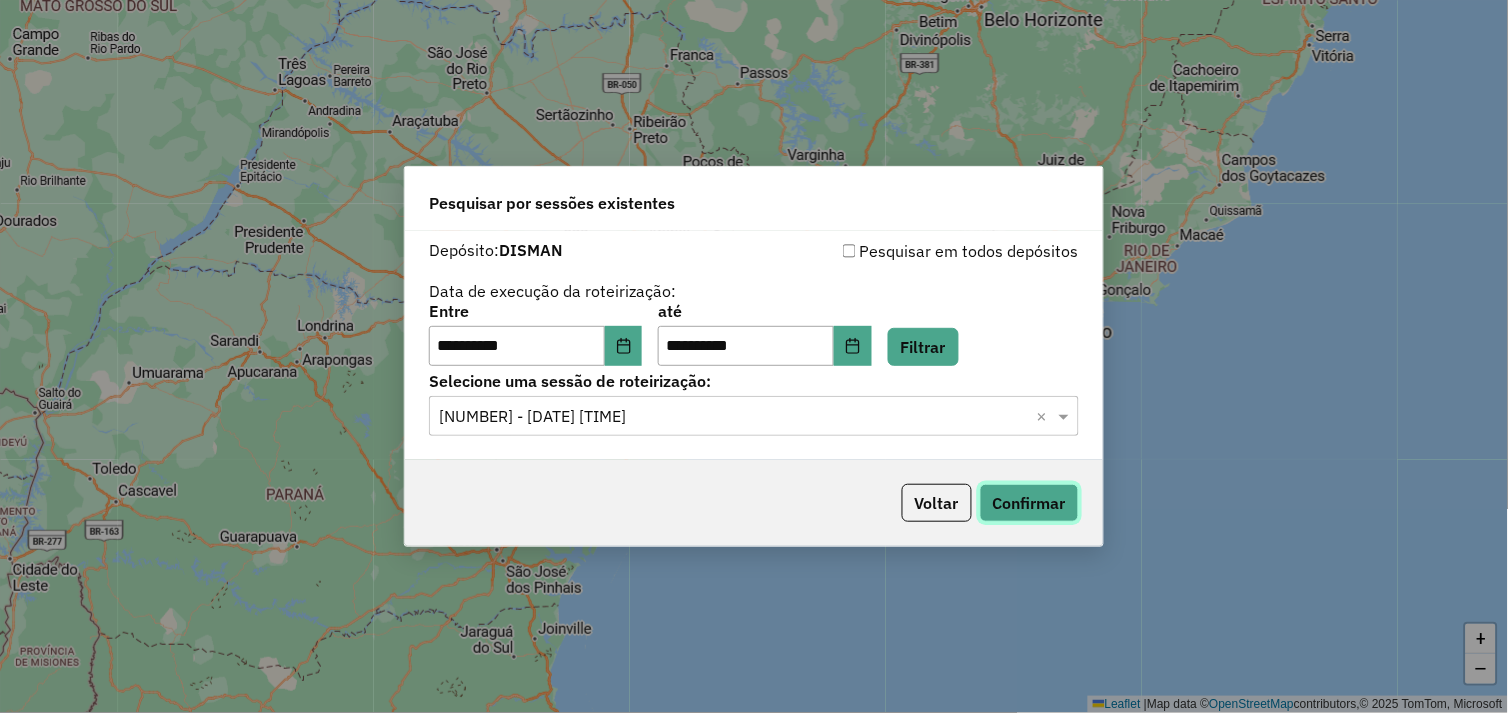 click on "Confirmar" 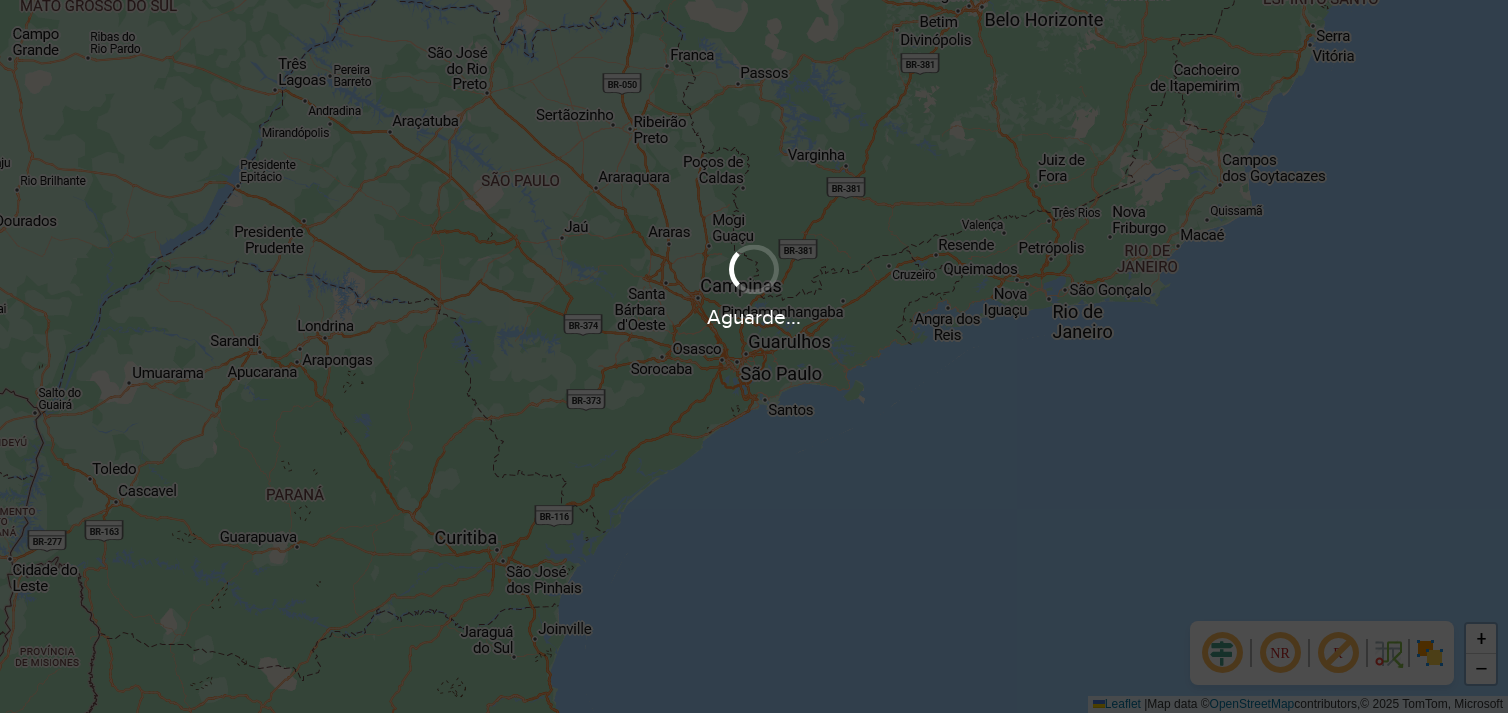 scroll, scrollTop: 0, scrollLeft: 0, axis: both 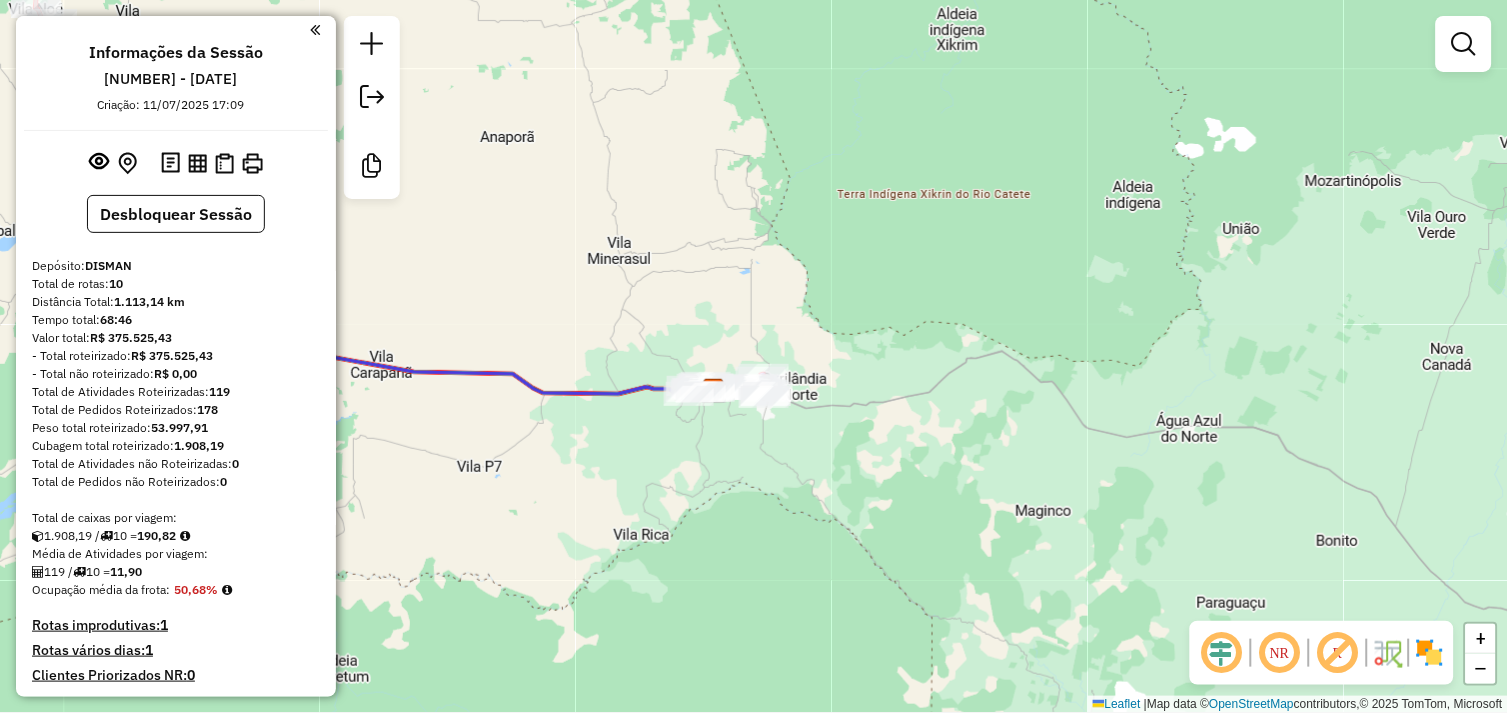 drag, startPoint x: 653, startPoint y: 450, endPoint x: 810, endPoint y: 433, distance: 157.9177 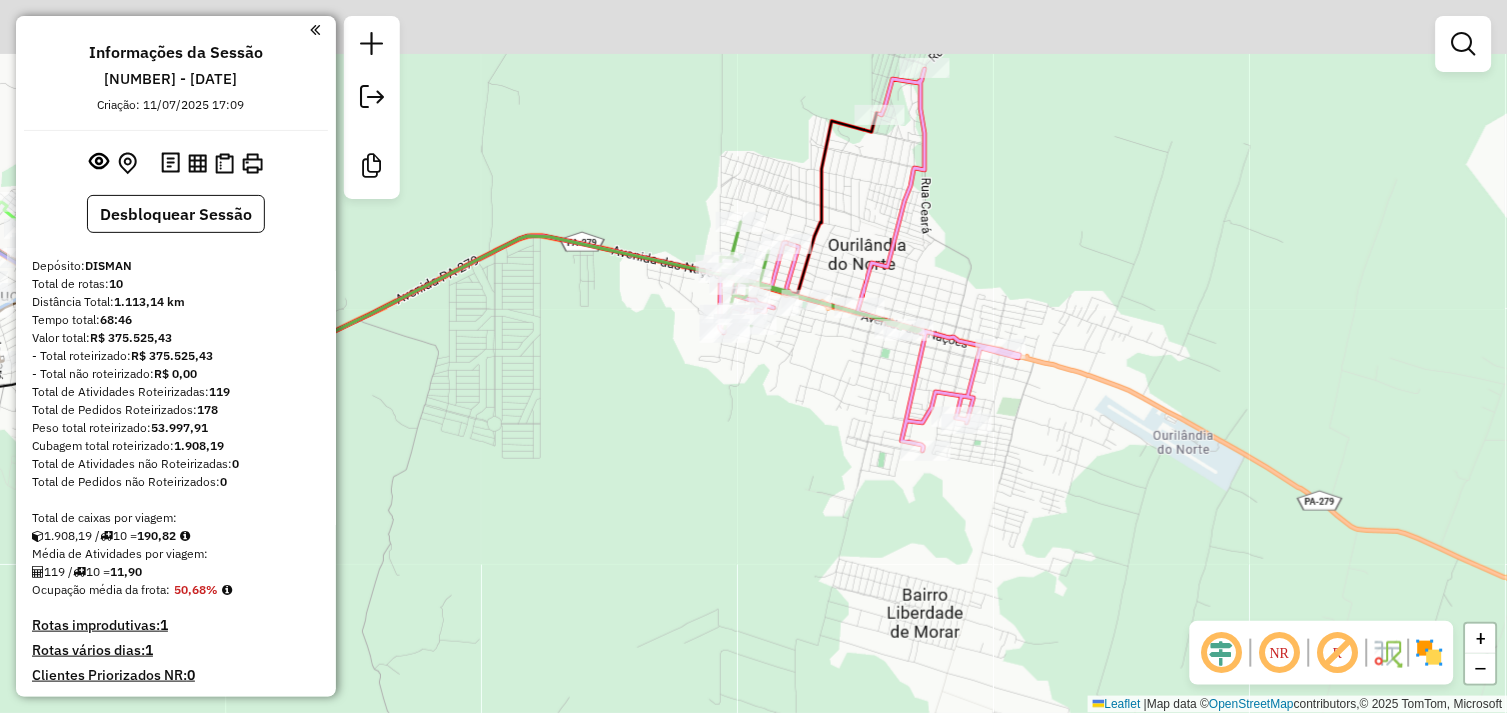 drag, startPoint x: 814, startPoint y: 367, endPoint x: 832, endPoint y: 430, distance: 65.52099 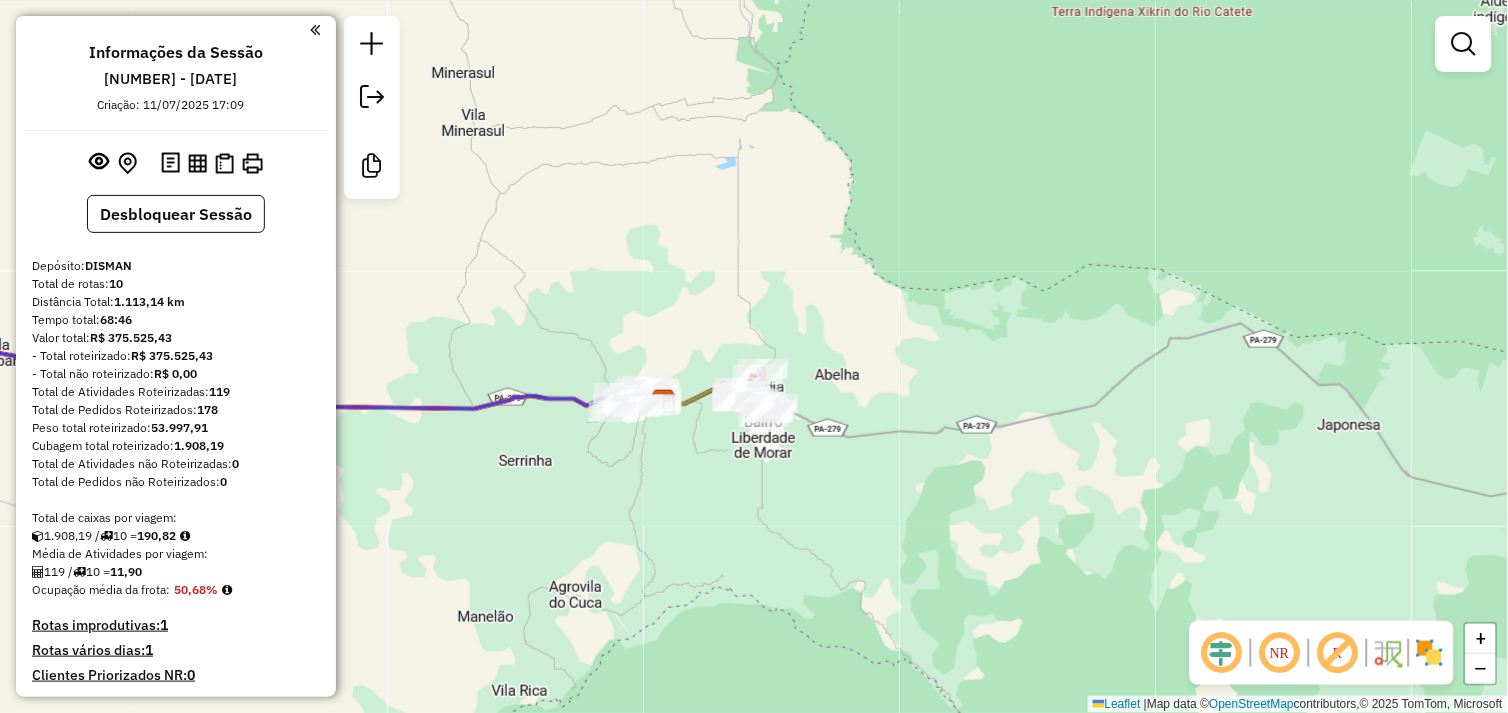 drag, startPoint x: 633, startPoint y: 442, endPoint x: 1043, endPoint y: 425, distance: 410.3523 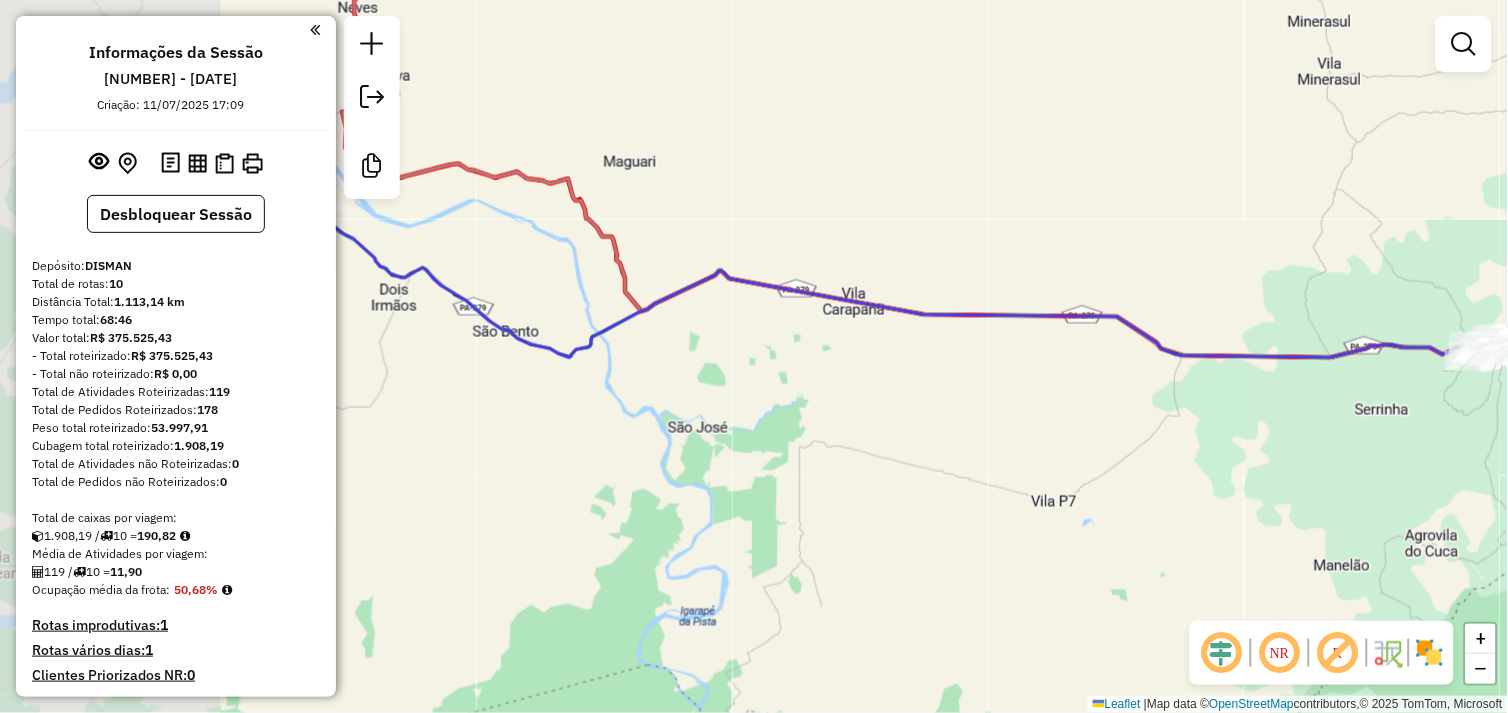 drag, startPoint x: 711, startPoint y: 431, endPoint x: 917, endPoint y: 454, distance: 207.28 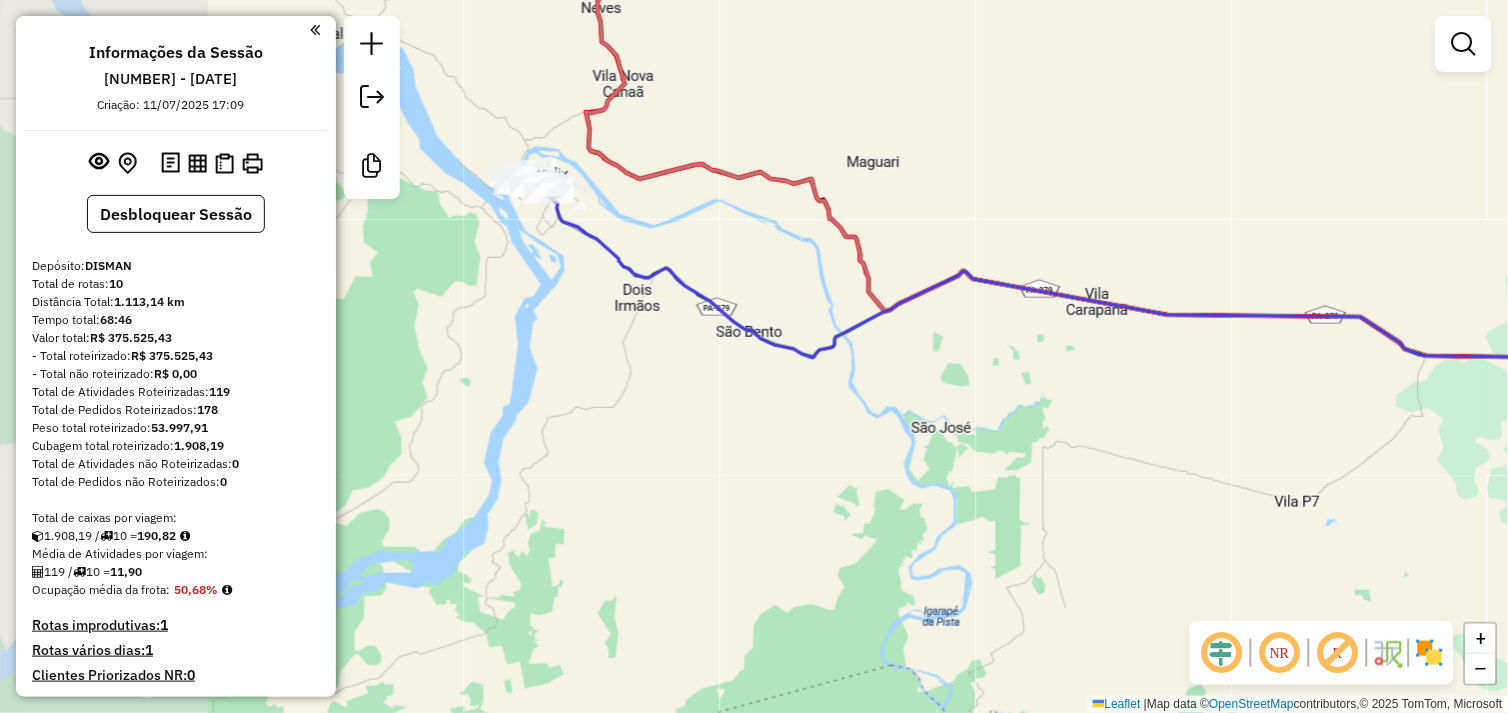 drag, startPoint x: 714, startPoint y: 424, endPoint x: 754, endPoint y: 431, distance: 40.60788 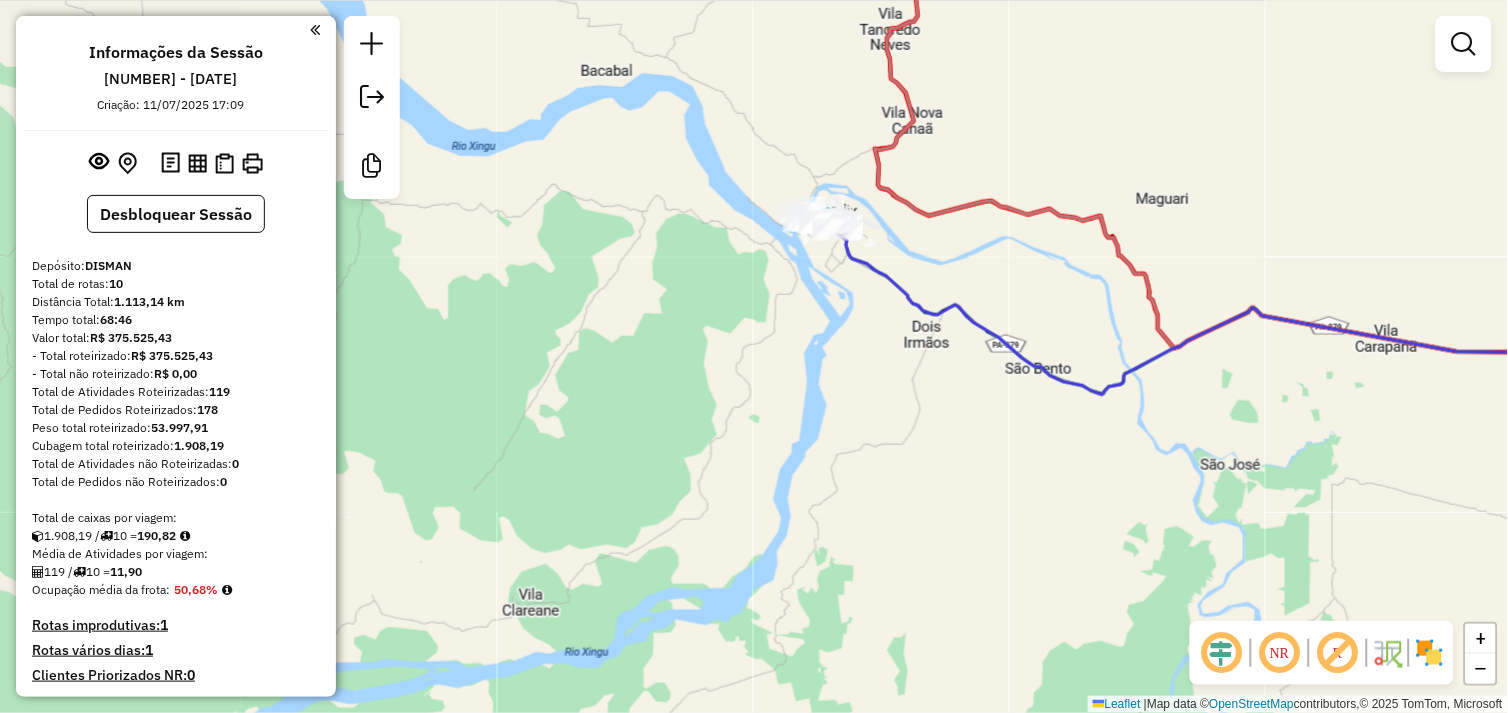 click on "Janela de atendimento Grade de atendimento Capacidade Transportadoras Veículos Cliente Pedidos  Rotas Selecione os dias de semana para filtrar as janelas de atendimento  Seg   Ter   Qua   Qui   Sex   Sáb   Dom  Informe o período da janela de atendimento: De: Até:  Filtrar exatamente a janela do cliente  Considerar janela de atendimento padrão  Selecione os dias de semana para filtrar as grades de atendimento  Seg   Ter   Qua   Qui   Sex   Sáb   Dom   Considerar clientes sem dia de atendimento cadastrado  Clientes fora do dia de atendimento selecionado Filtrar as atividades entre os valores definidos abaixo:  Peso mínimo:   Peso máximo:   Cubagem mínima:   Cubagem máxima:   De:   Até:  Filtrar as atividades entre o tempo de atendimento definido abaixo:  De:   Até:   Considerar capacidade total dos clientes não roteirizados Transportadora: Selecione um ou mais itens Tipo de veículo: Selecione um ou mais itens Veículo: Selecione um ou mais itens Motorista: Selecione um ou mais itens Nome: Rótulo:" 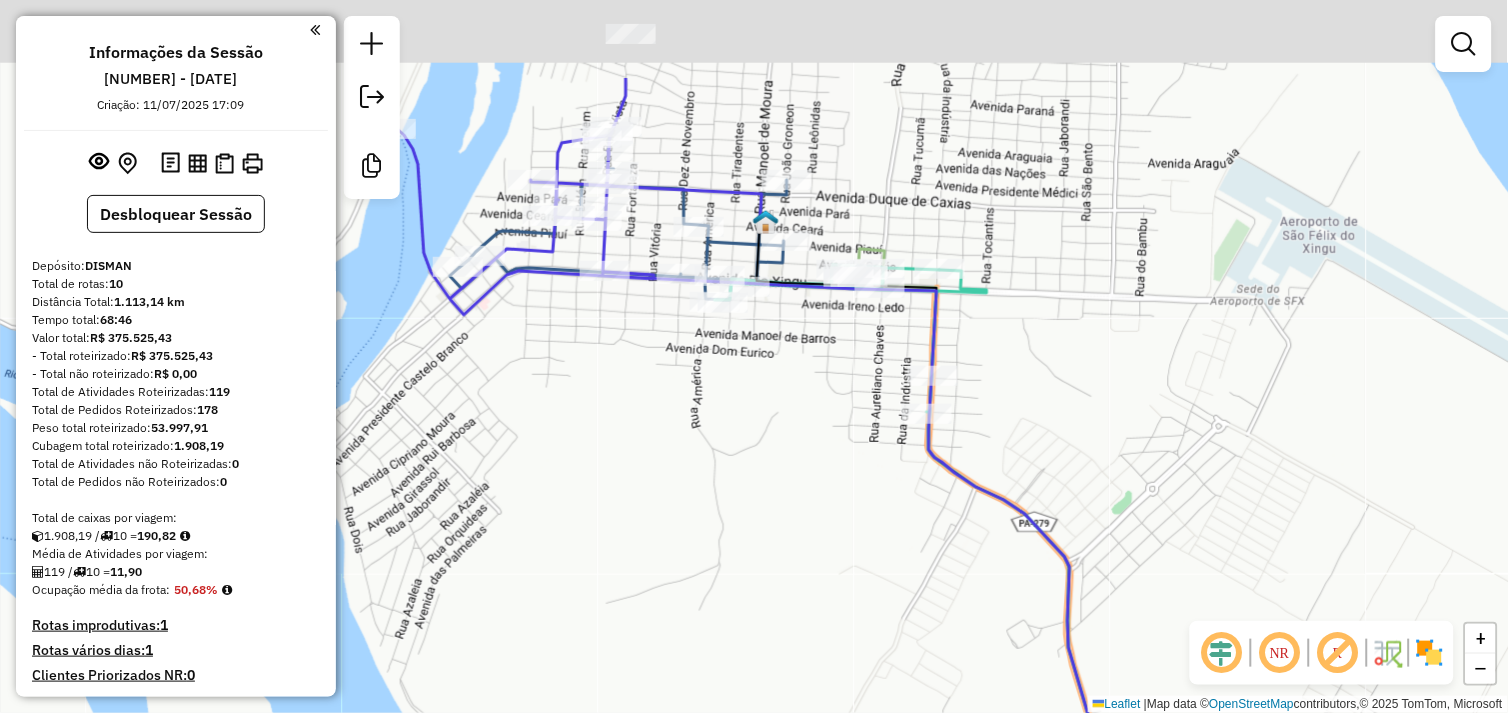 drag, startPoint x: 821, startPoint y: 313, endPoint x: 777, endPoint y: 432, distance: 126.873955 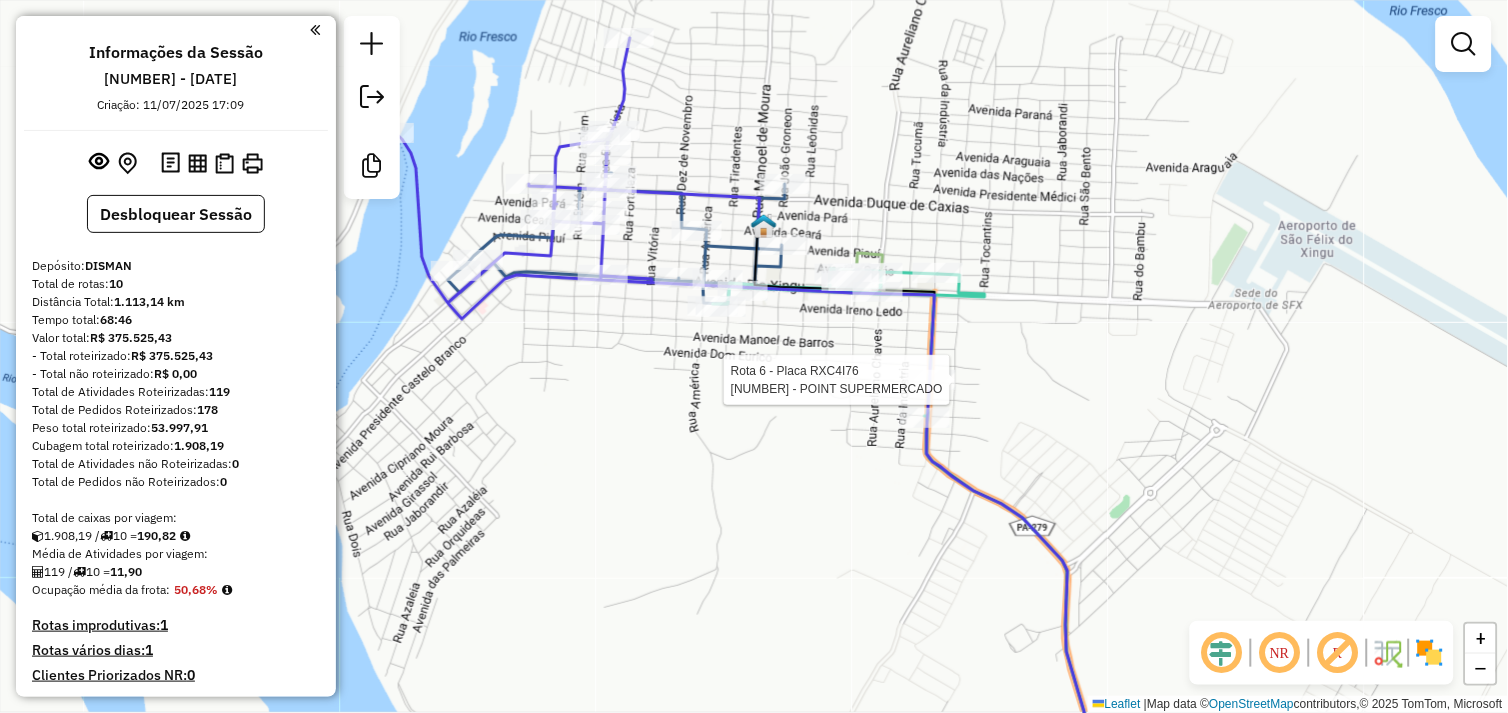 select on "**********" 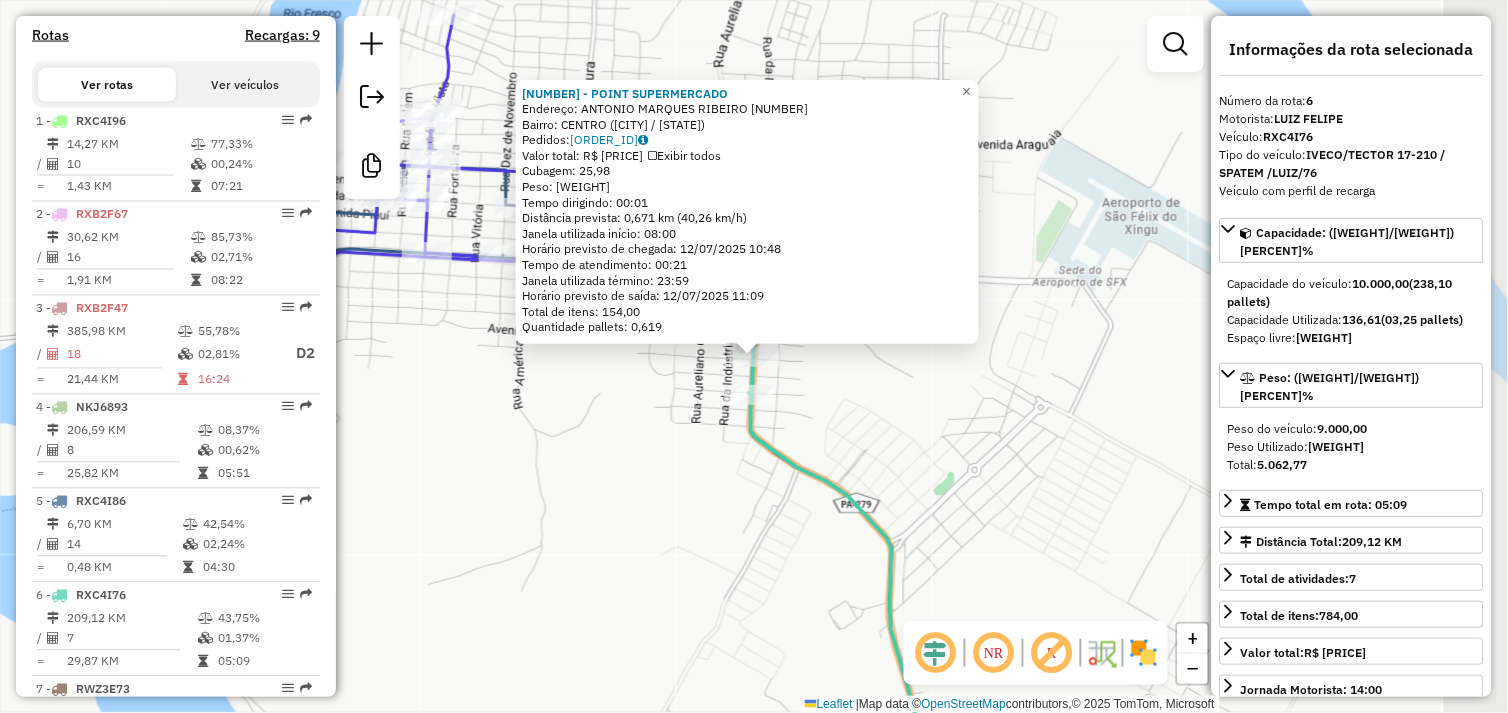 scroll, scrollTop: 1084, scrollLeft: 0, axis: vertical 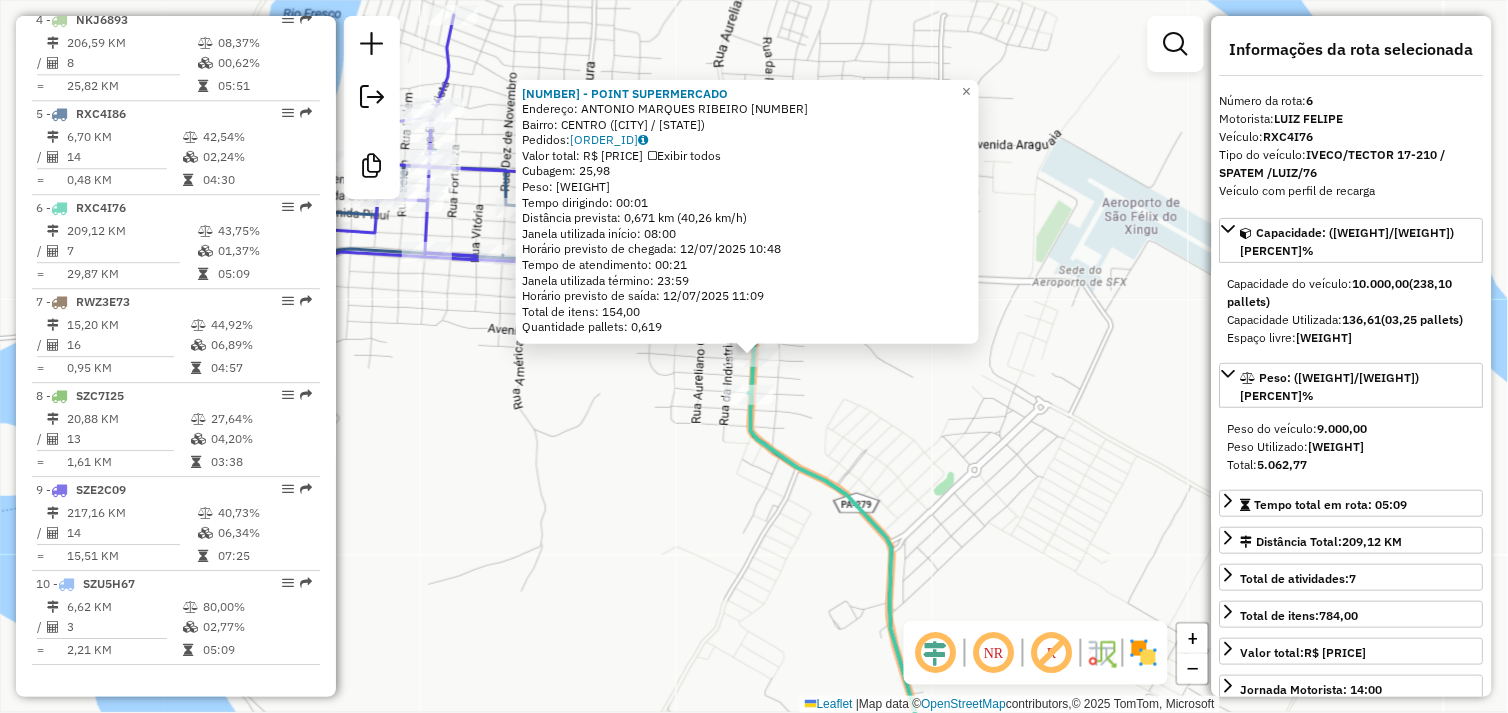 click on "[NUMBER] - [NUMBER] - POINT SUPERMERCADO  Endereço:  ANTONIO MARQUES RIBEIRO [NUMBER]   Bairro: CENTRO ([CITY] / [STATE])   Pedidos:  [ORDER_ID]   Valor total: R$ [PRICE]   Exibir todos   Cubagem: [WEIGHT]  Peso: [WEIGHT]  Tempo dirigindo: [TIME]   Distância prevista: [DISTANCE] km ([SPEED] km/h)   Janela utilizada início: [TIME]   Horário previsto de chegada: [DATE] [TIME]   Tempo de atendimento: [TIME]   Janela utilizada término: [TIME]   Horário previsto de saída: [DATE] [TIME]   Total de itens: [QUANTITY],00   Quantidade pallets: [QUANTITY]  × Janela de atendimento Grade de atendimento Capacidade Transportadoras Veículos Cliente Pedidos  Rotas Selecione os dias de semana para filtrar as janelas de atendimento  Seg   Ter   Qua   Qui   Sex   Sáb   Dom  Informe o período da janela de atendimento: De: Até:  Filtrar exatamente a janela do cliente  Considerar janela de atendimento padrão  Selecione os dias de semana para filtrar as grades de atendimento  Seg   Ter   Qua   Qui   Sex   Sáb   Dom   Peso mínimo:   Peso máximo:  De:" 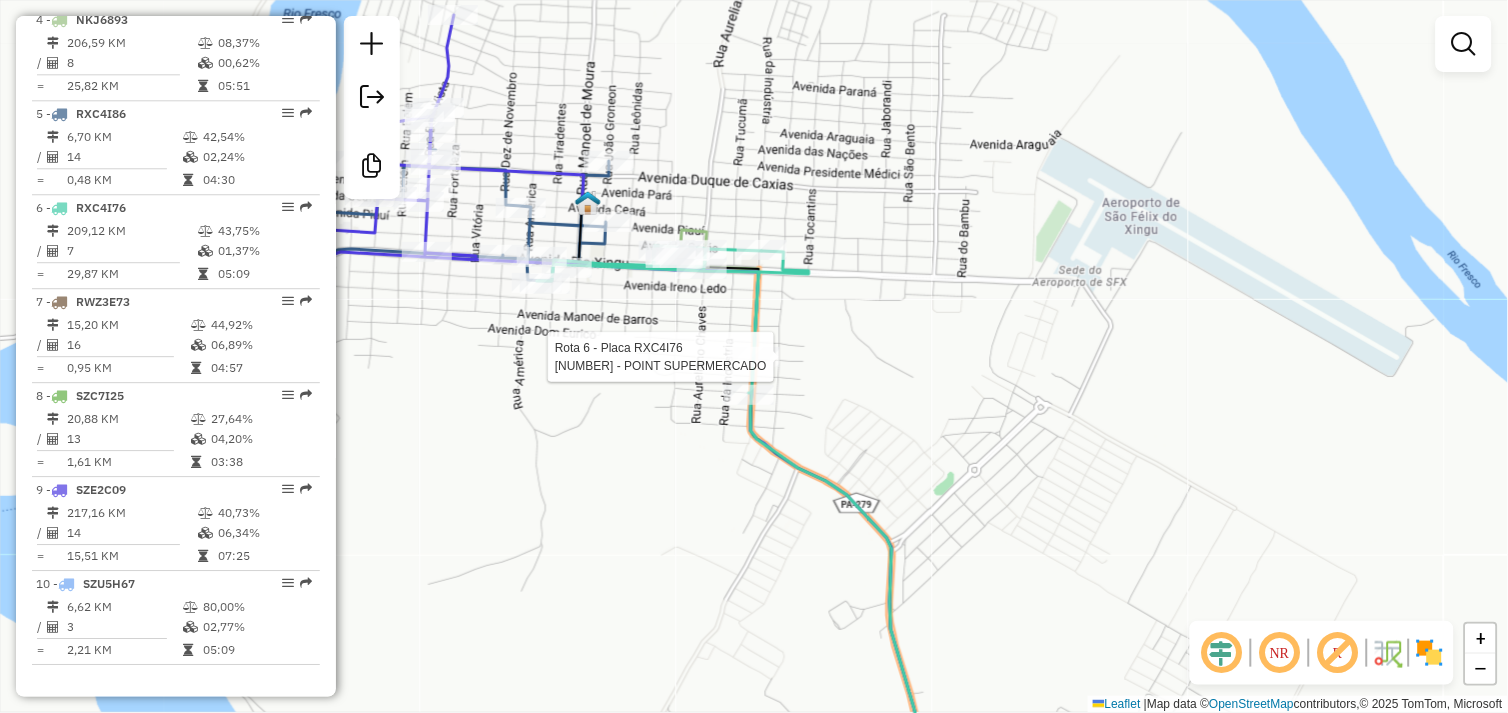 select on "**********" 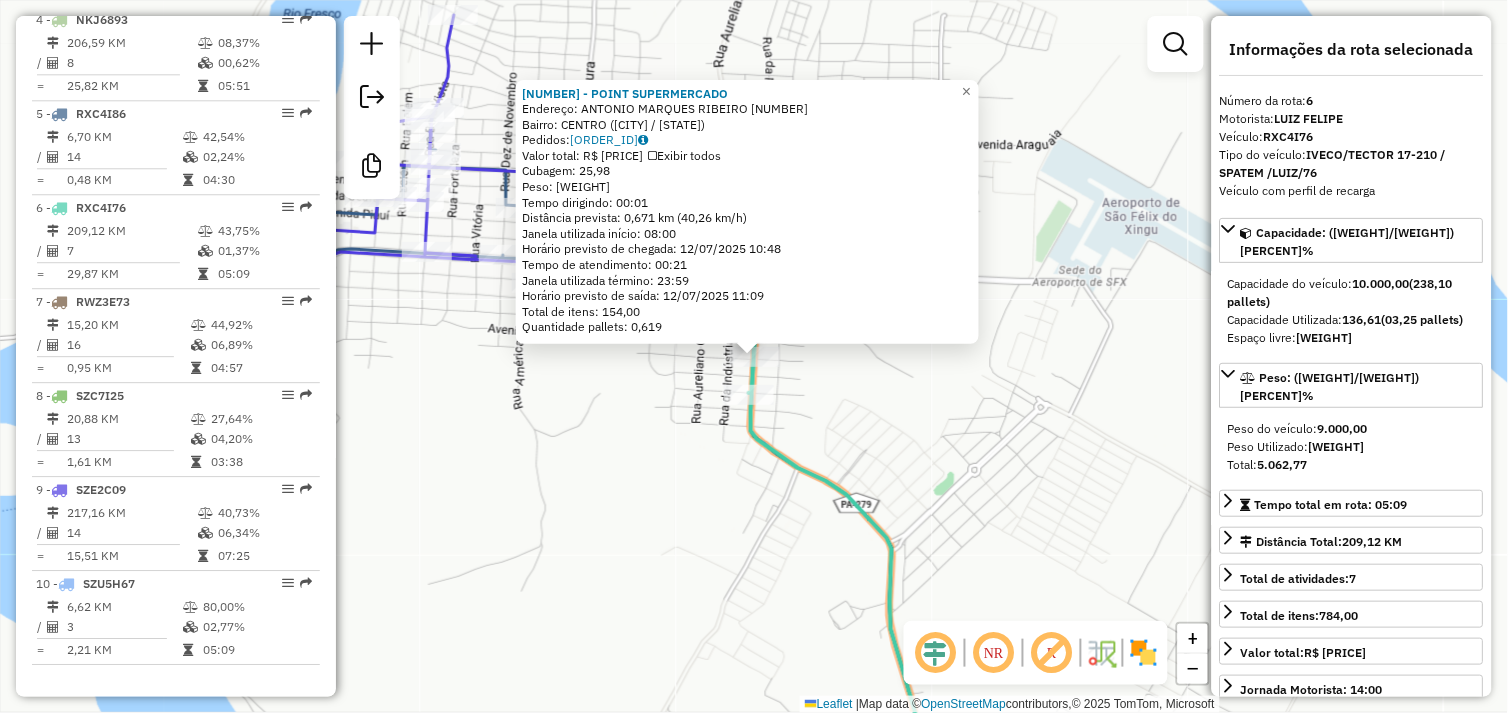 click on "[NUMBER] - [NUMBER] - POINT SUPERMERCADO  Endereço:  ANTONIO MARQUES RIBEIRO [NUMBER]   Bairro: CENTRO ([CITY] / [STATE])   Pedidos:  [ORDER_ID]   Valor total: R$ [PRICE]   Exibir todos   Cubagem: [WEIGHT]  Peso: [WEIGHT]  Tempo dirigindo: [TIME]   Distância prevista: [DISTANCE] km ([SPEED] km/h)   Janela utilizada início: [TIME]   Horário previsto de chegada: [DATE] [TIME]   Tempo de atendimento: [TIME]   Janela utilizada término: [TIME]   Horário previsto de saída: [DATE] [TIME]   Total de itens: [QUANTITY],00   Quantidade pallets: [QUANTITY]  × Janela de atendimento Grade de atendimento Capacidade Transportadoras Veículos Cliente Pedidos  Rotas Selecione os dias de semana para filtrar as janelas de atendimento  Seg   Ter   Qua   Qui   Sex   Sáb   Dom  Informe o período da janela de atendimento: De: Até:  Filtrar exatamente a janela do cliente  Considerar janela de atendimento padrão  Selecione os dias de semana para filtrar as grades de atendimento  Seg   Ter   Qua   Qui   Sex   Sáb   Dom   Peso mínimo:   Peso máximo:  De:" 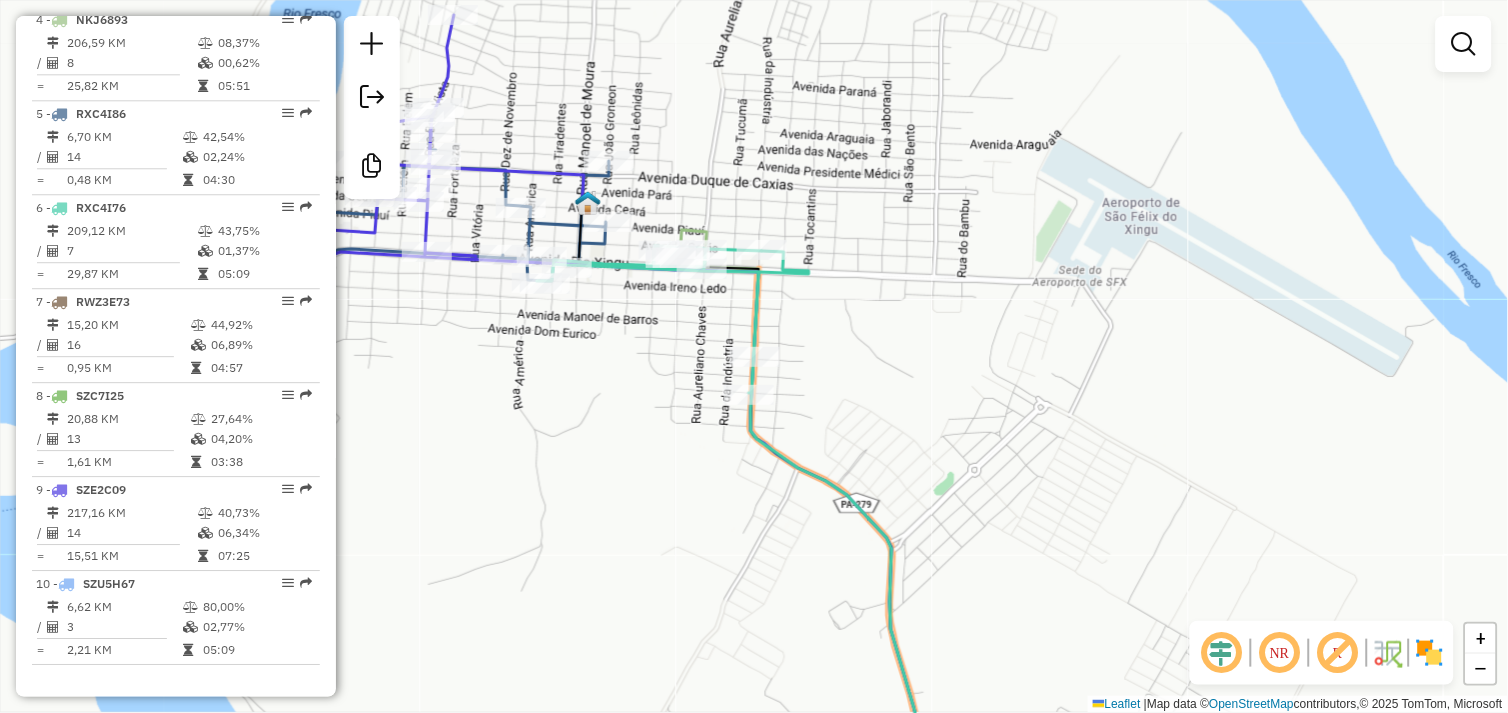 drag, startPoint x: 516, startPoint y: 420, endPoint x: 831, endPoint y: 417, distance: 315.01428 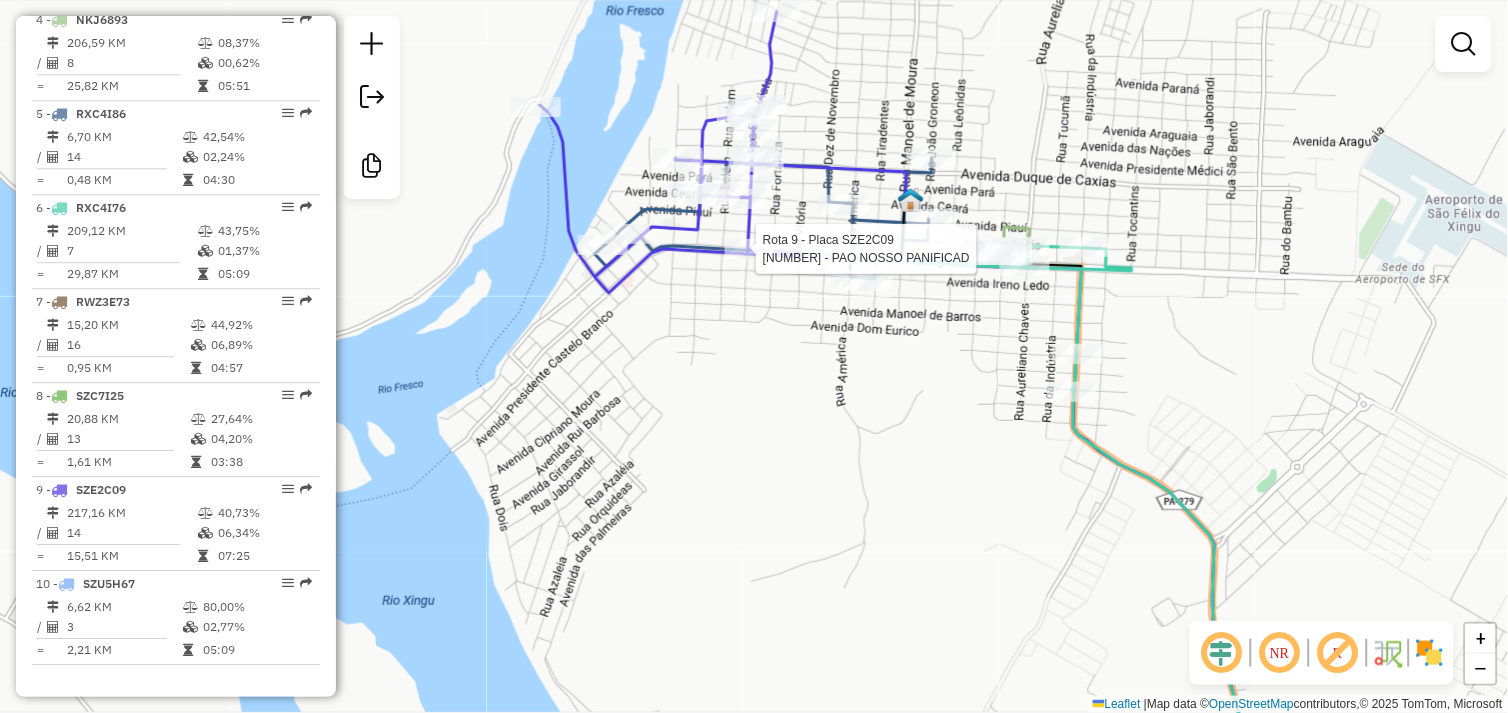 select on "**********" 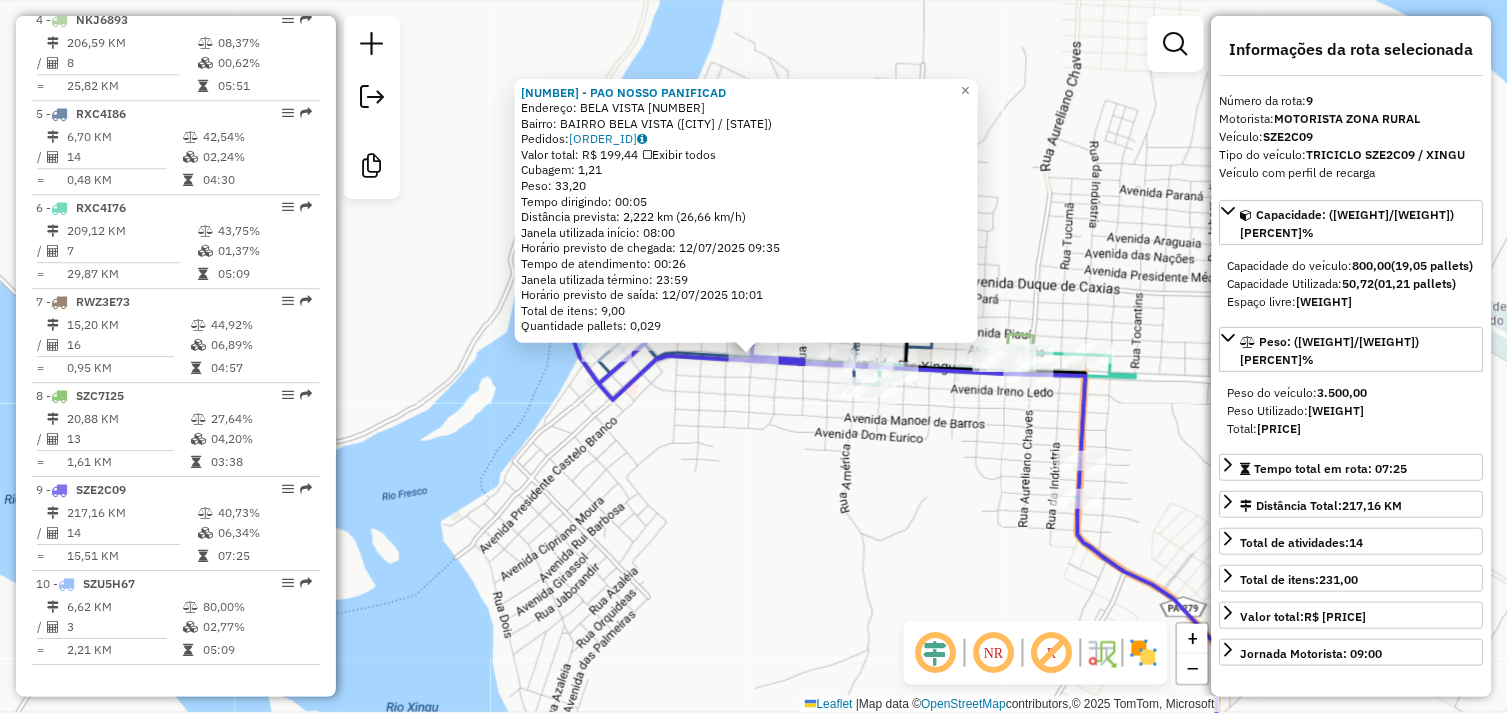 click on "[NUMBER] - [NUMBER] - PAO NOSSO PANIFICAD  Endereço:  BELA VISTA [NUMBER]   Bairro: [NEIGHBORHOOD] ([CITY] / [STATE])   Pedidos:  [ORDER_ID]   Valor total: R$ [PRICE]   Exibir todos   Cubagem: [WEIGHT]  Peso: [WEIGHT]  Tempo dirigindo: [TIME]   Distância prevista: [DISTANCE] km ([SPEED] km/h)   Janela utilizada início: [TIME]   Horário previsto de chegada: [DATE] [TIME]   Tempo de atendimento: [TIME]   Janela utilizada término: [TIME]   Horário previsto de saída: [DATE] [TIME]   Total de itens: [QUANTITY],00   Quantidade pallets: [QUANTITY]  × Janela de atendimento Grade de atendimento Capacidade Transportadoras Veículos Cliente Pedidos  Rotas Selecione os dias de semana para filtrar as janelas de atendimento  Seg   Ter   Qua   Qui   Sex   Sáb   Dom  Informe o período da janela de atendimento: De: Até:  Filtrar exatamente a janela do cliente  Considerar janela de atendimento padrão  Selecione os dias de semana para filtrar as grades de atendimento  Seg   Ter   Qua   Qui   Sex   Sáb   Dom   Peso mínimo:   Peso máximo:   De:   De:" 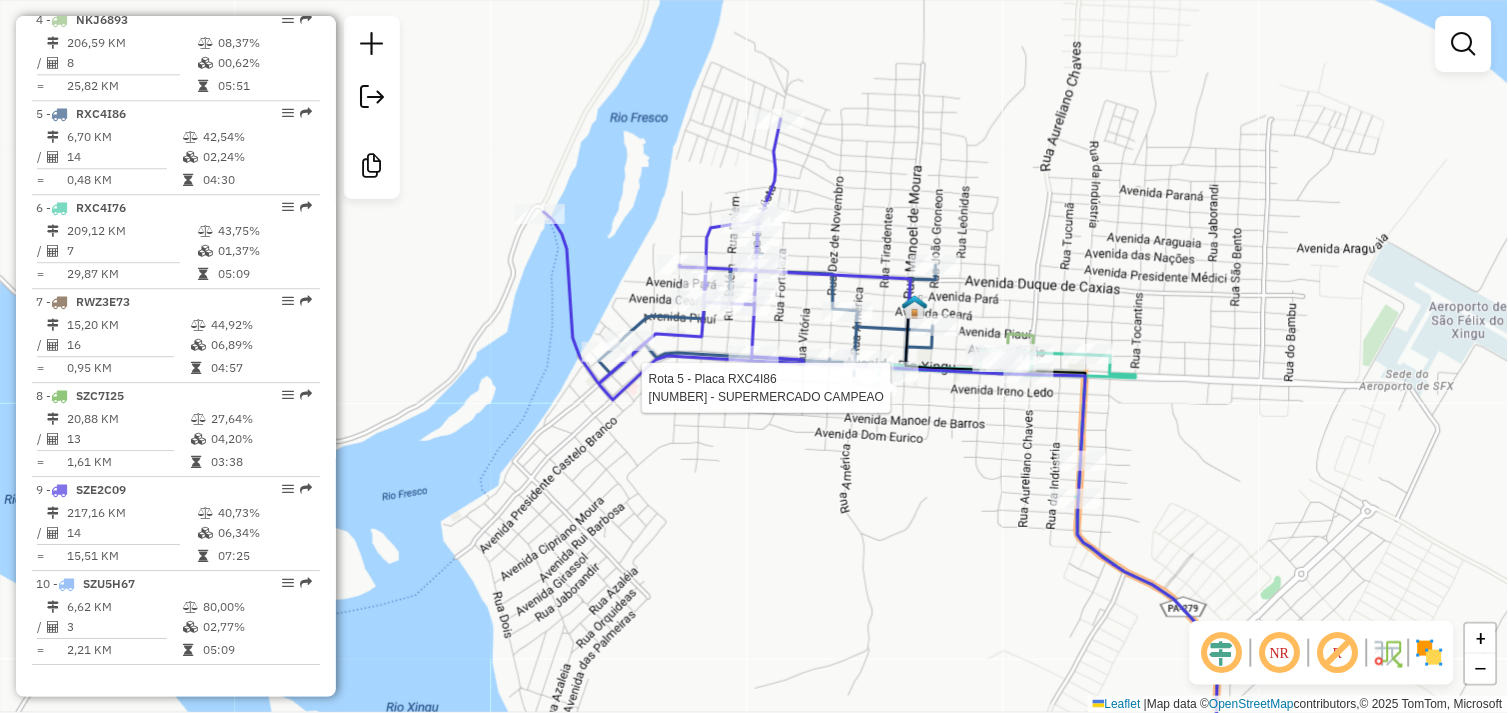 select on "**********" 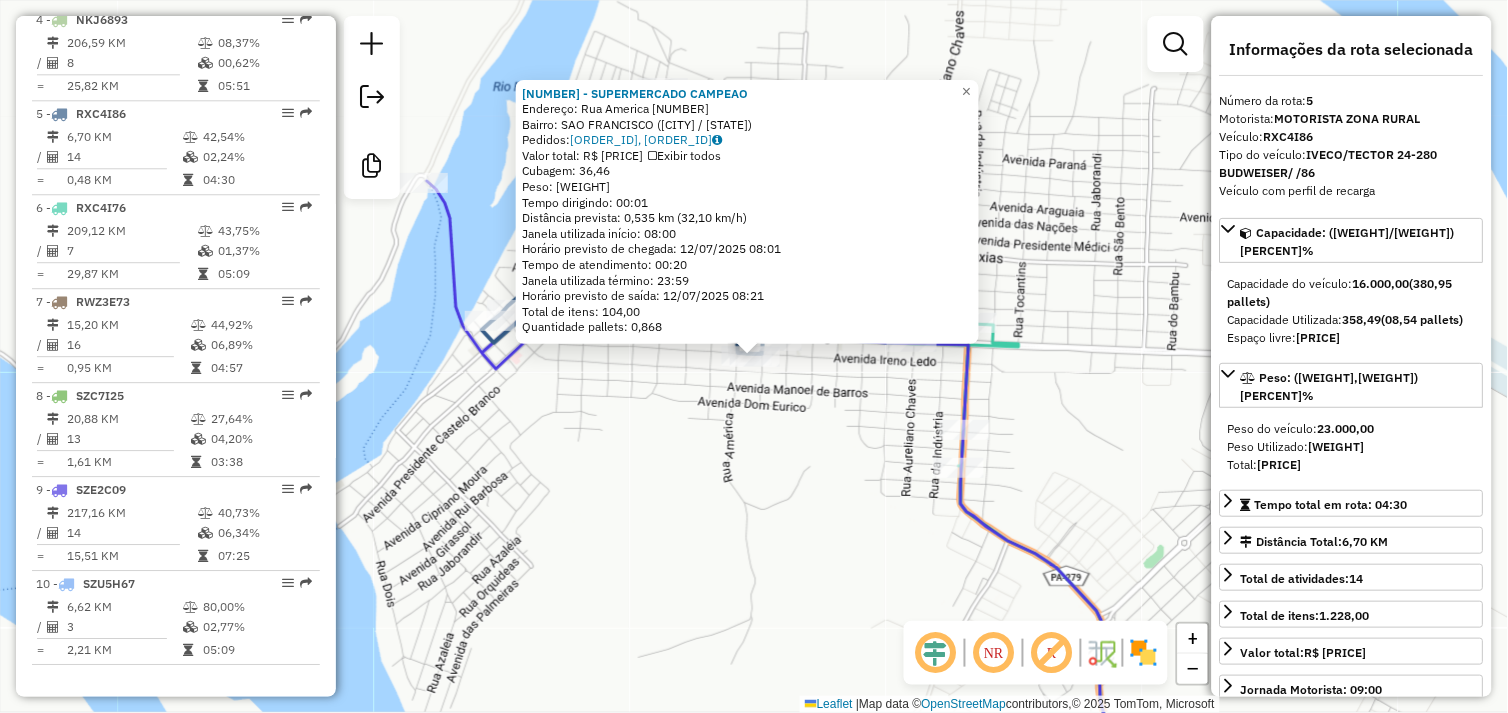 click on "[NUMBER] - [NUMBER] - SUPERMERCADO CAMPEAO  Endereço:  Rua America [NUMBER]   Bairro: [NEIGHBORHOOD] ([CITY] / [STATE])   Pedidos:  [ORDER_ID], [ORDER_ID]   Valor total: R$ [PRICE]   Exibir todos   Cubagem: [WEIGHT]  Peso: [WEIGHT]  Tempo dirigindo: [TIME]   Distância prevista: [DISTANCE] km ([SPEED] km/h)   Janela utilizada início: [TIME]   Horário previsto de chegada: [DATE] [TIME]   Tempo de atendimento: [TIME]   Janela utilizada término: [TIME]   Horário previsto de saída: [DATE] [TIME]   Total de itens: [QUANTITY],00   Quantidade pallets: [QUANTITY]  × Janela de atendimento Grade de atendimento Capacidade Transportadoras Veículos Cliente Pedidos  Rotas Selecione os dias de semana para filtrar as janelas de atendimento  Seg   Ter   Qua   Qui   Sex   Sáb   Dom  Informe o período da janela de atendimento: De: Até:  Filtrar exatamente a janela do cliente  Considerar janela de atendimento padrão  Selecione os dias de semana para filtrar as grades de atendimento  Seg   Ter   Qua   Qui   Sex   Sáb   Dom   Peso mínimo:   De:   Até:" 